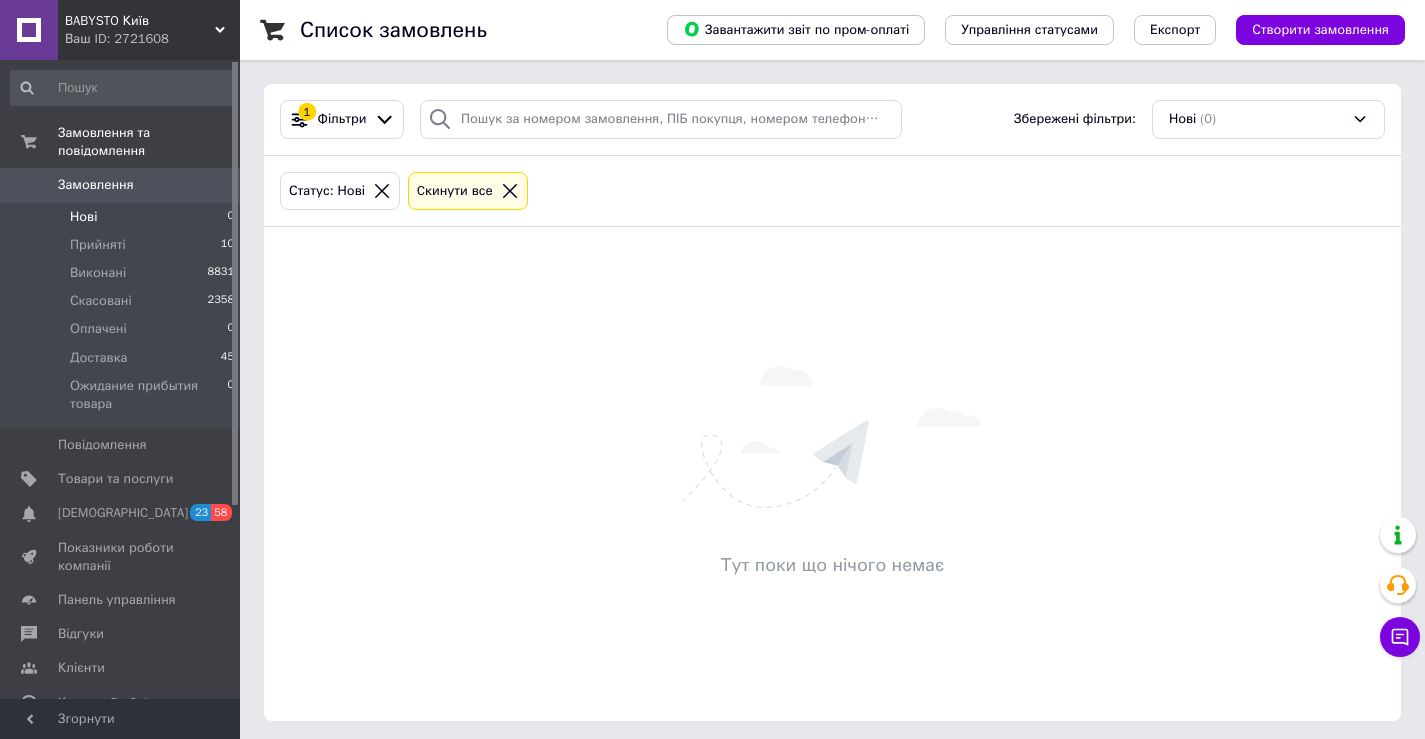 scroll, scrollTop: 0, scrollLeft: 0, axis: both 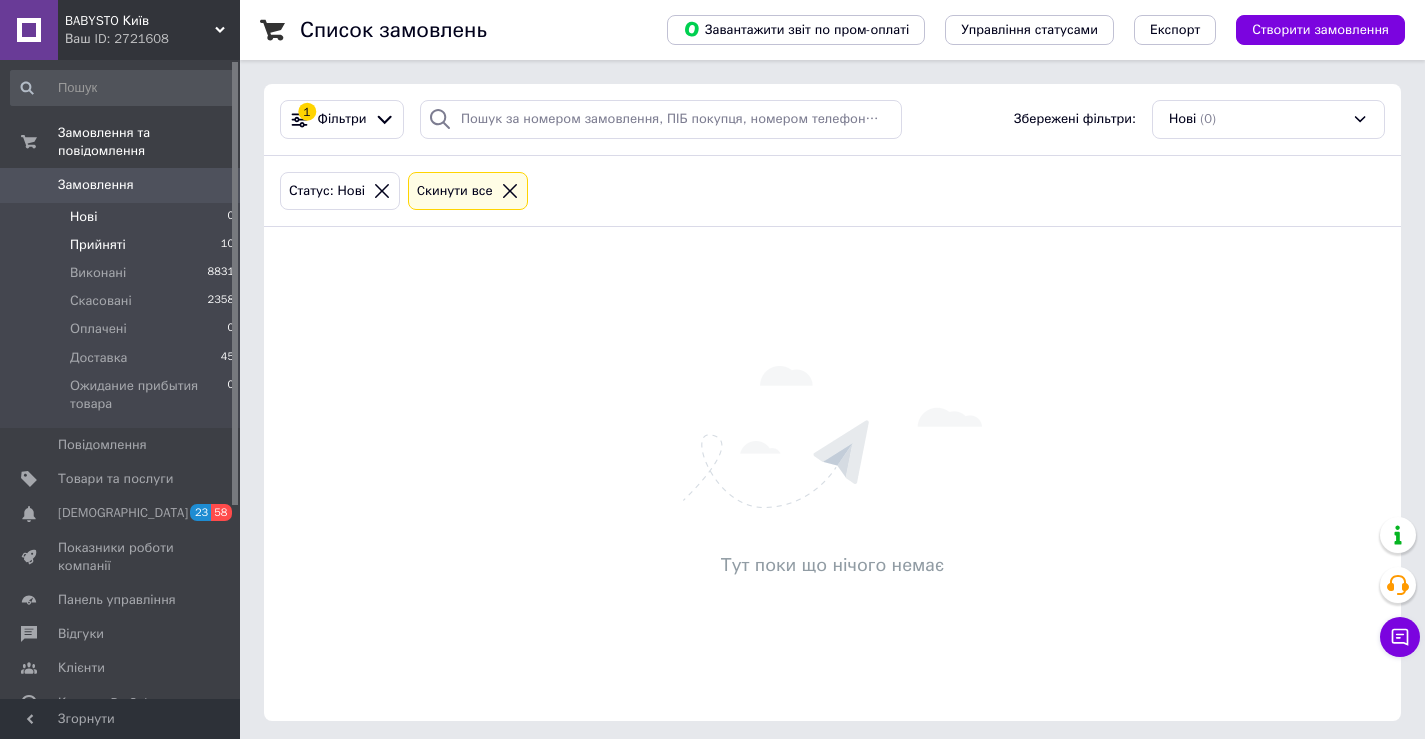 click on "Прийняті 10" at bounding box center (123, 245) 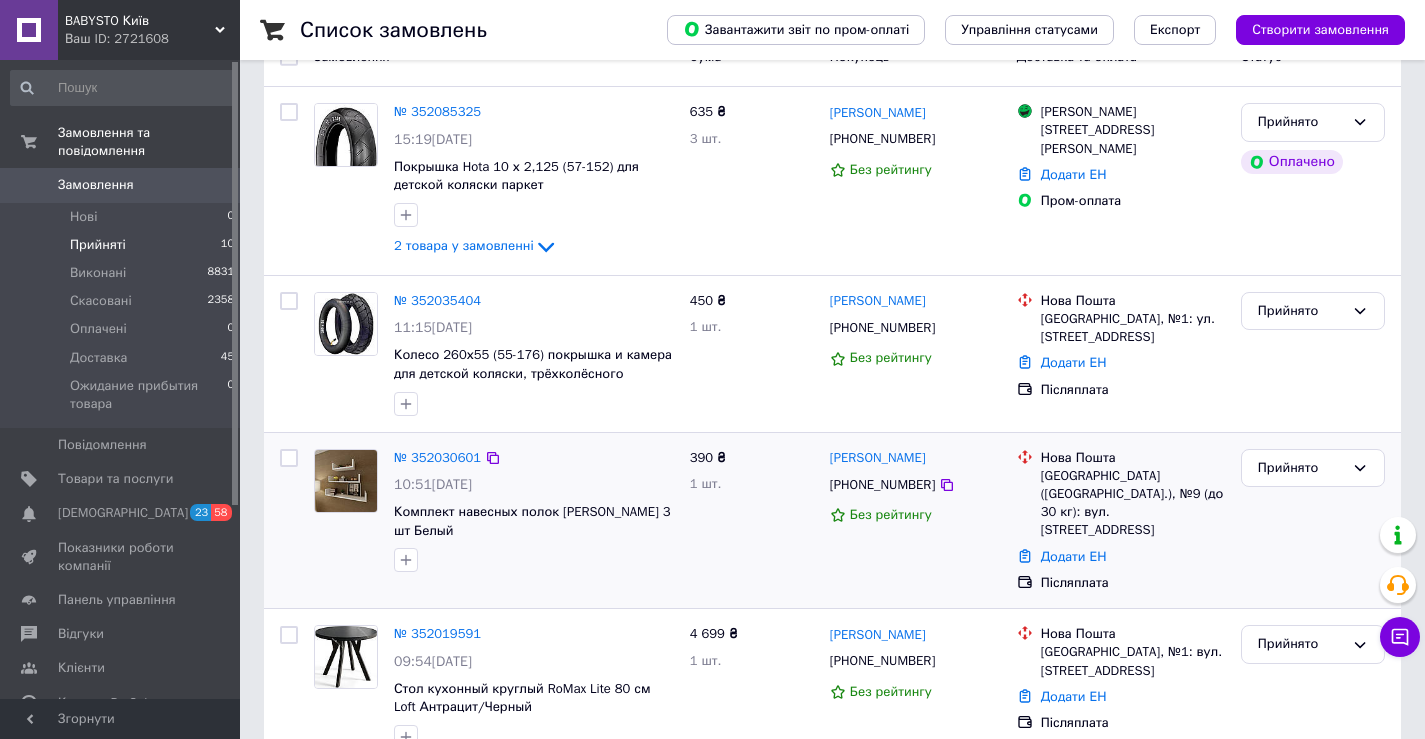 scroll, scrollTop: 0, scrollLeft: 0, axis: both 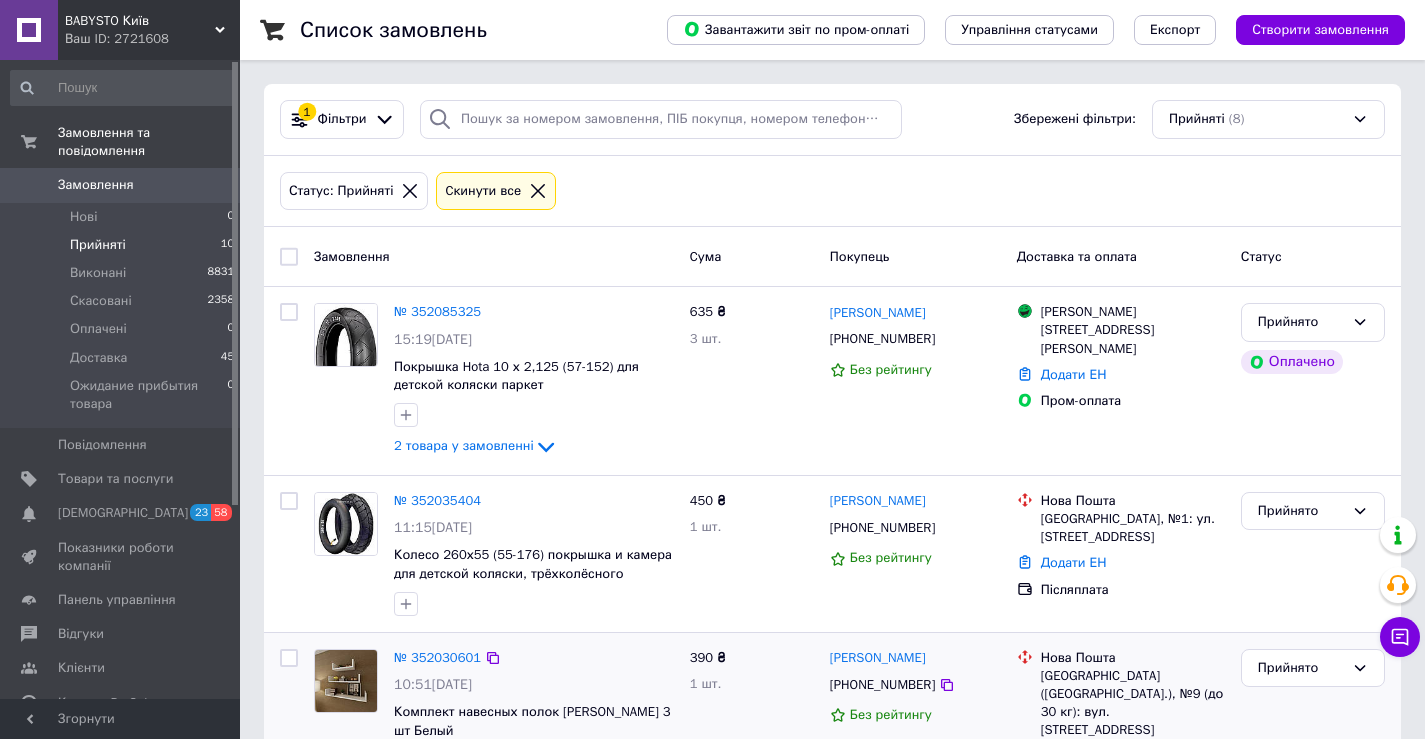 click on "390 ₴ 1 шт." at bounding box center (752, 721) 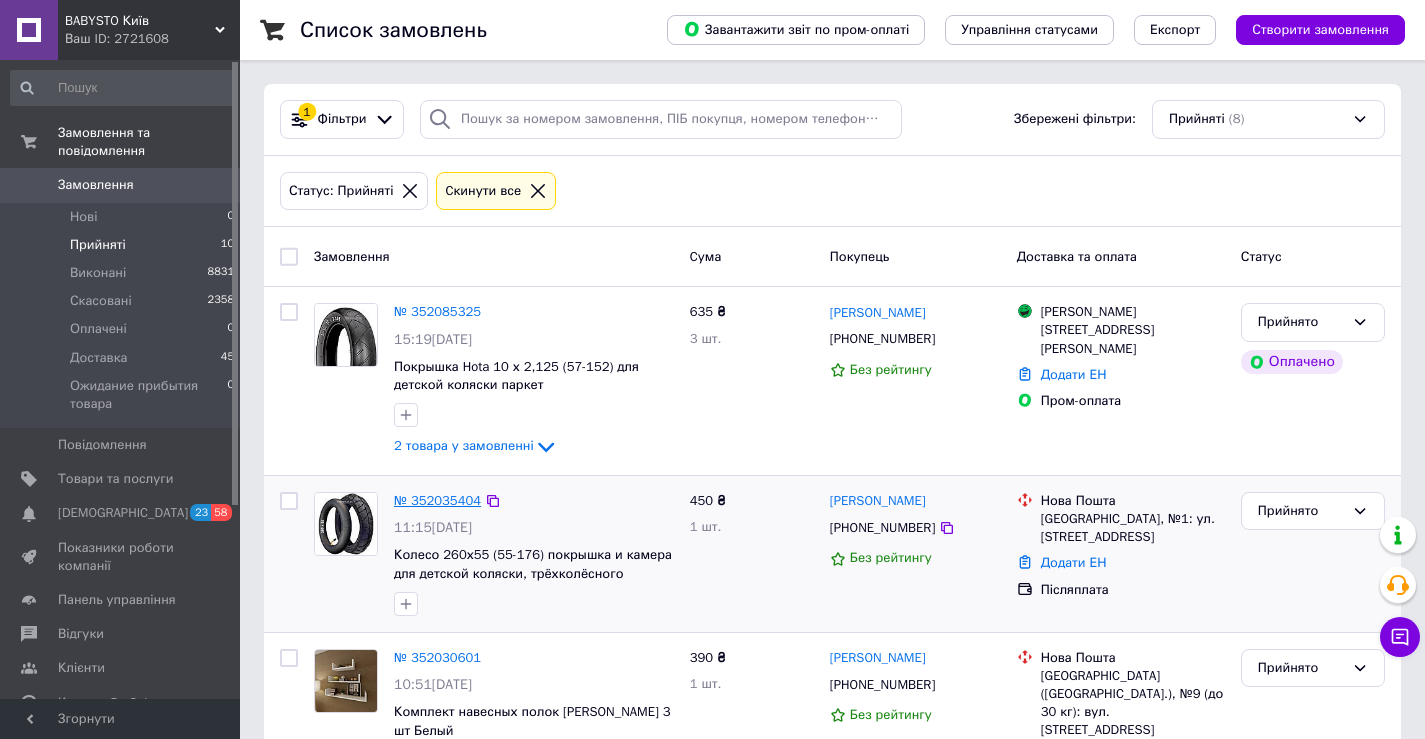 click on "№ 352035404" at bounding box center (437, 500) 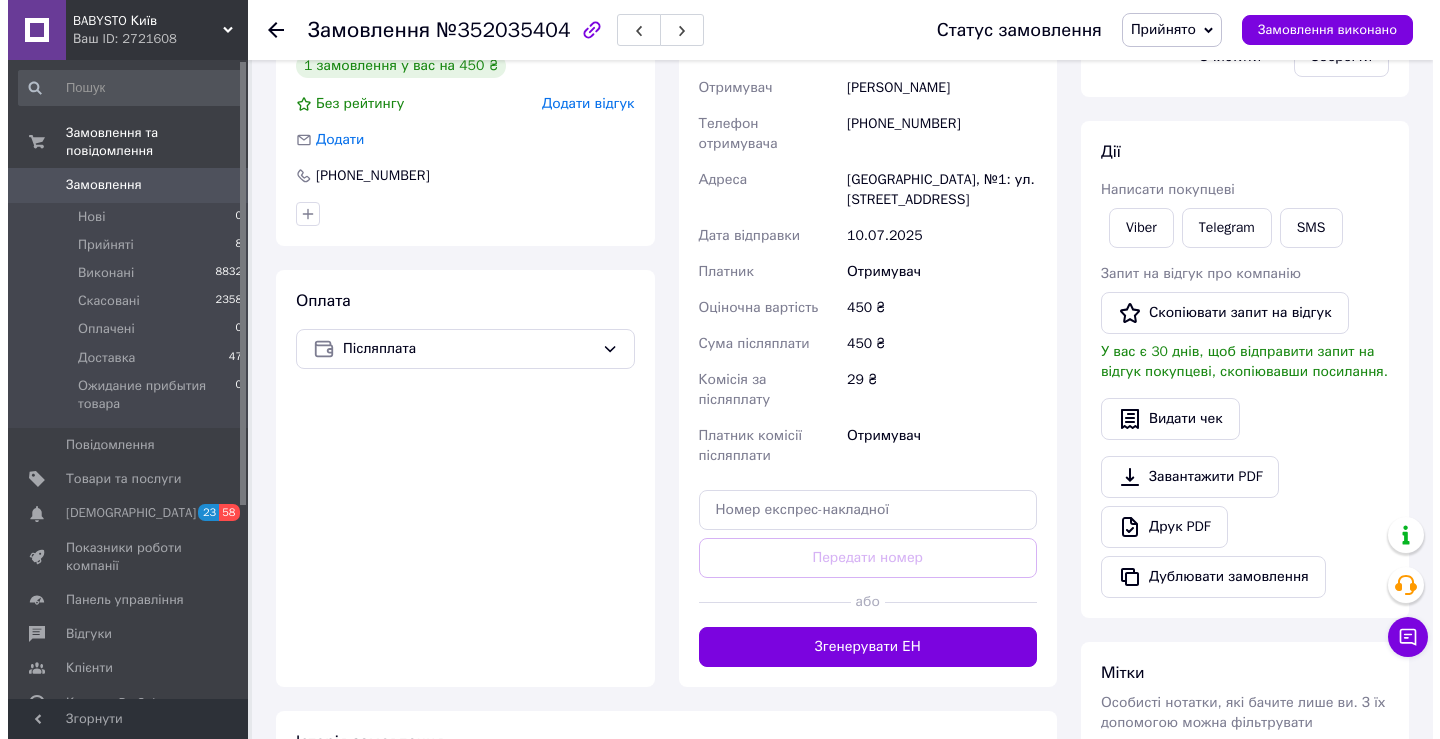scroll, scrollTop: 200, scrollLeft: 0, axis: vertical 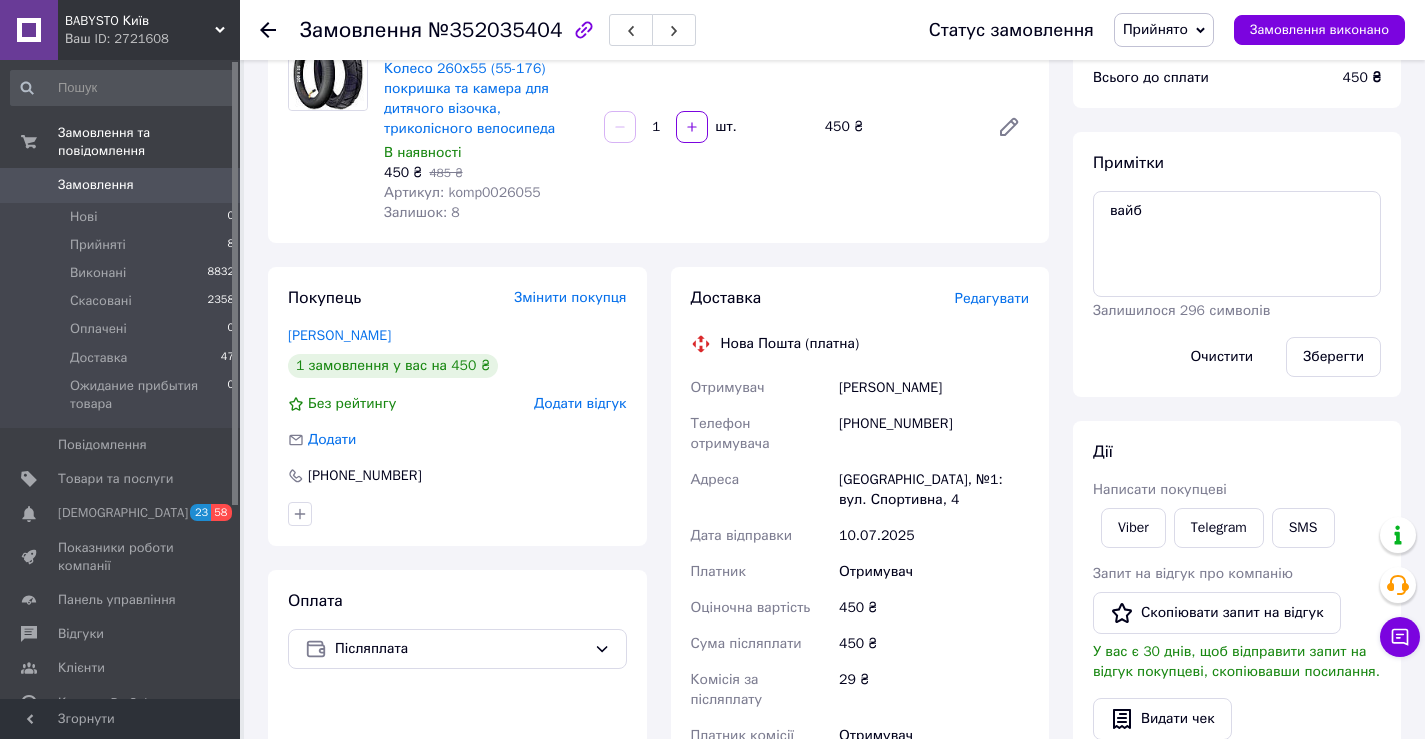 click on "Редагувати" at bounding box center [992, 298] 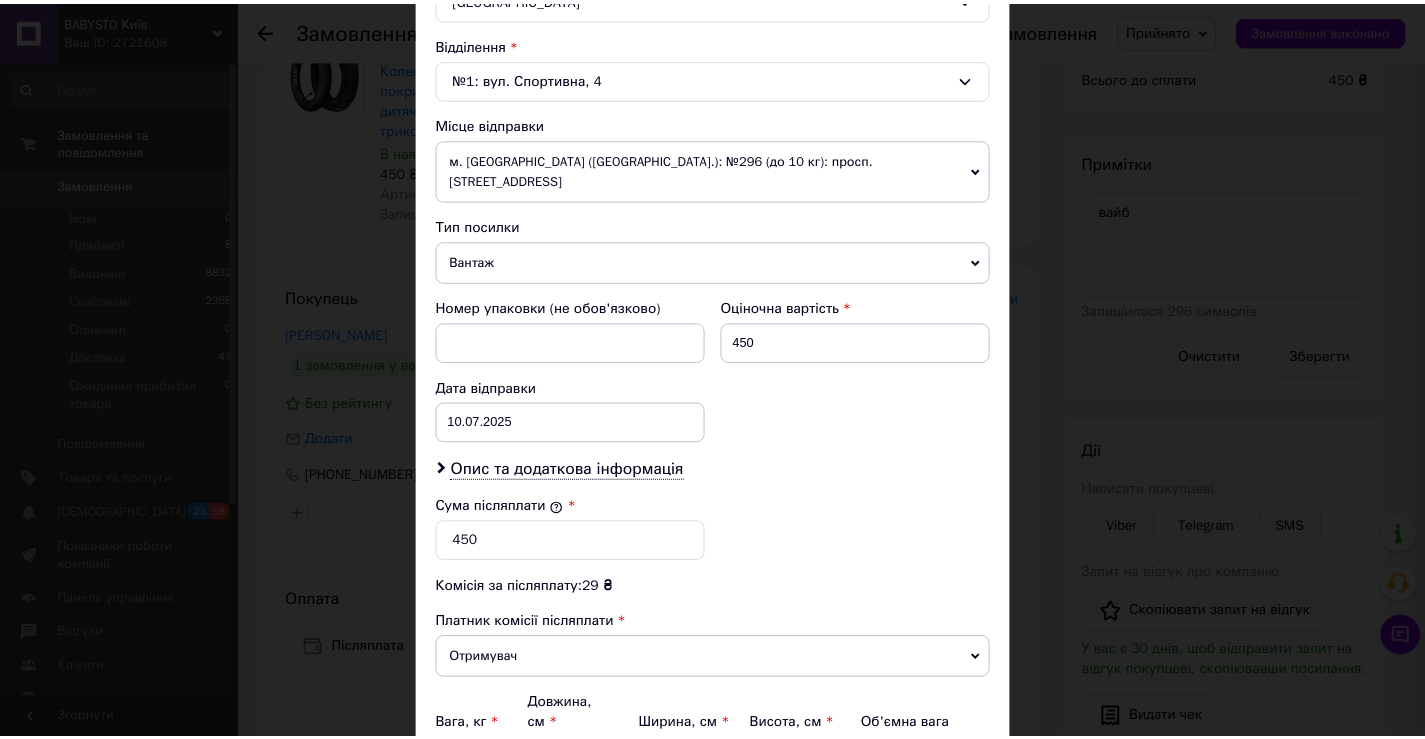 scroll, scrollTop: 787, scrollLeft: 0, axis: vertical 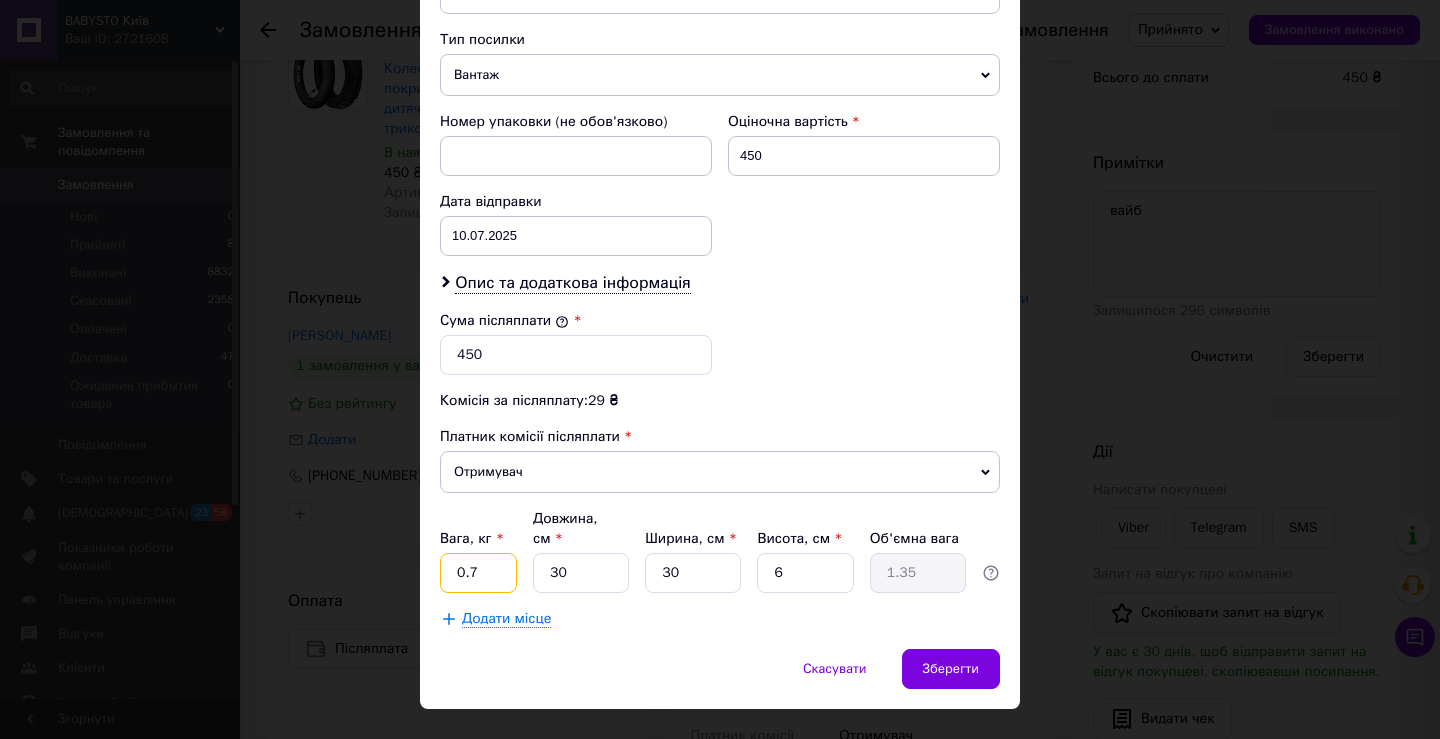click on "0.7" at bounding box center (478, 573) 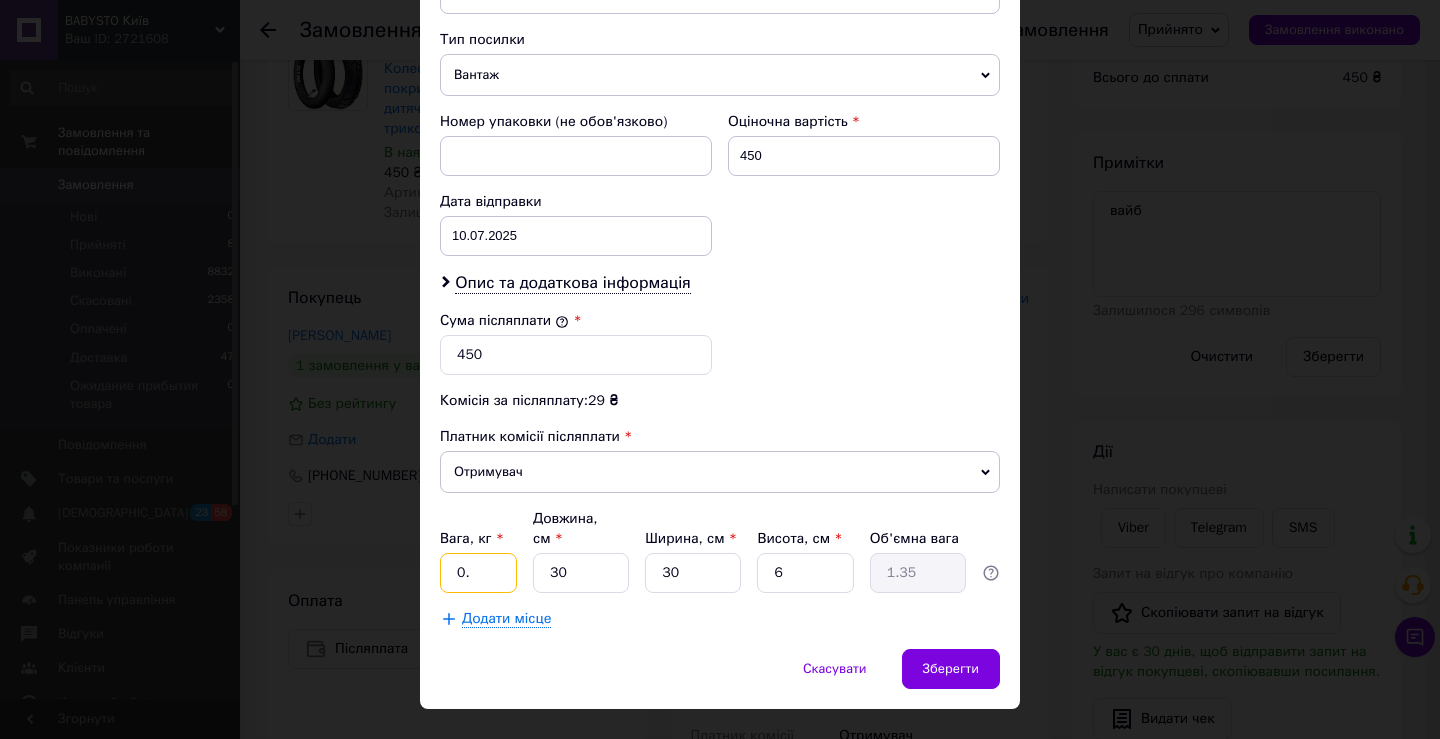 type on "0" 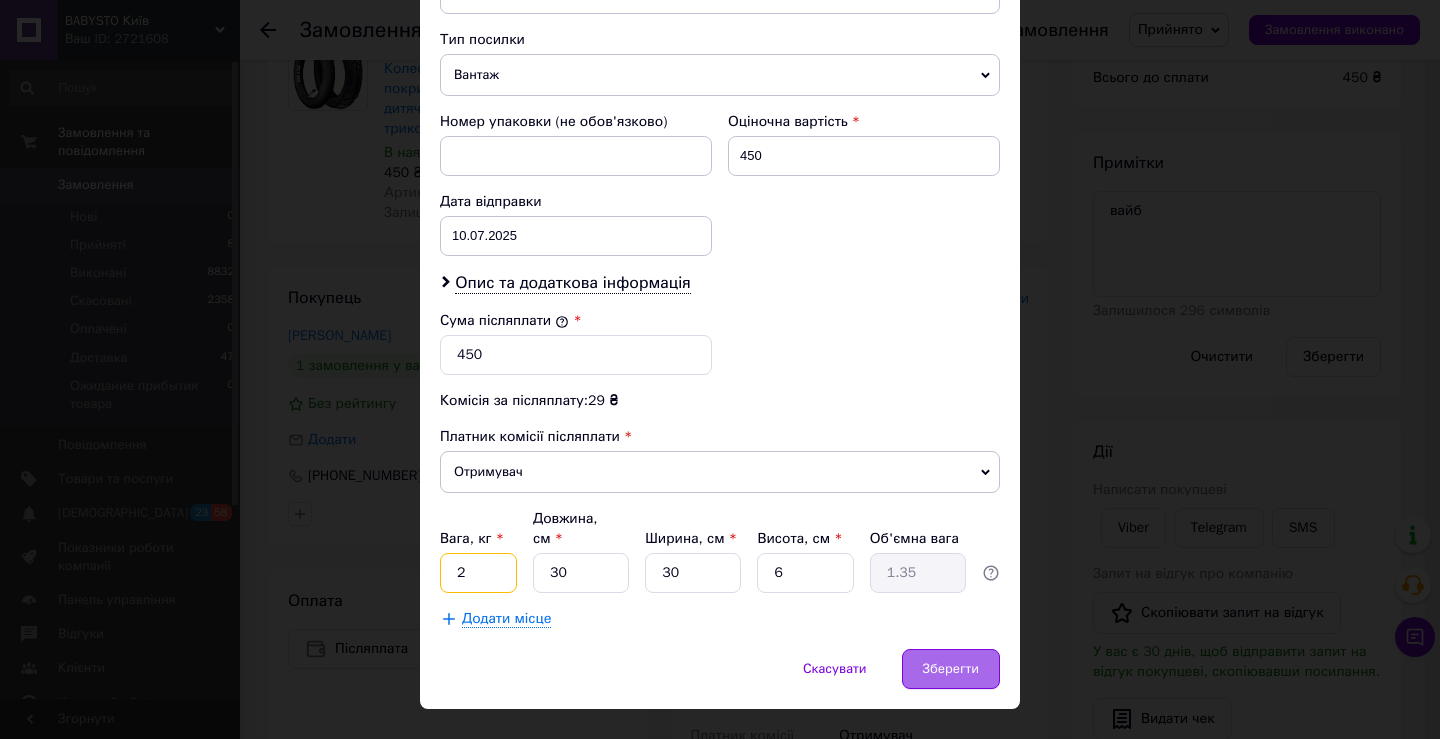 type on "2" 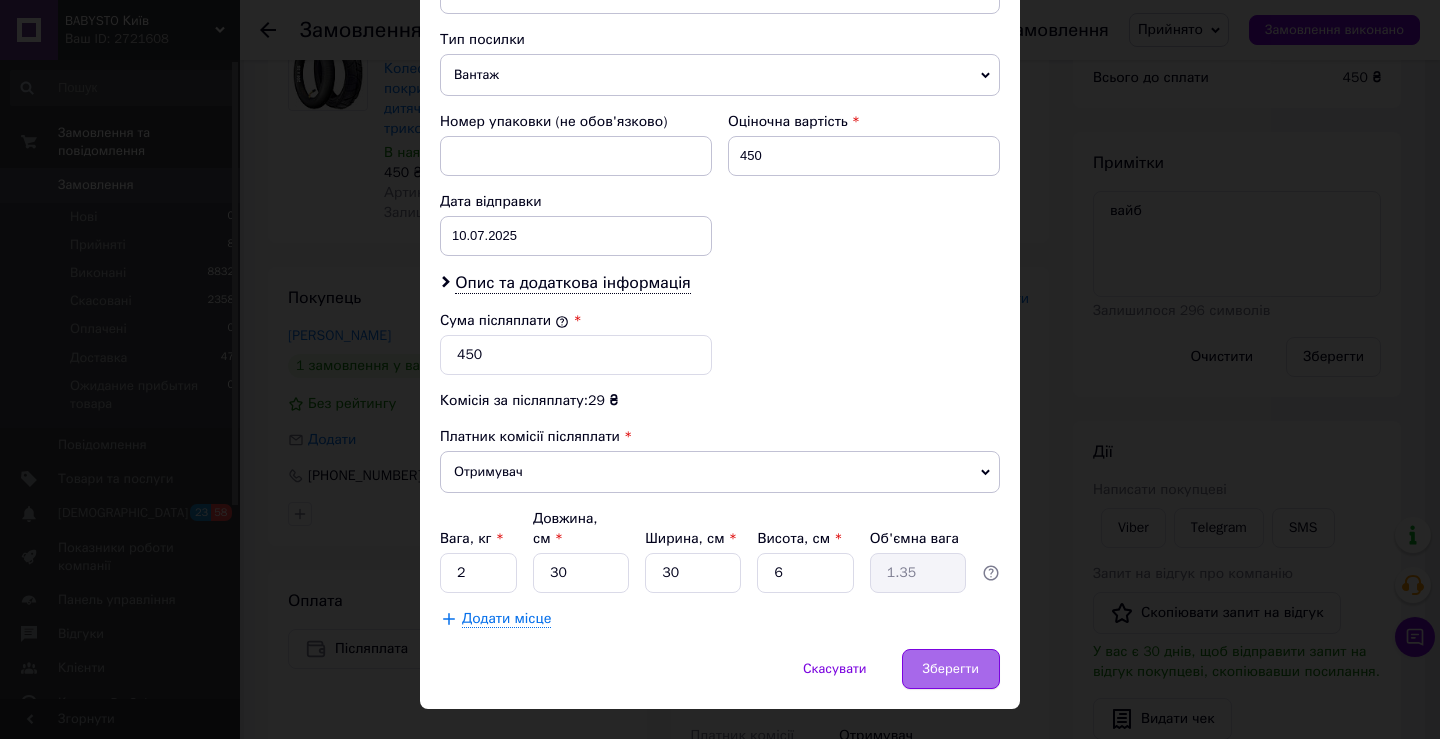 click on "Зберегти" at bounding box center [951, 669] 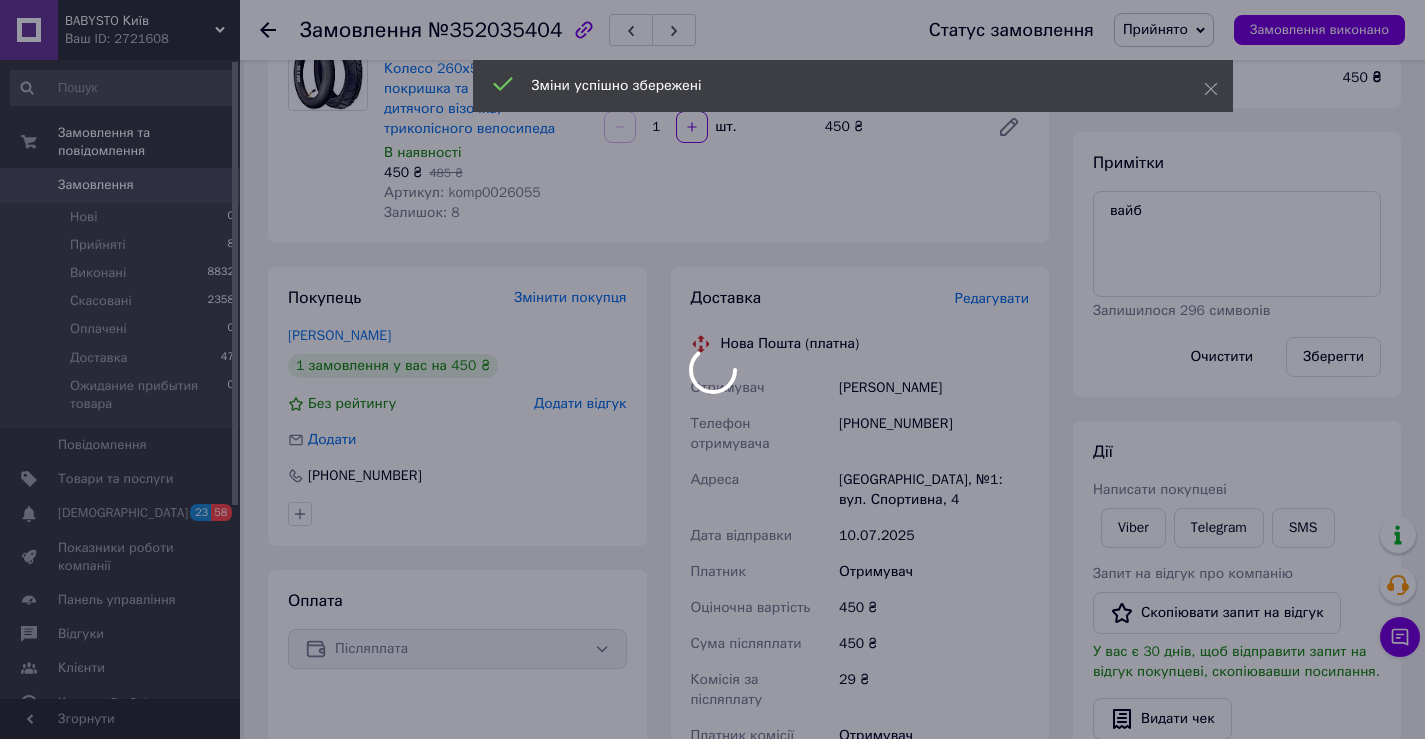 scroll, scrollTop: 400, scrollLeft: 0, axis: vertical 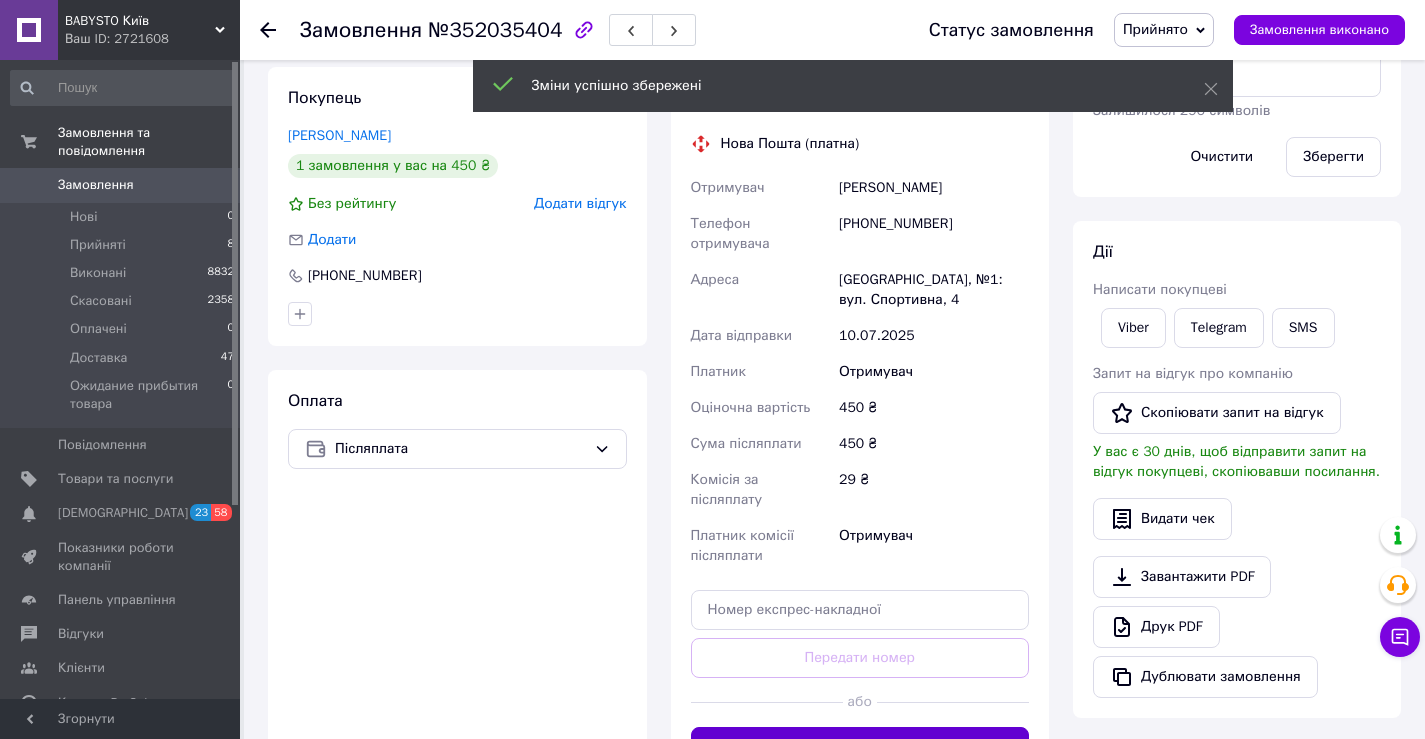 click on "Згенерувати ЕН" at bounding box center [860, 747] 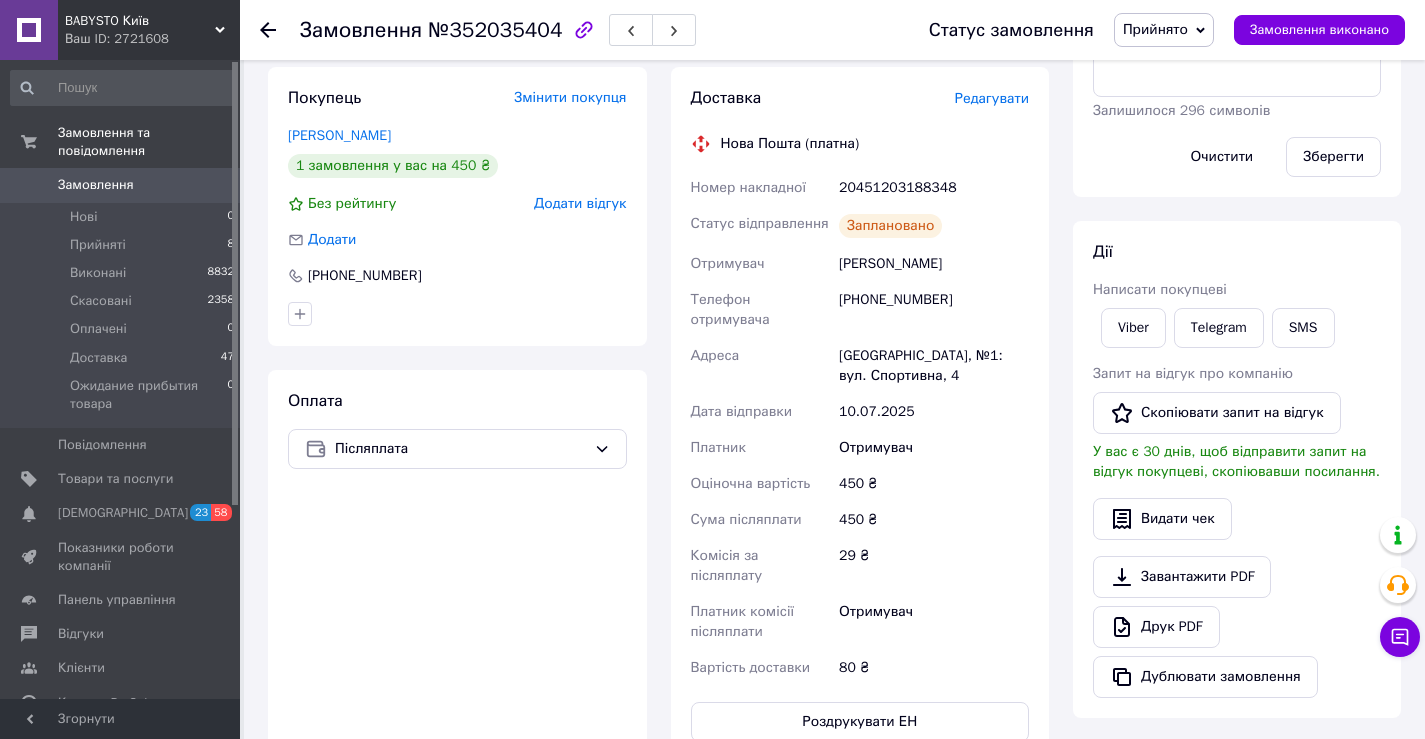 click on "[GEOGRAPHIC_DATA], №1: вул. Спортивна, 4" at bounding box center [934, 366] 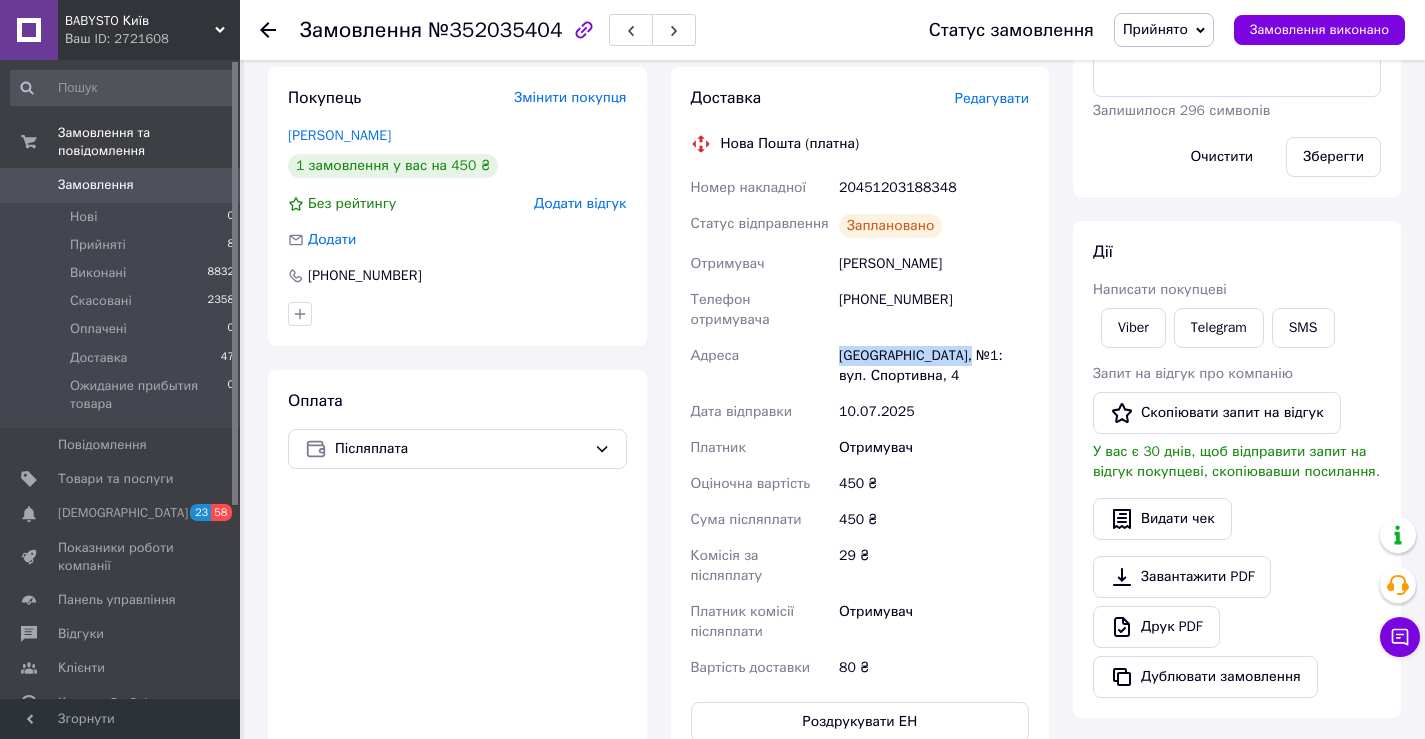 drag, startPoint x: 837, startPoint y: 335, endPoint x: 945, endPoint y: 339, distance: 108.07405 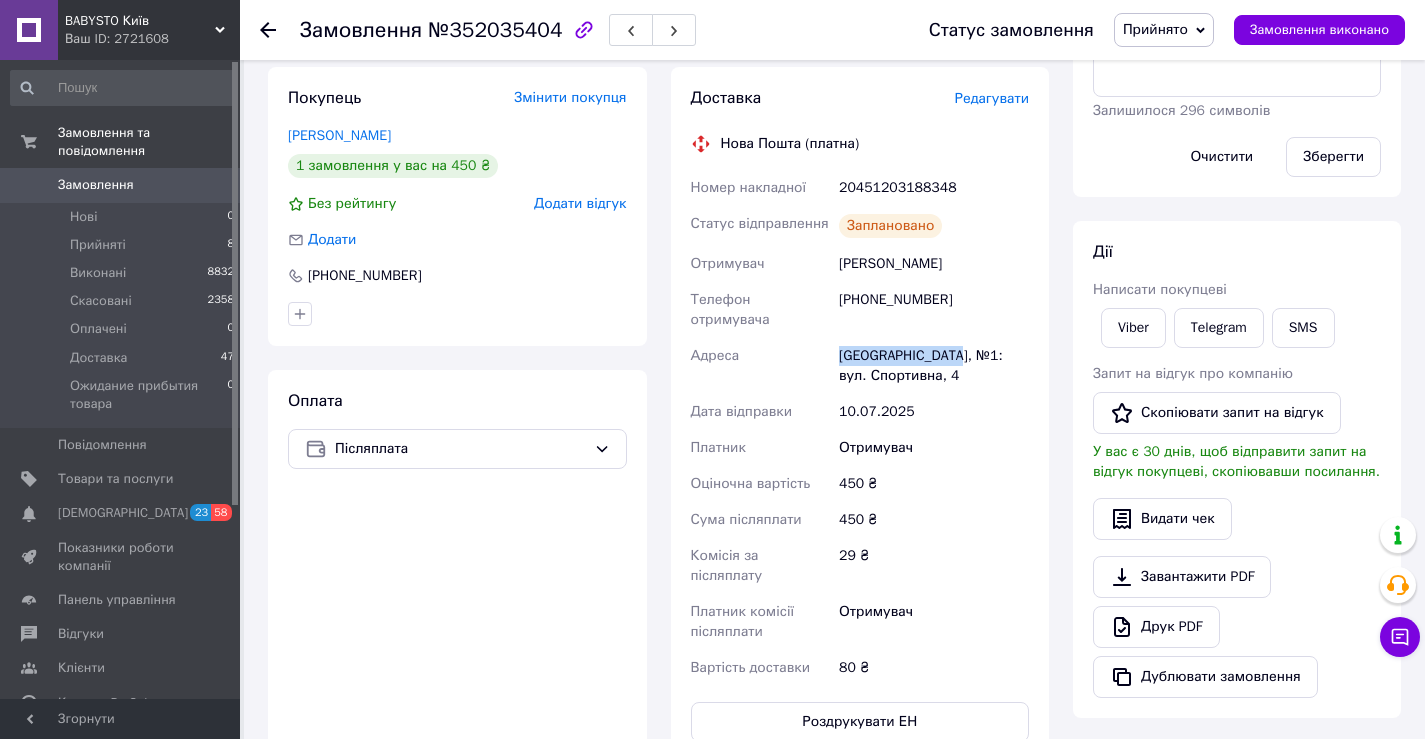 copy on "Зеленодольськ, №" 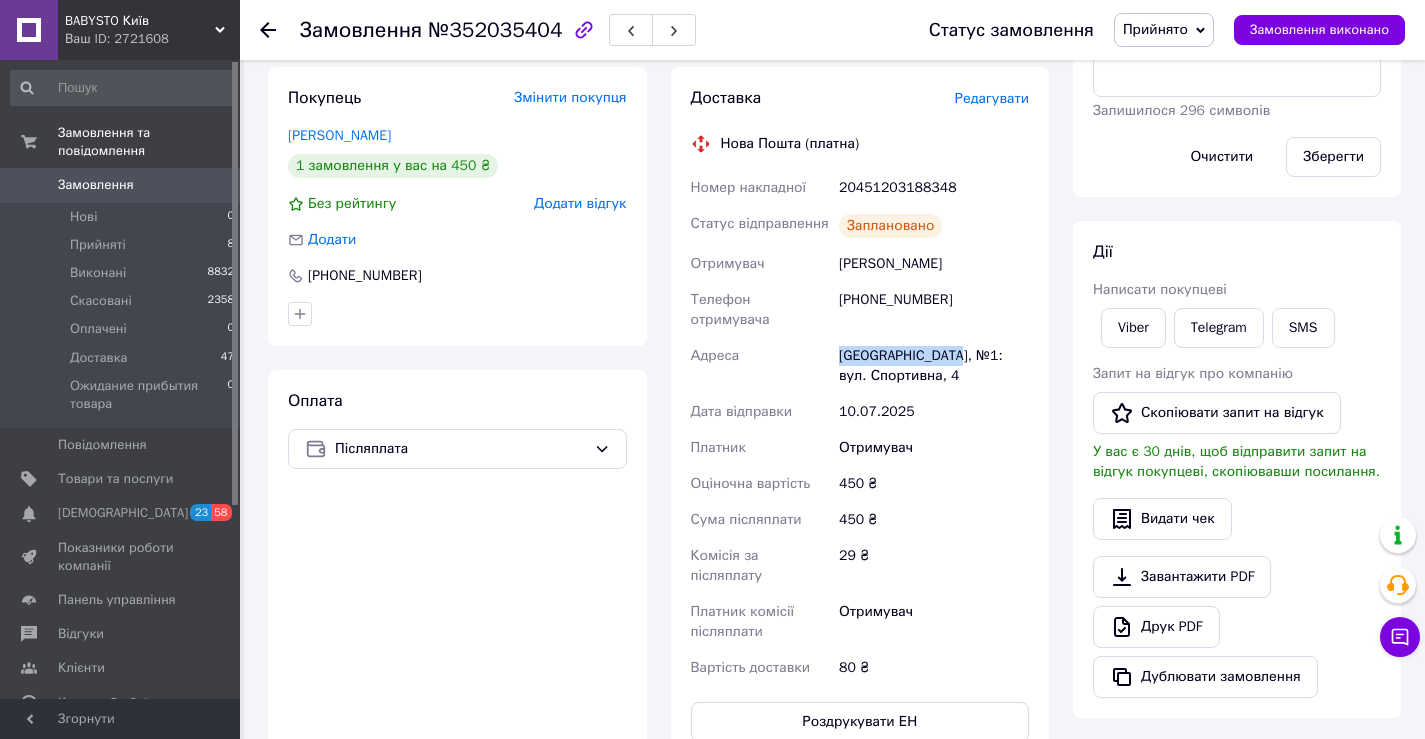 drag, startPoint x: 836, startPoint y: 264, endPoint x: 931, endPoint y: 267, distance: 95.047356 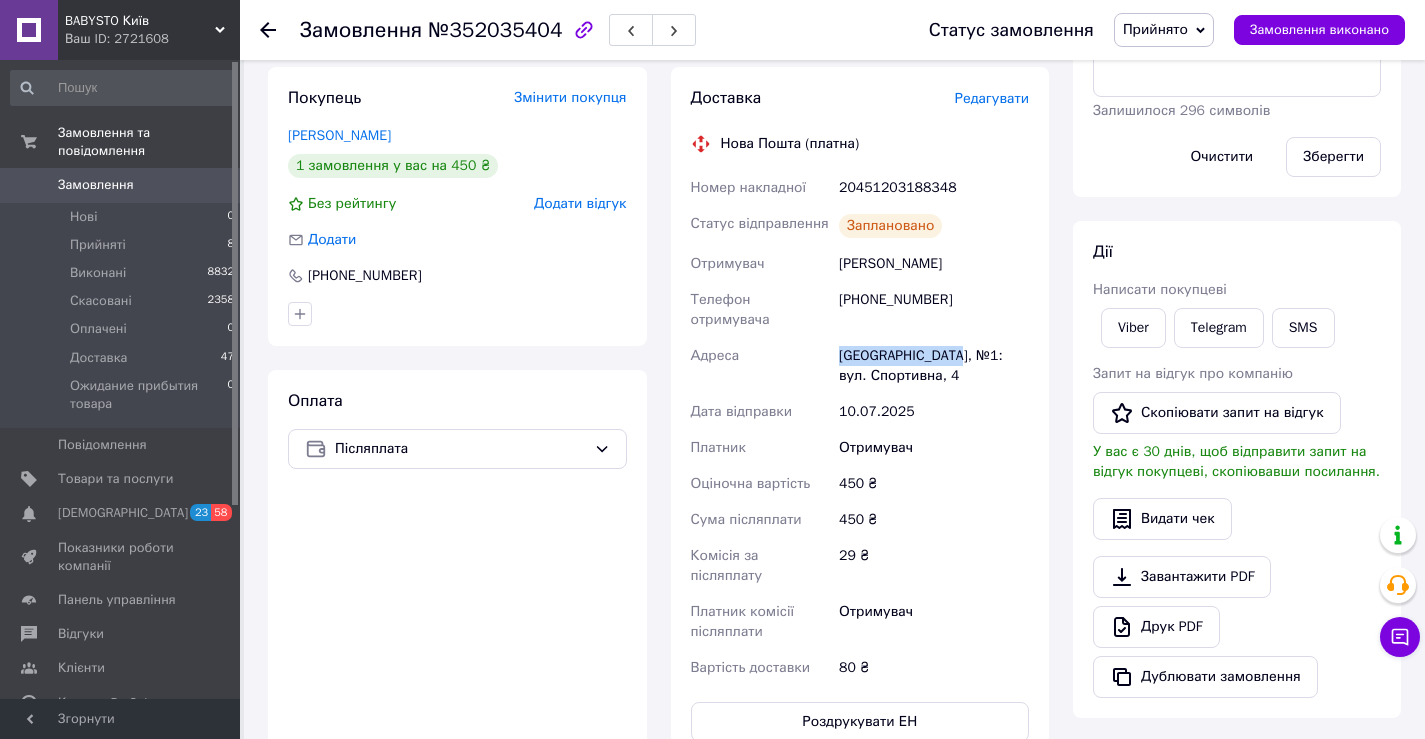 copy on "Петіченко Ірина" 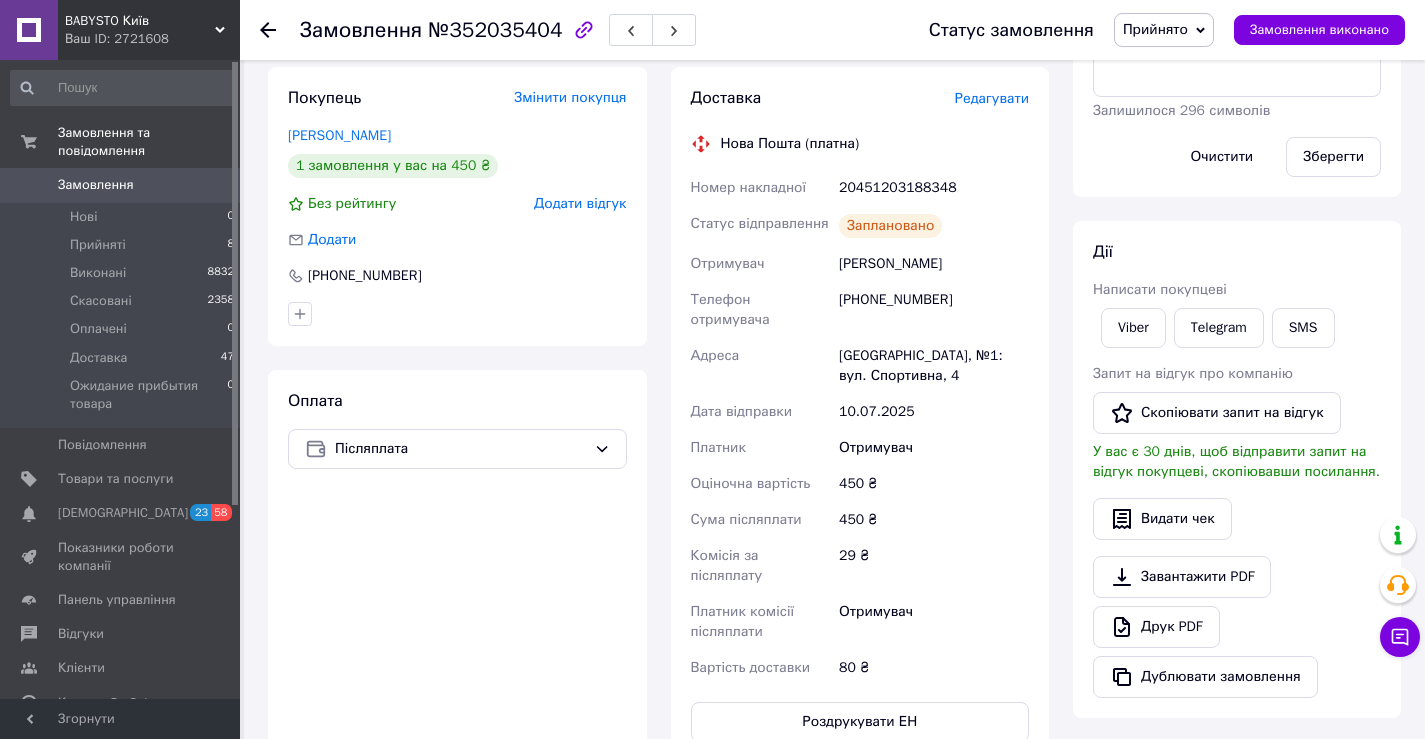 click on "[PHONE_NUMBER]" at bounding box center [934, 310] 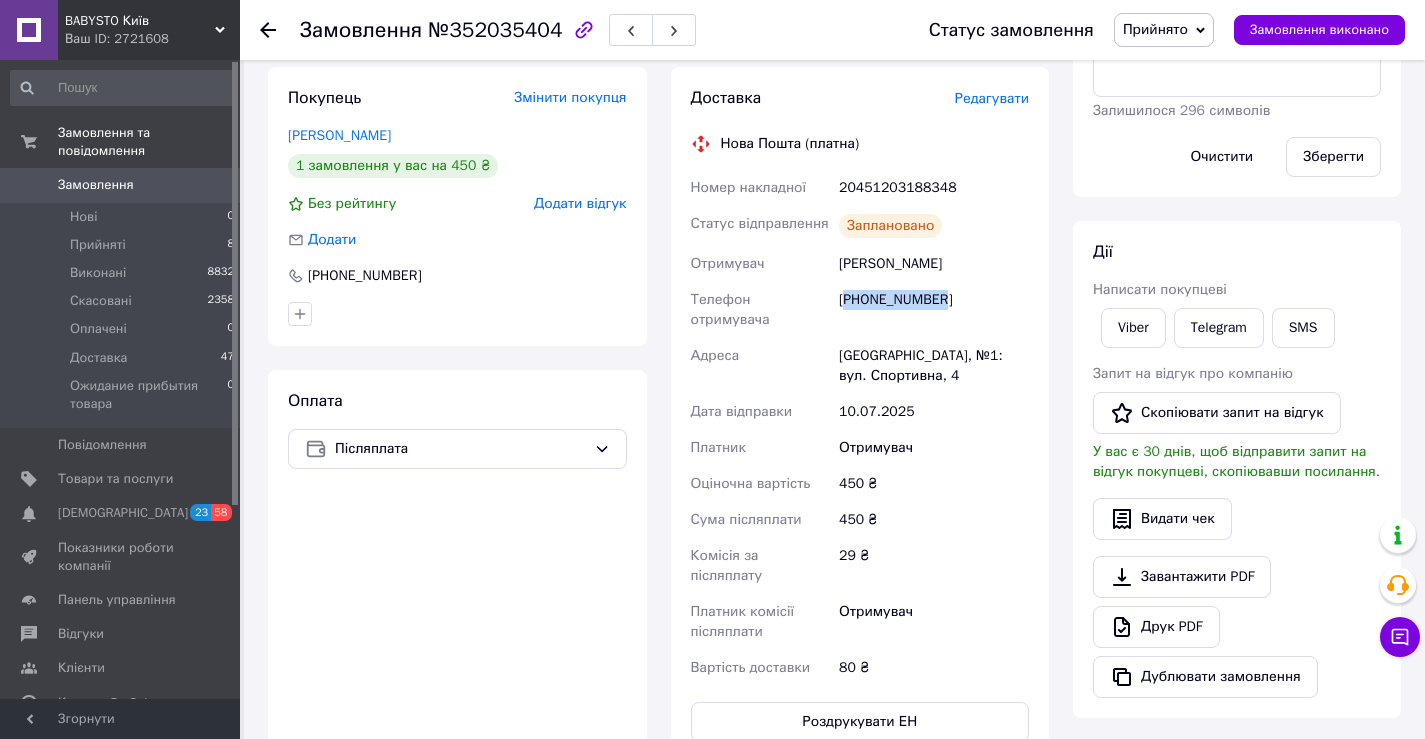 click on "[PHONE_NUMBER]" at bounding box center (934, 310) 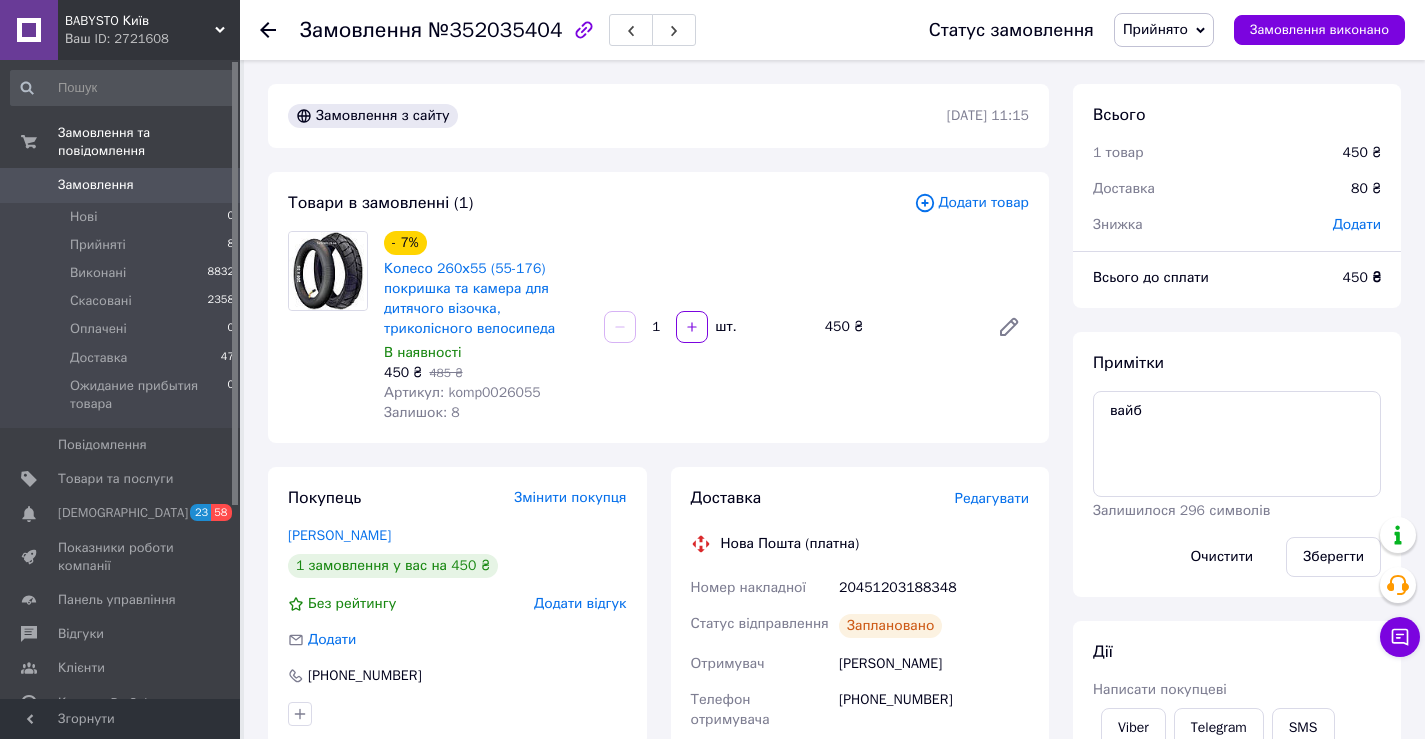 click on "20451203188348" at bounding box center [934, 588] 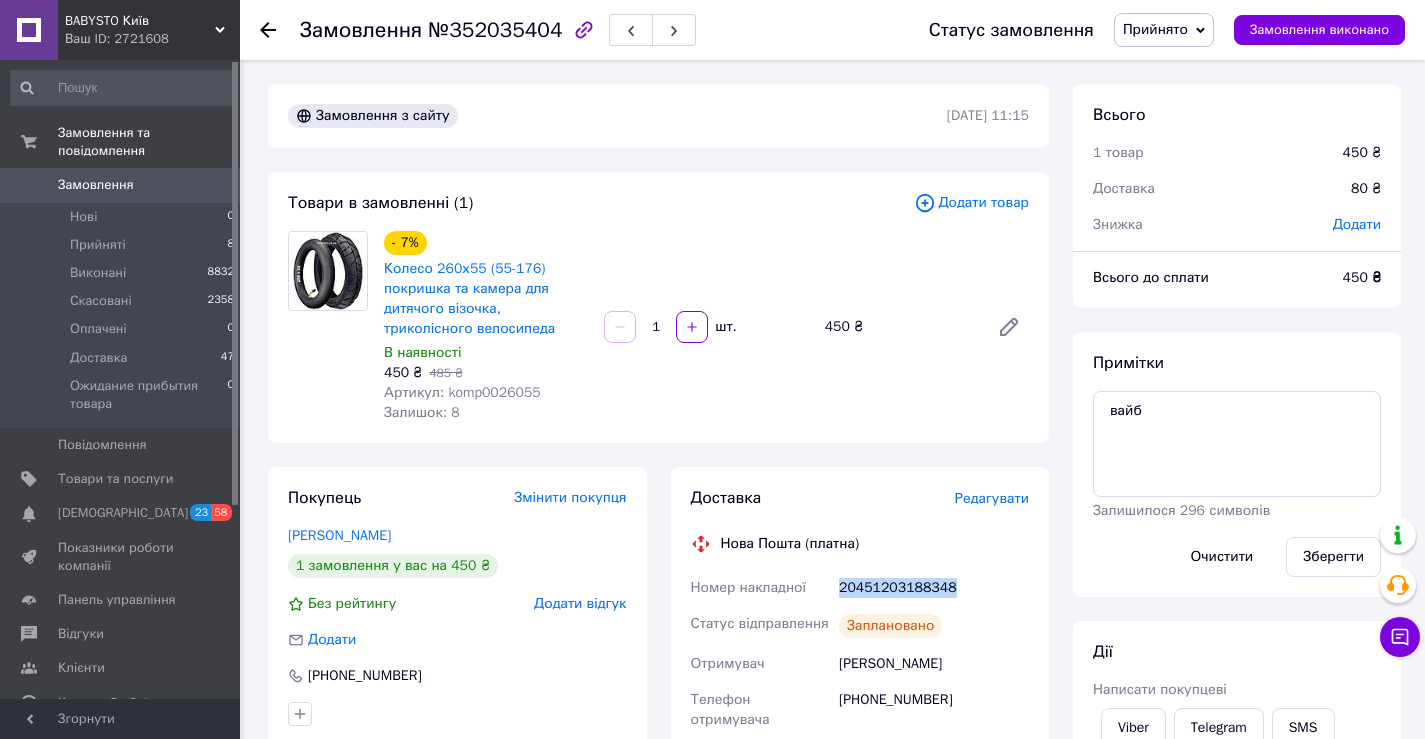 click on "20451203188348" at bounding box center (934, 588) 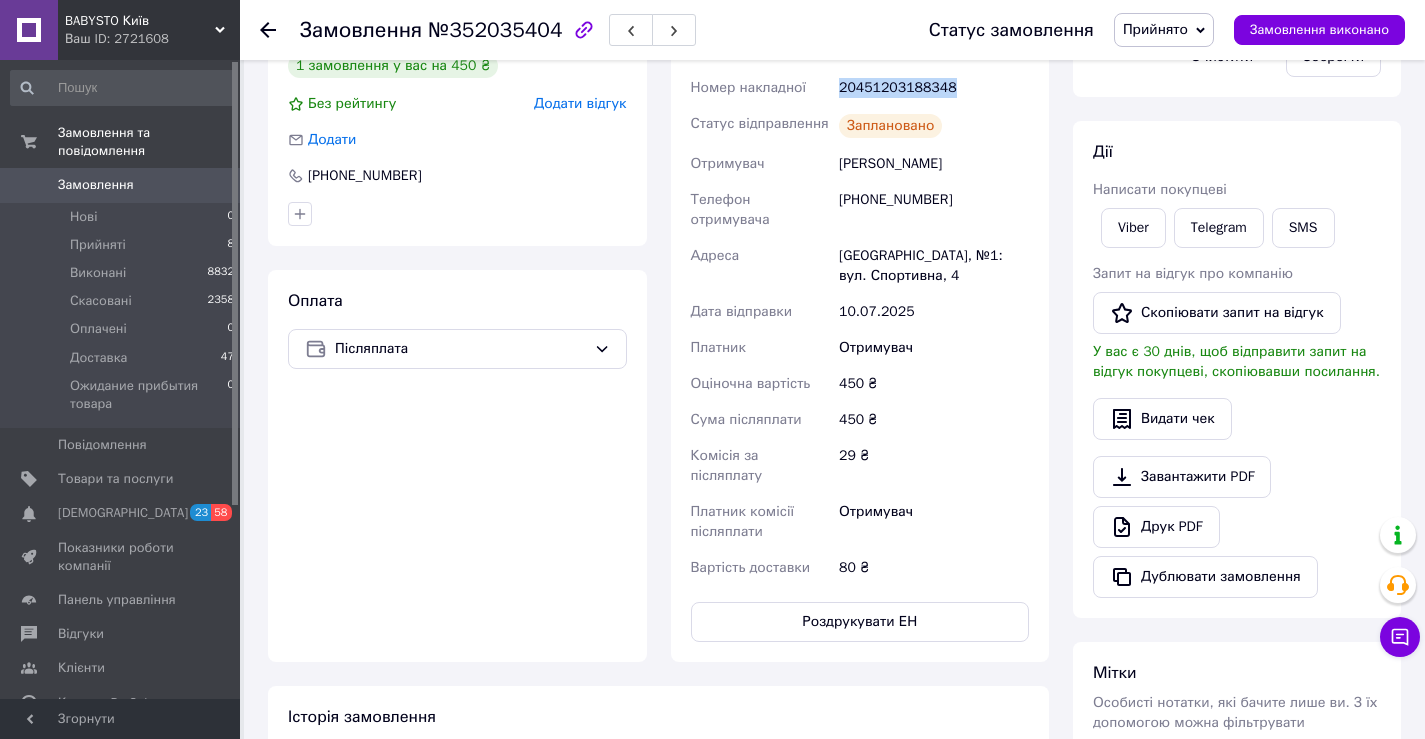scroll, scrollTop: 100, scrollLeft: 0, axis: vertical 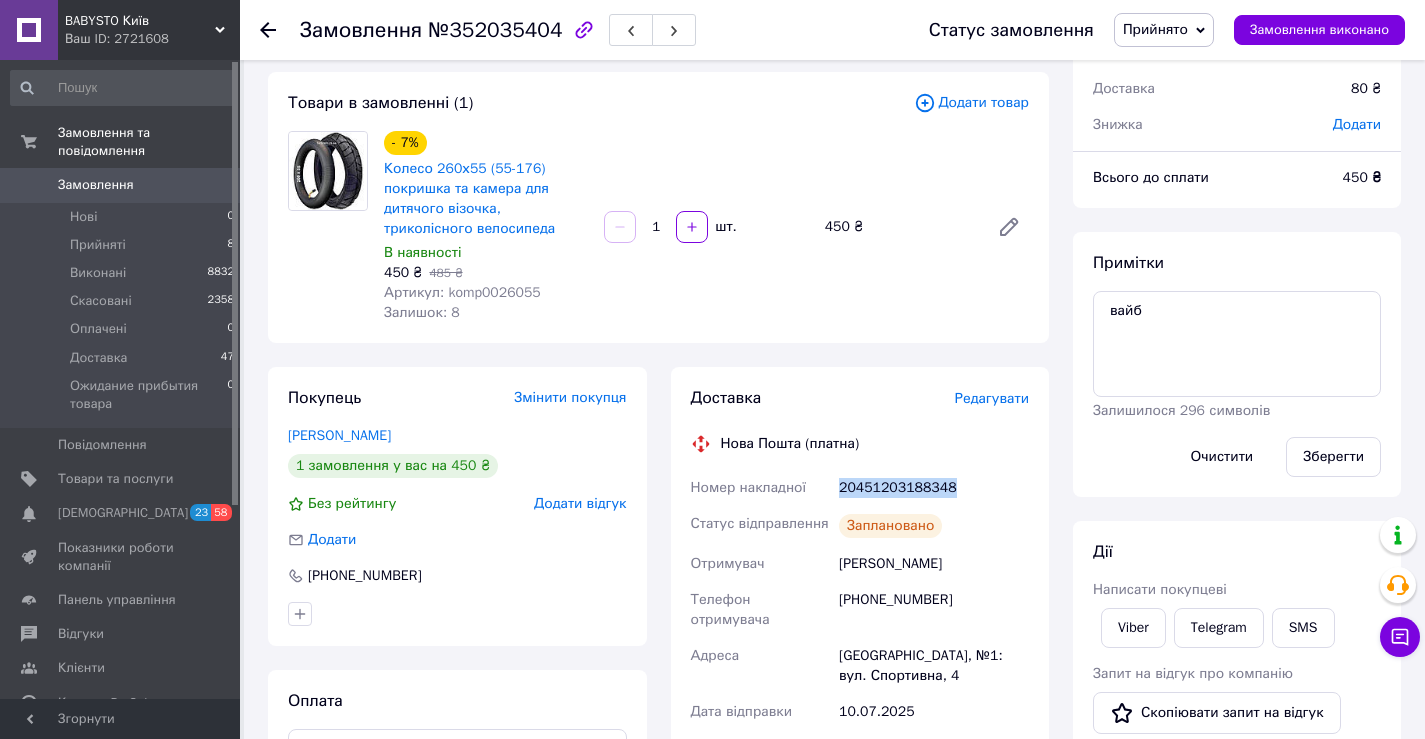 drag, startPoint x: 1207, startPoint y: 25, endPoint x: 1195, endPoint y: 53, distance: 30.463093 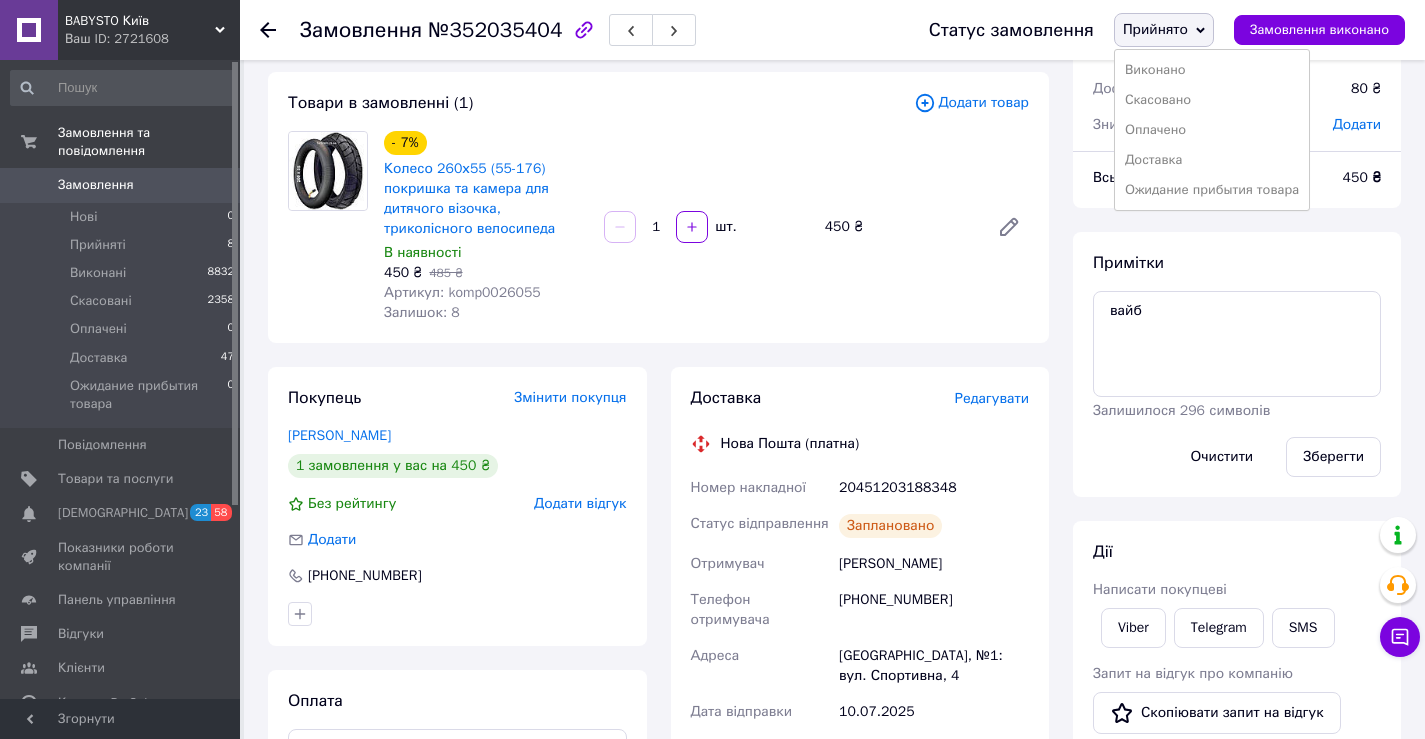 click on "Оплачено" at bounding box center [1212, 130] 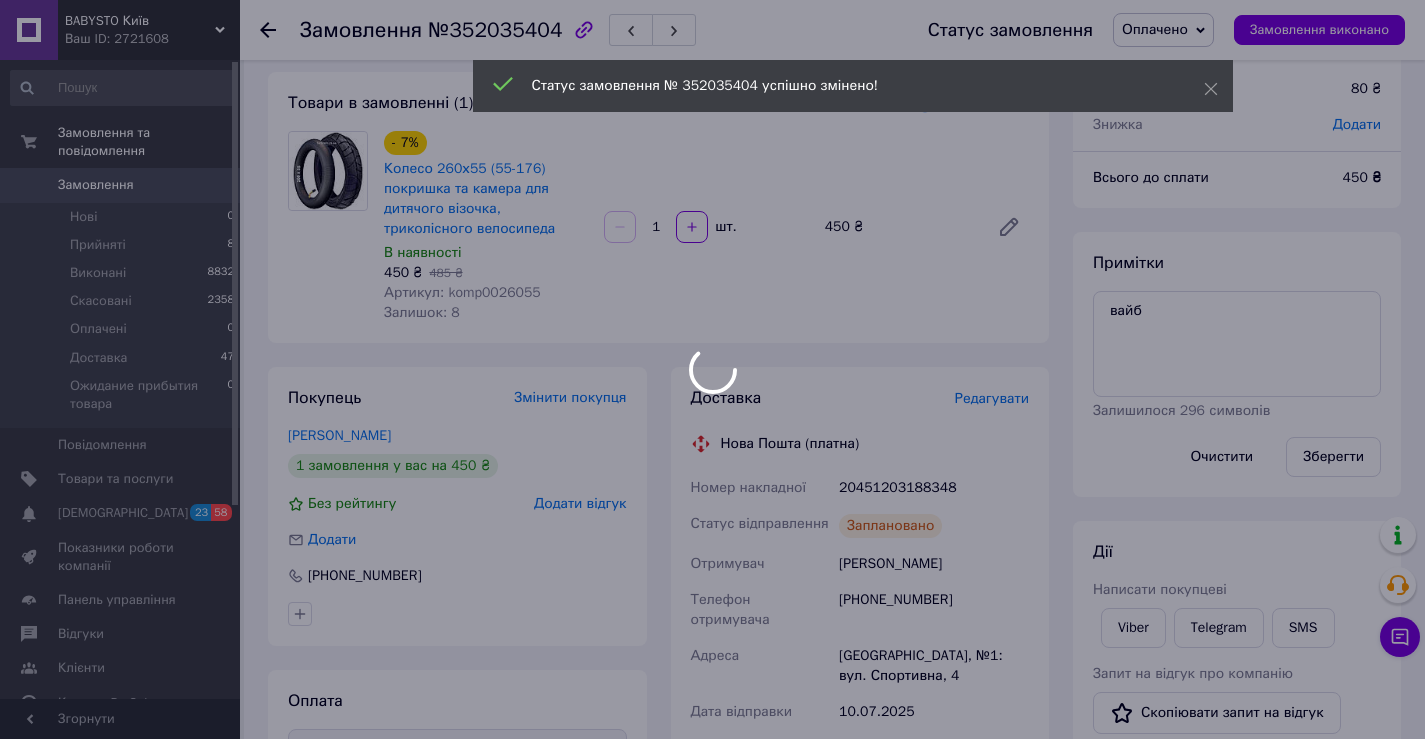 click at bounding box center (712, 369) 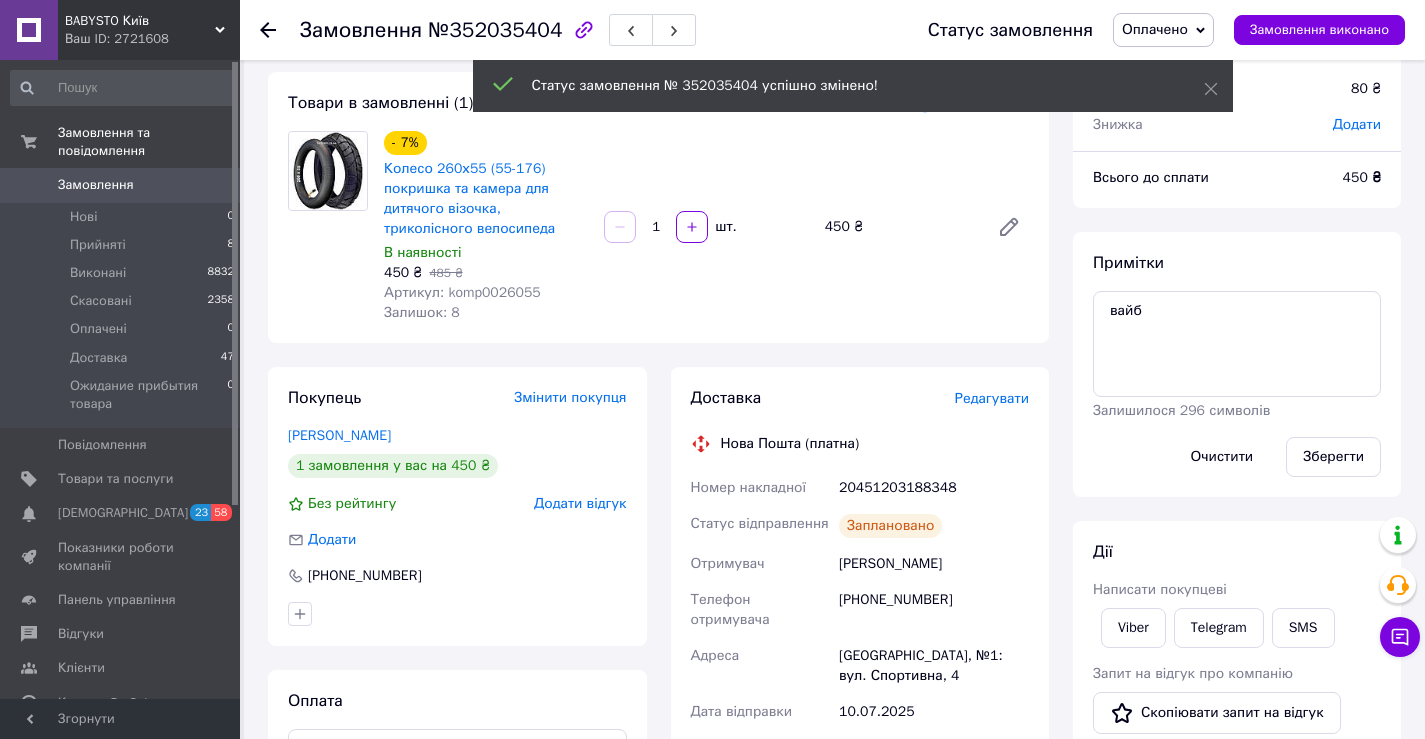 click 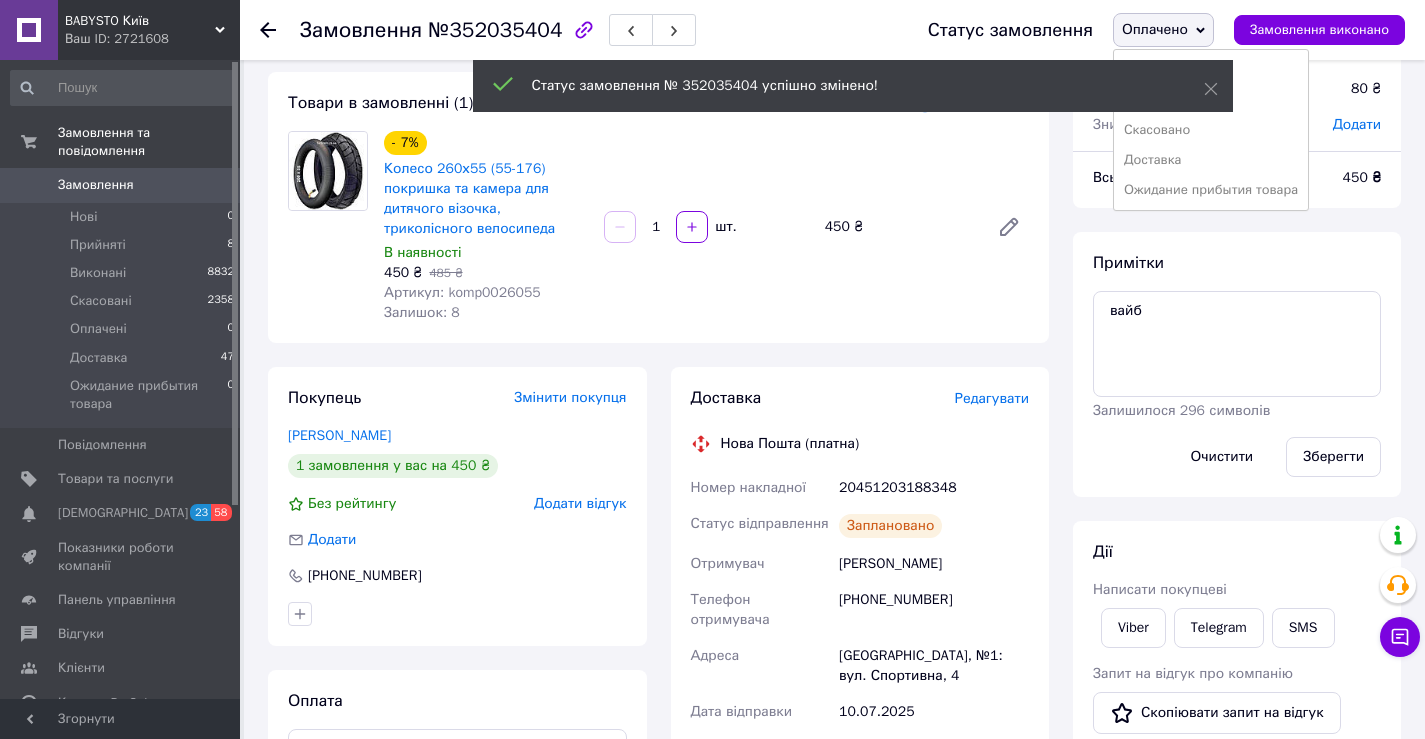 click on "Доставка" at bounding box center [1211, 160] 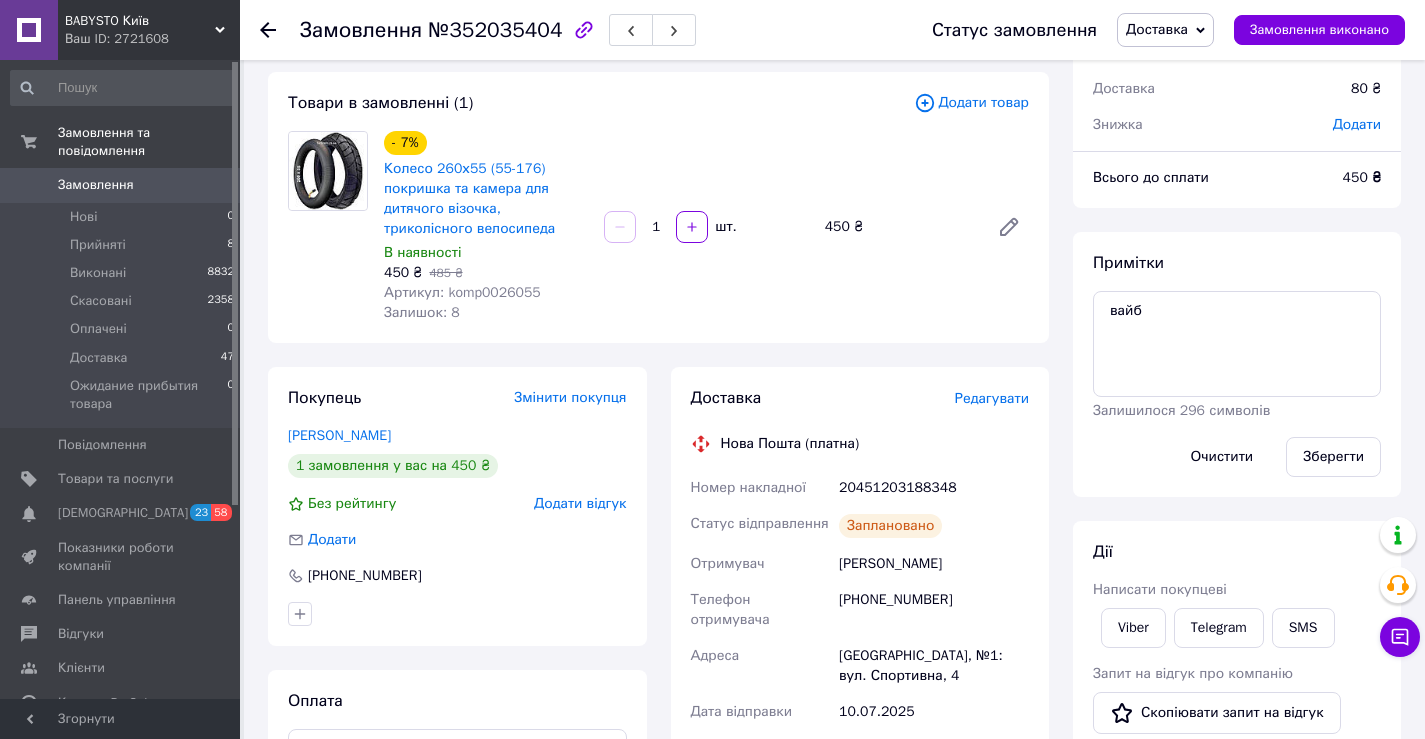 click 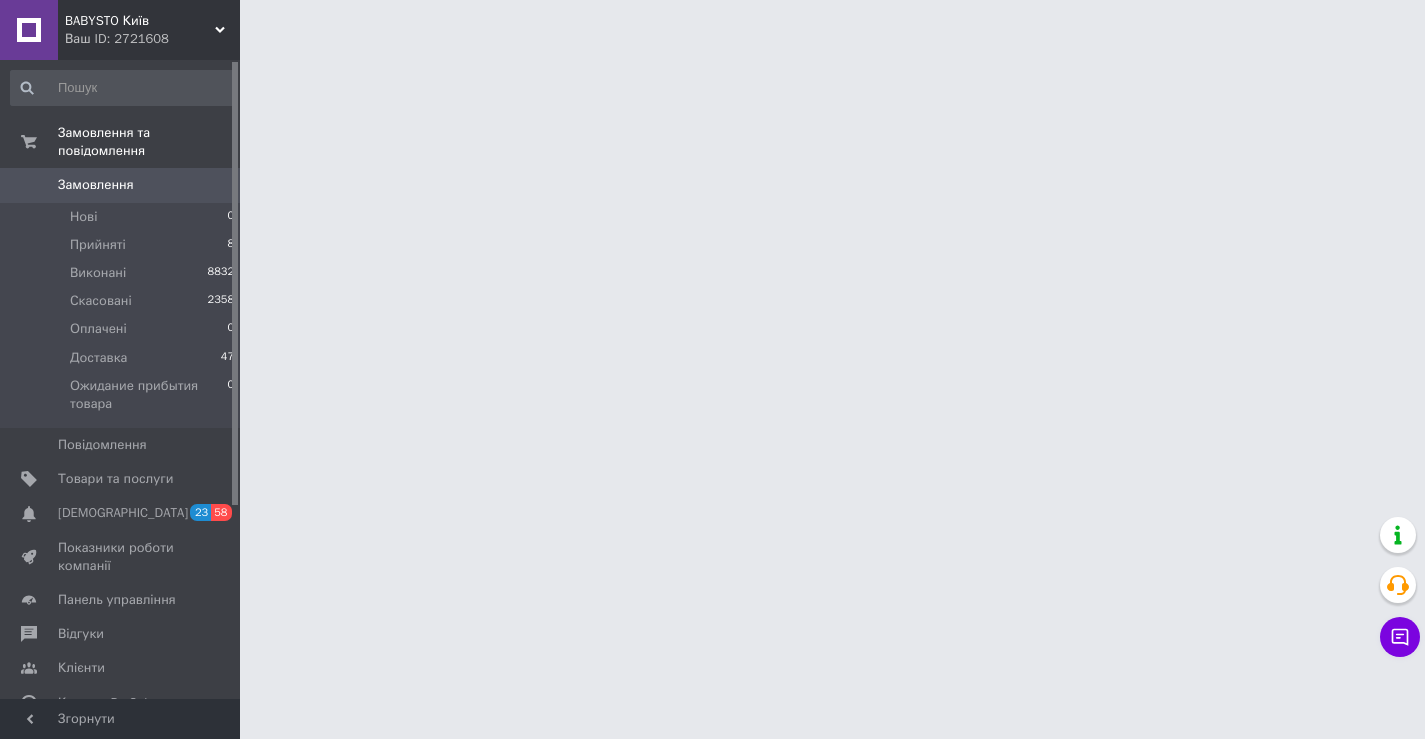 scroll, scrollTop: 0, scrollLeft: 0, axis: both 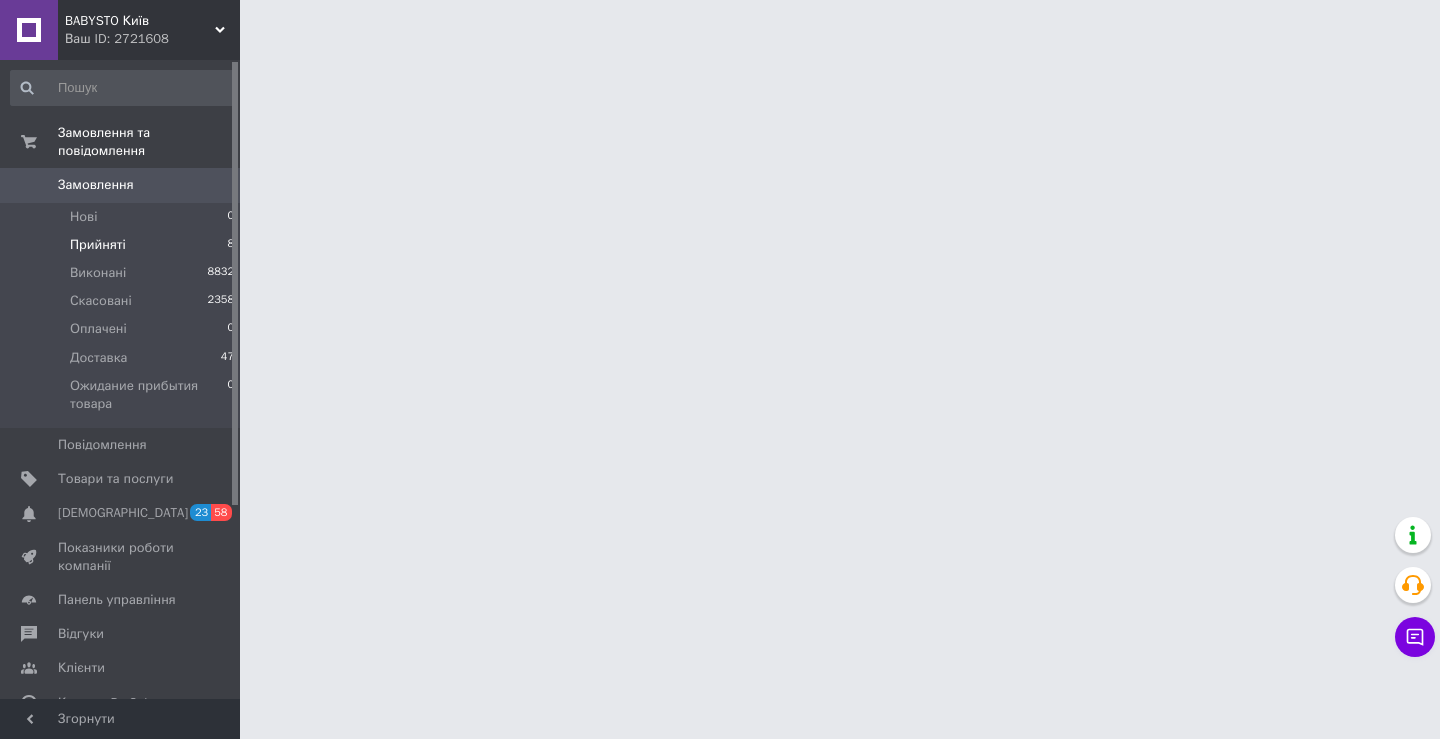 click on "Прийняті" at bounding box center (98, 245) 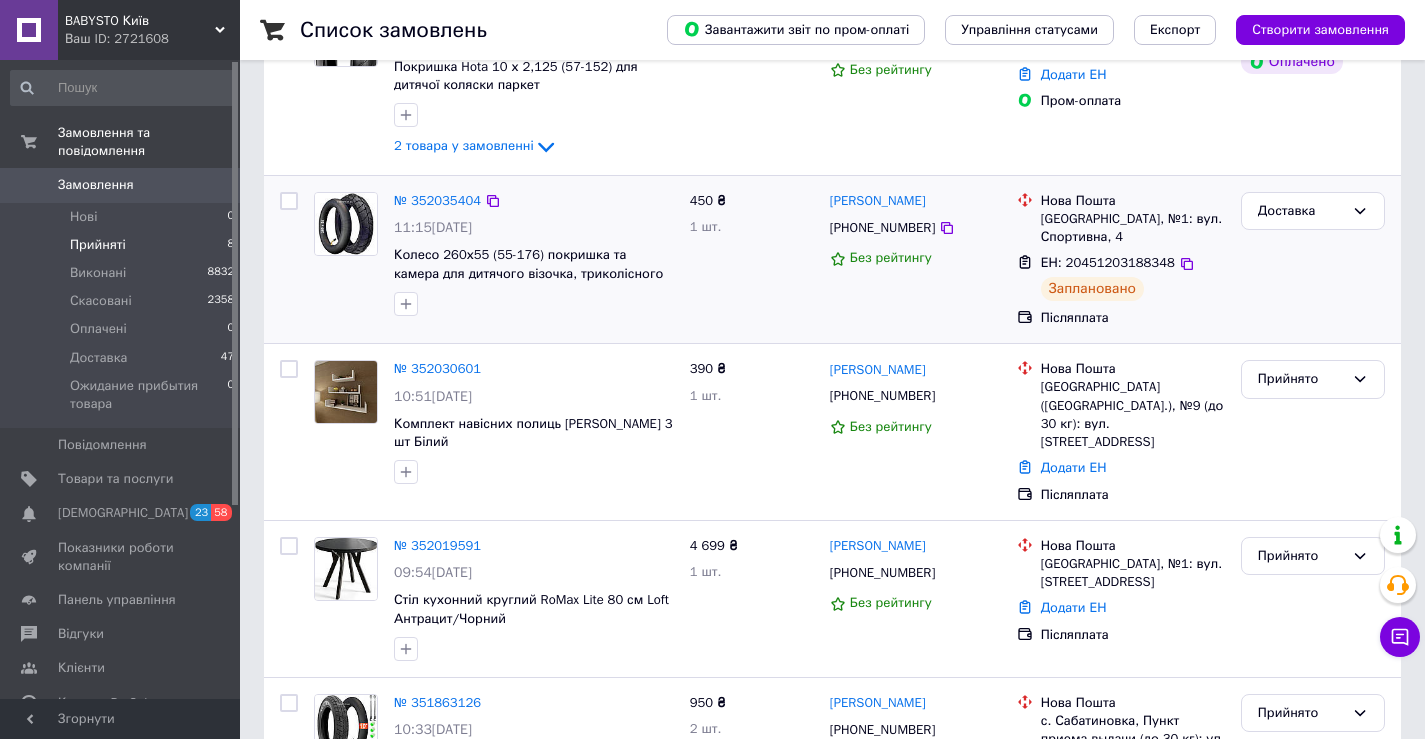 scroll, scrollTop: 0, scrollLeft: 0, axis: both 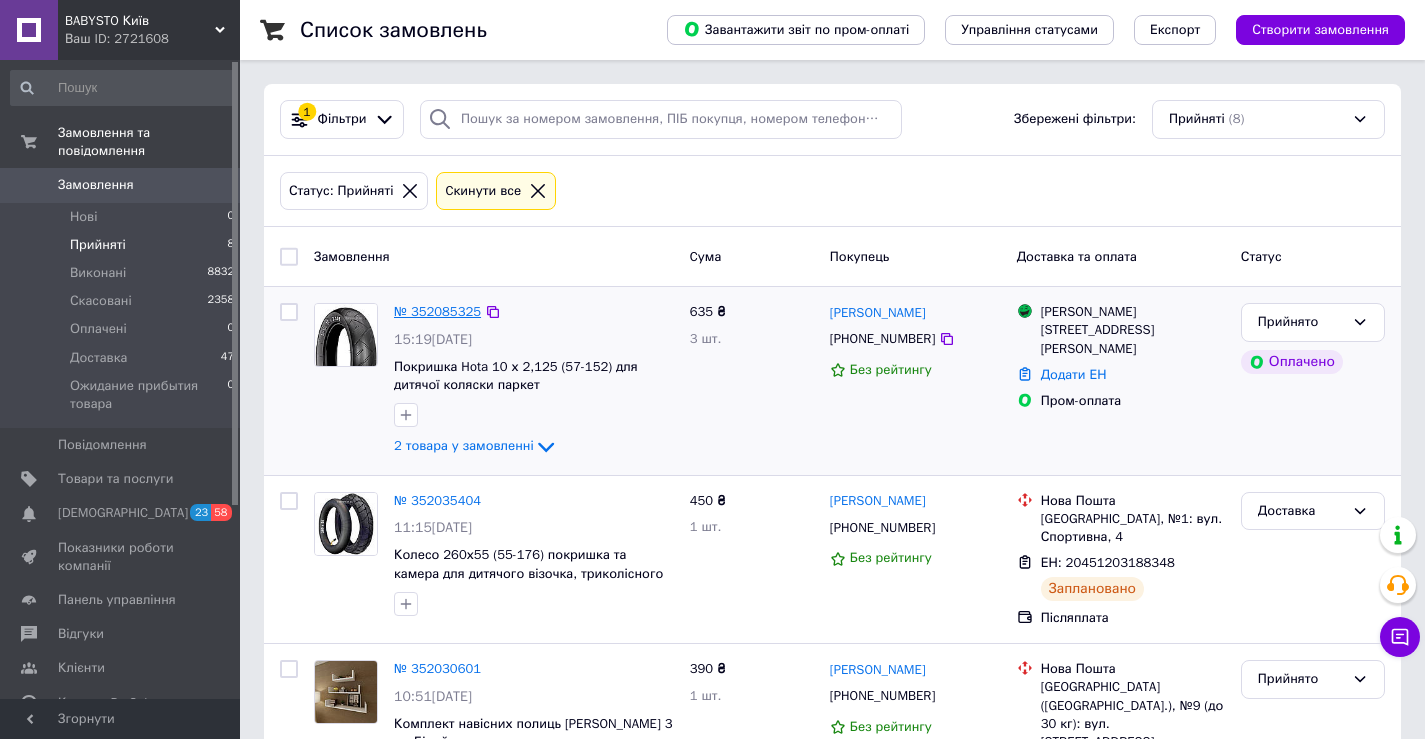click on "№ 352085325" at bounding box center [437, 311] 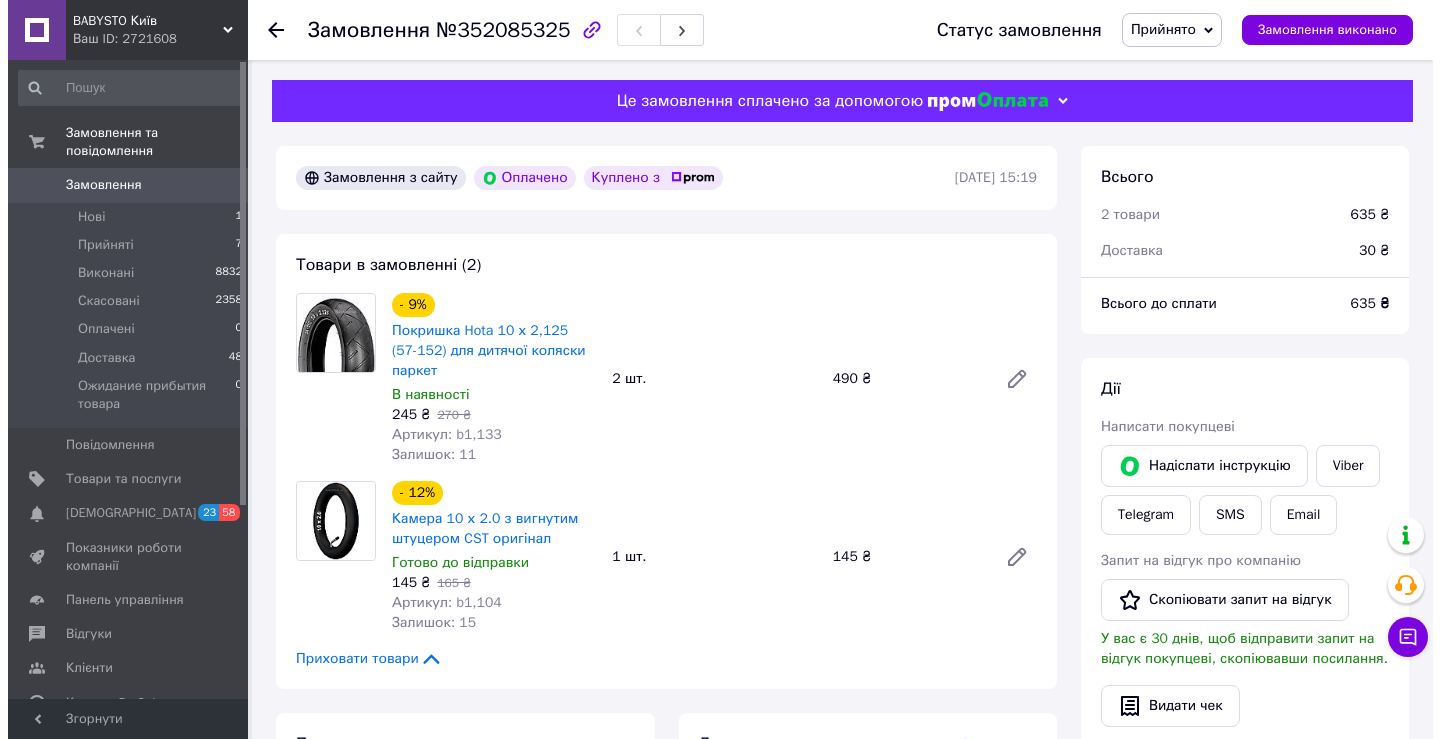 scroll, scrollTop: 200, scrollLeft: 0, axis: vertical 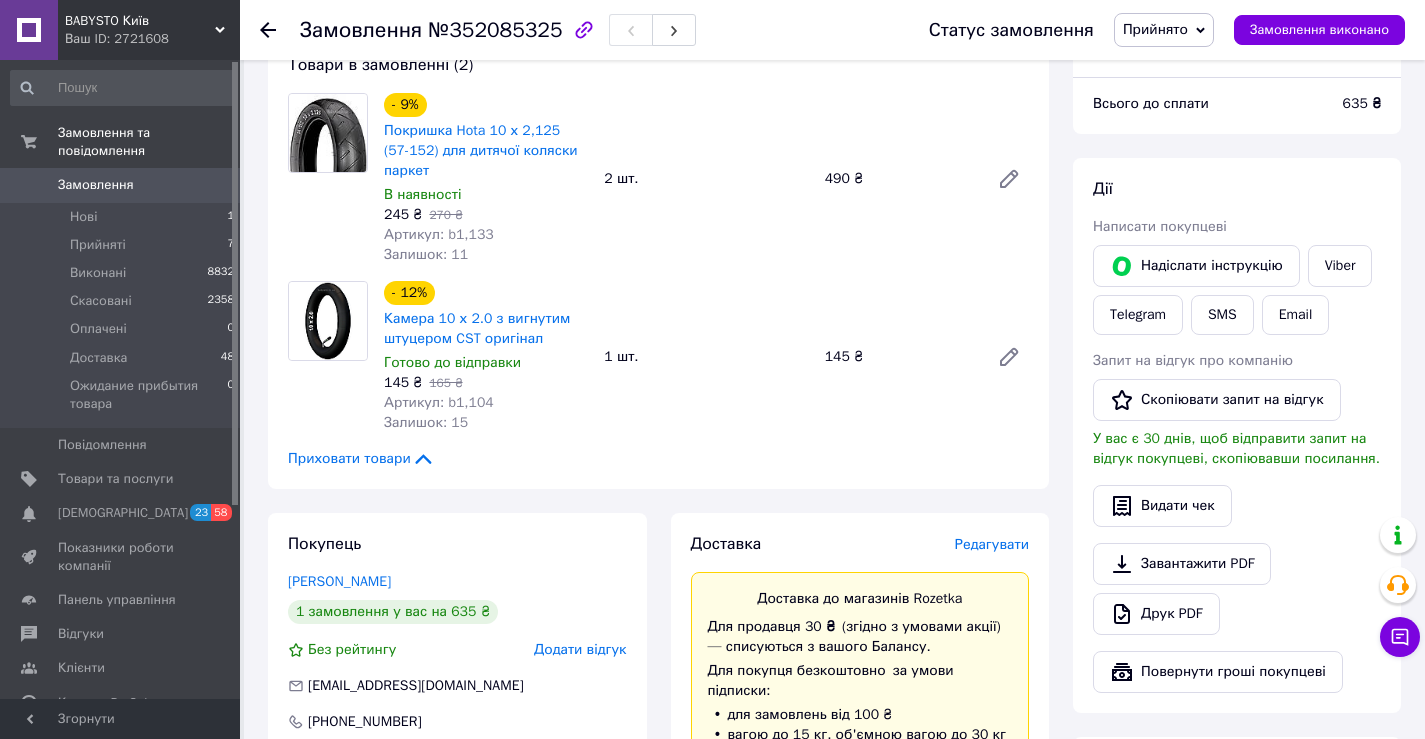 click on "Редагувати" at bounding box center [992, 544] 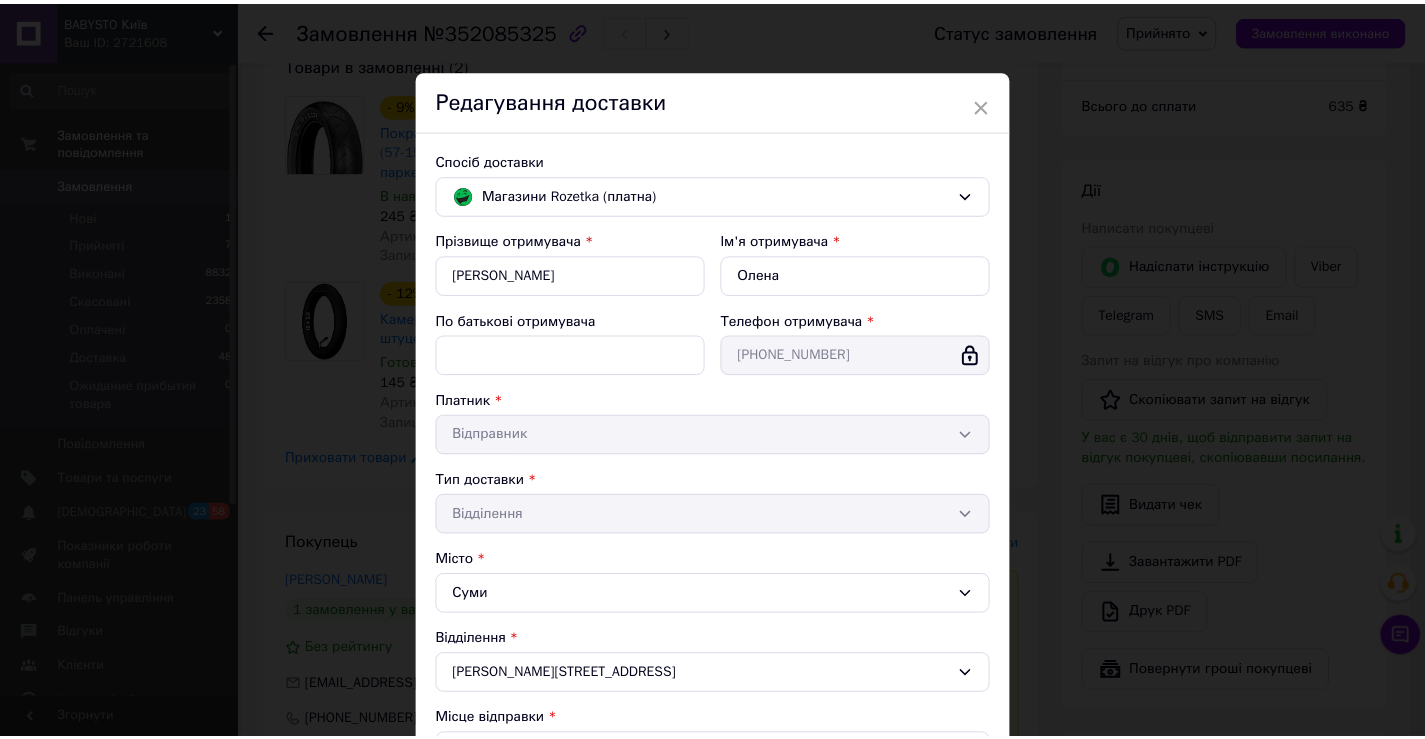 scroll, scrollTop: 385, scrollLeft: 0, axis: vertical 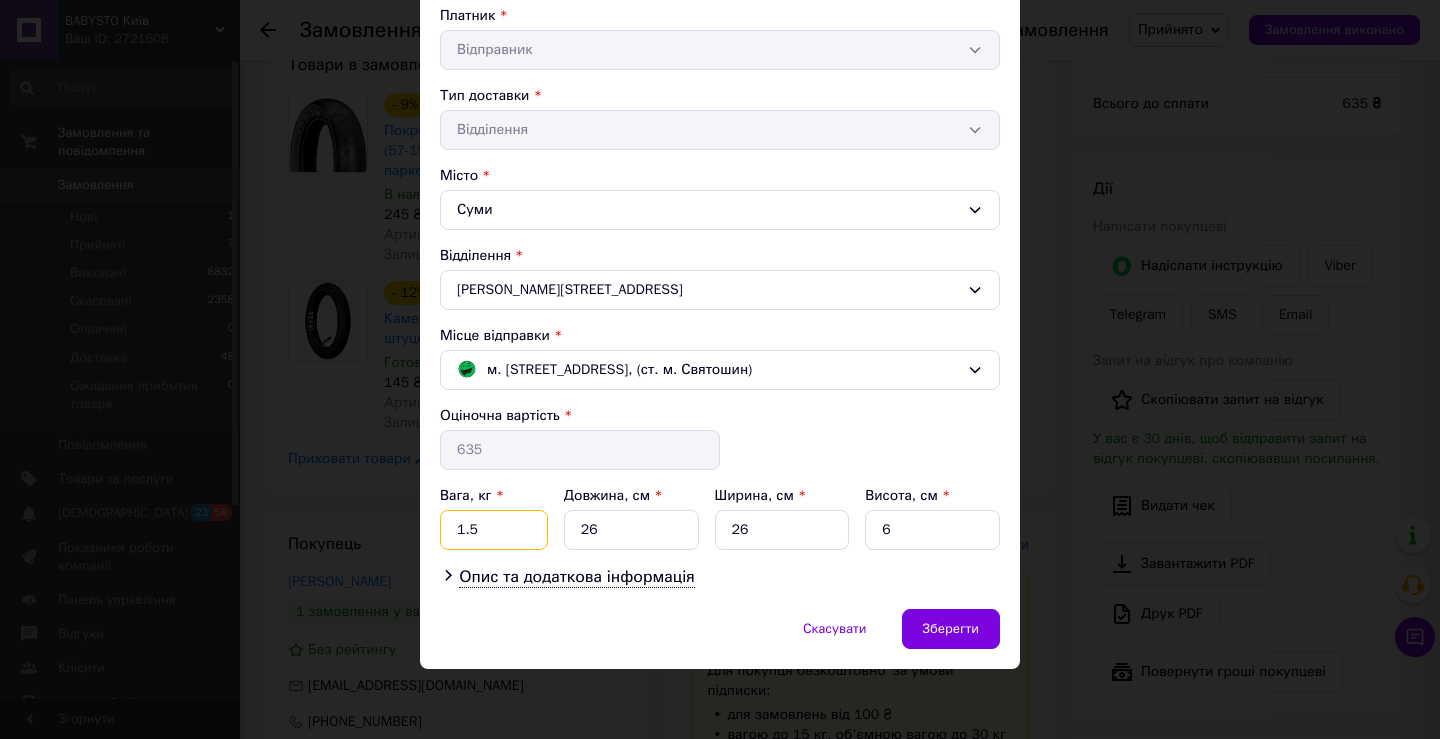 click on "1.5" at bounding box center [494, 530] 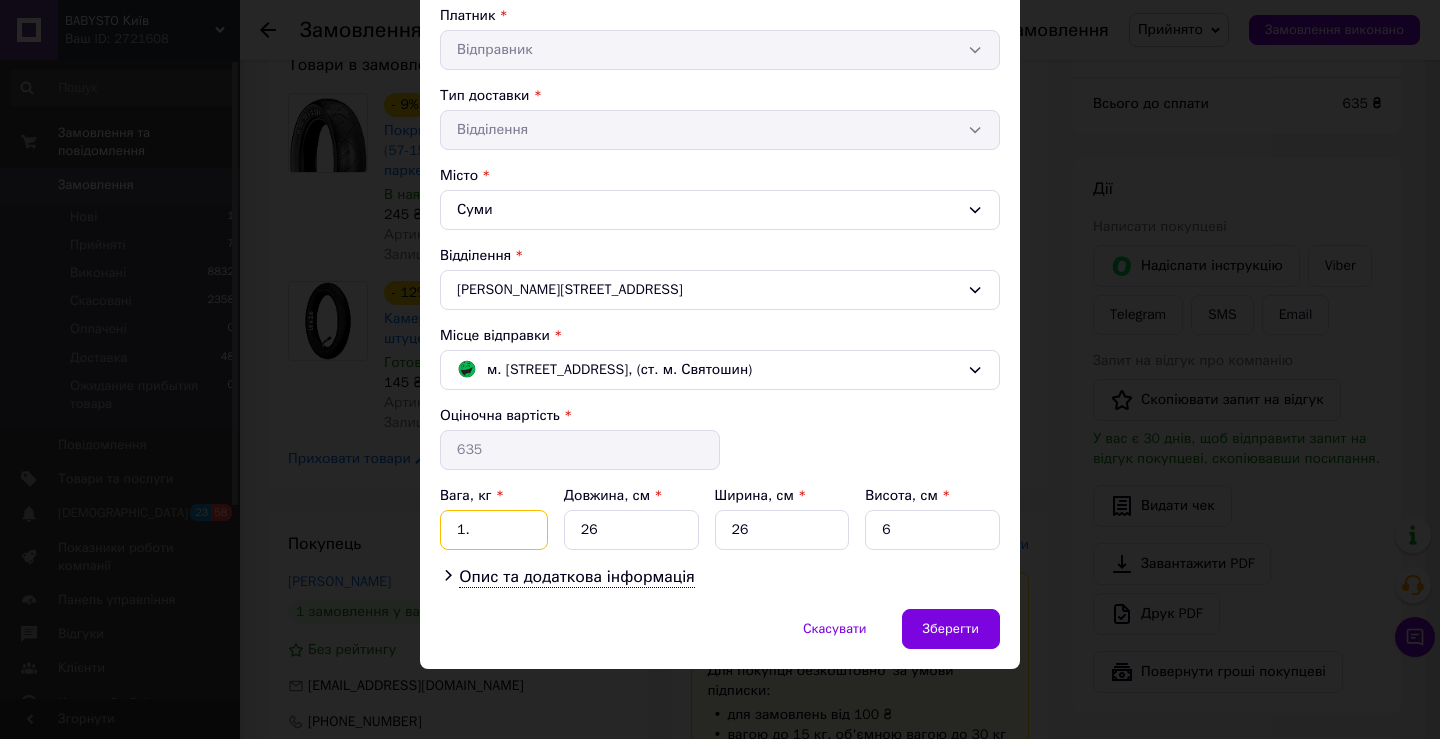 type on "1" 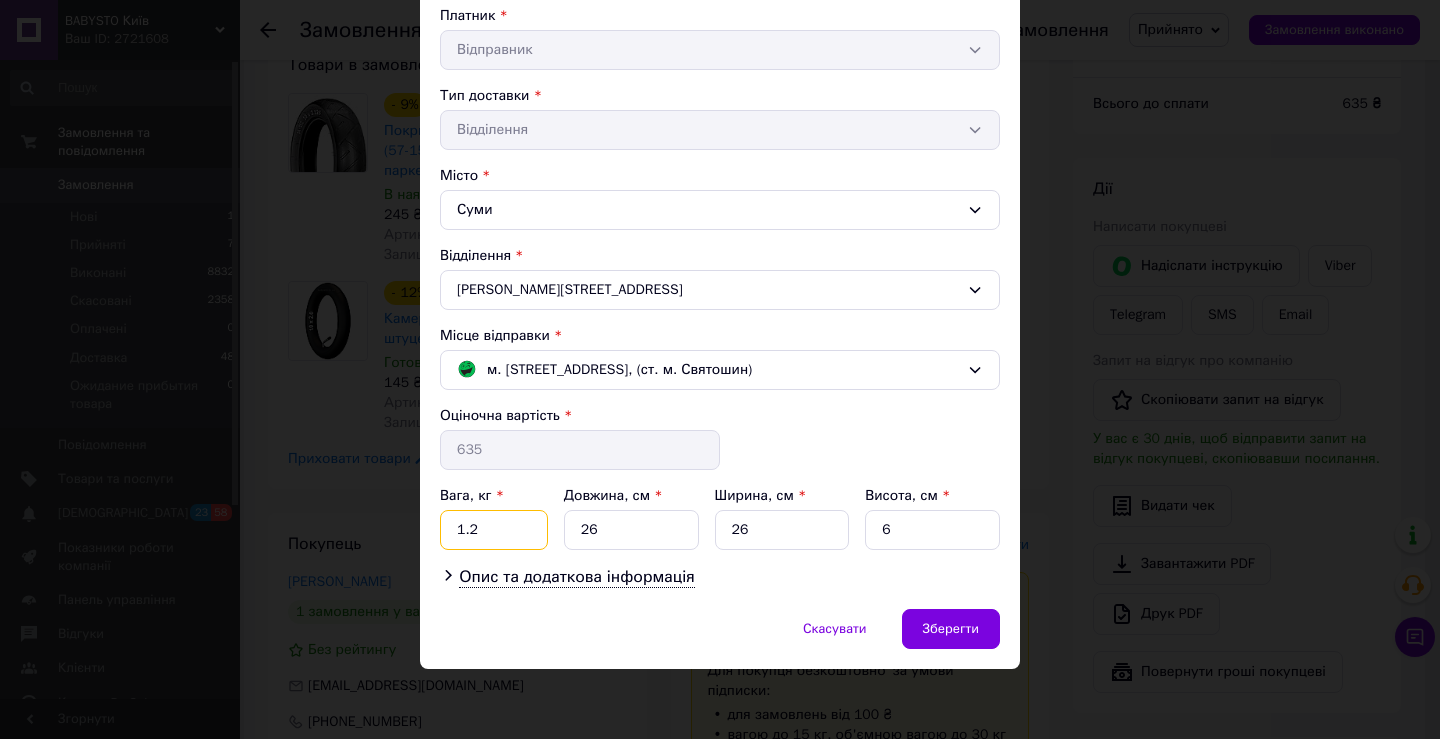 type on "1.2" 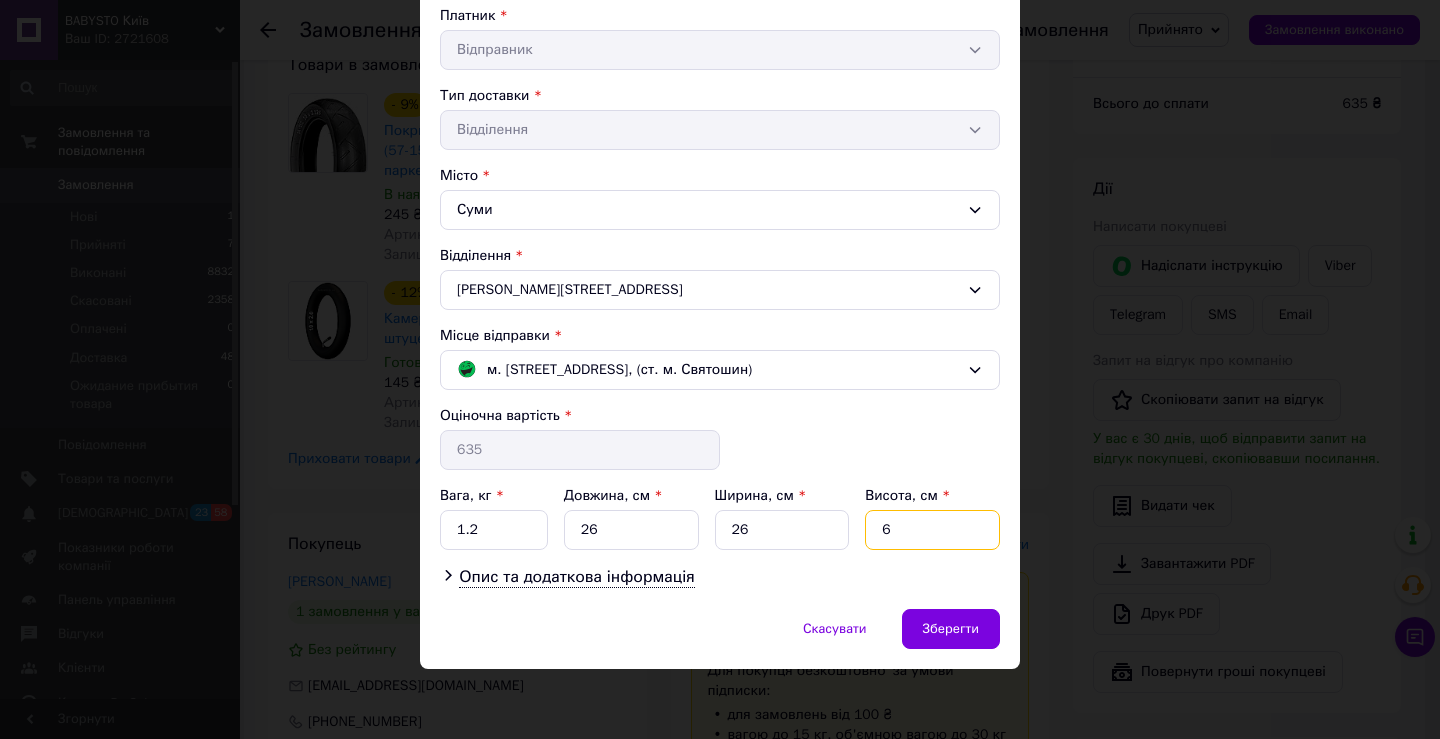 click on "6" at bounding box center [932, 530] 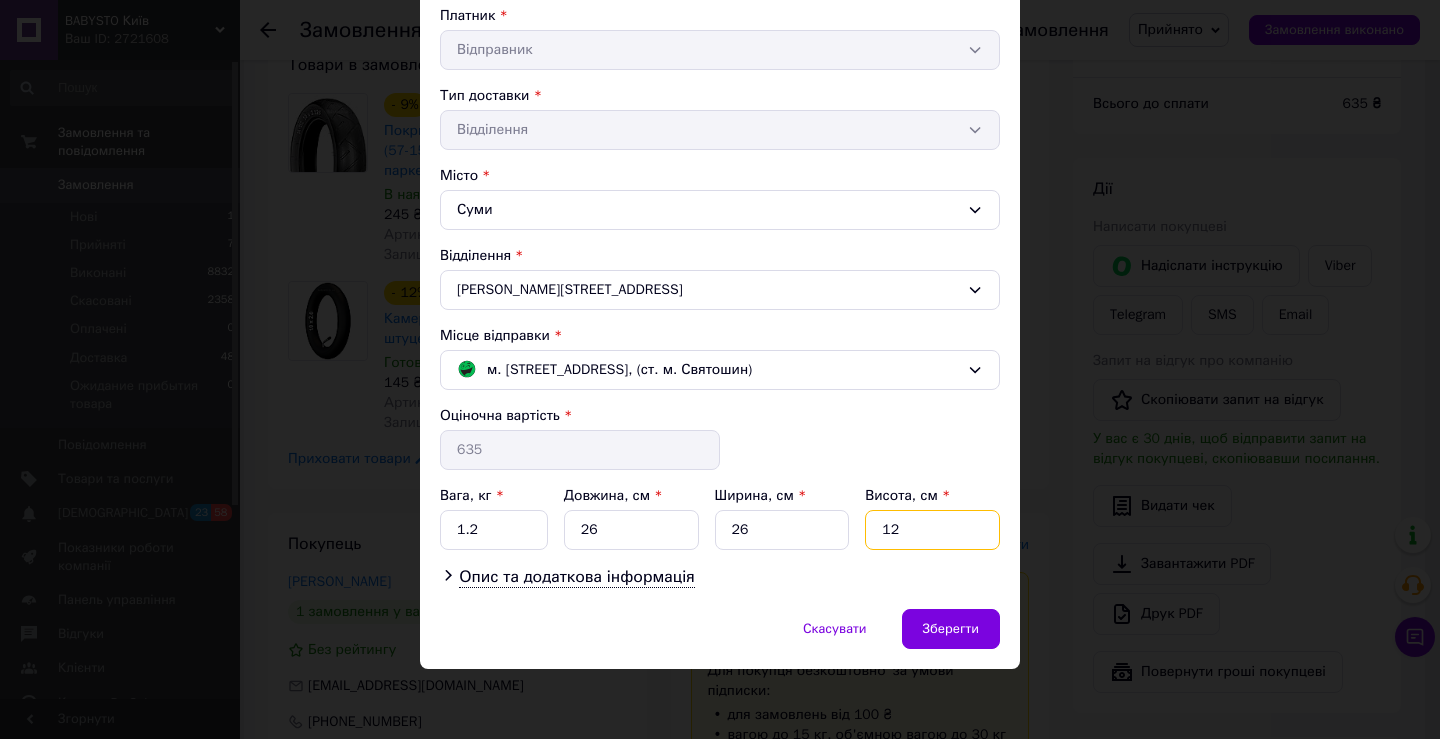type on "1" 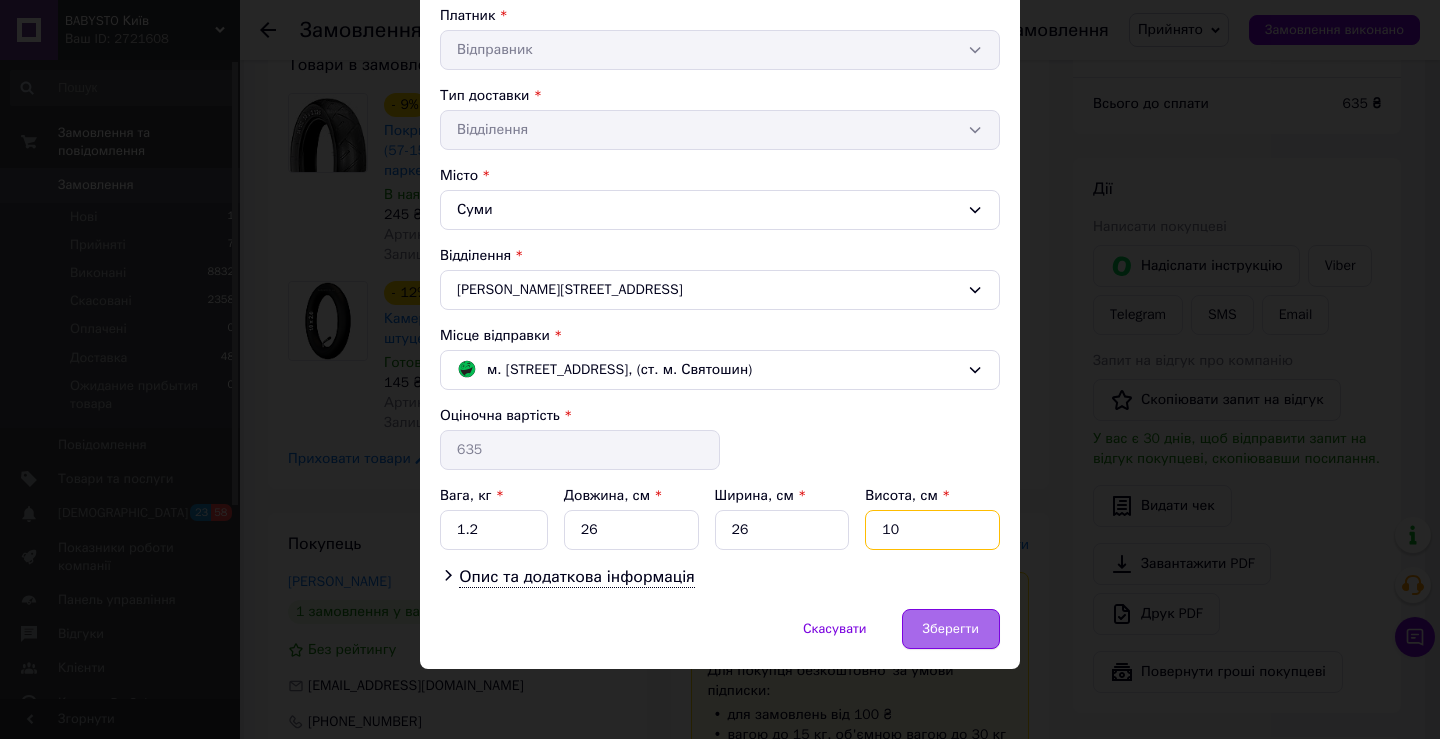 type on "10" 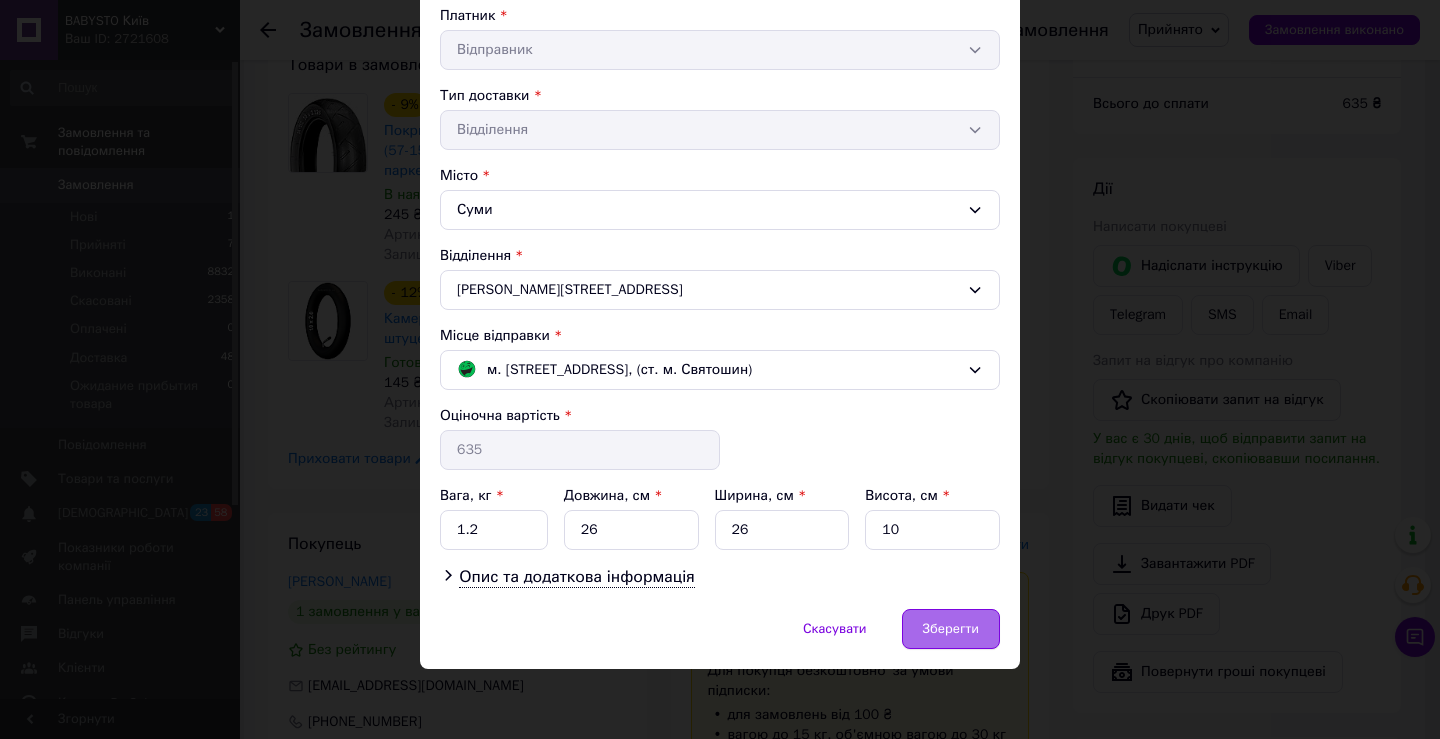 click on "Зберегти" at bounding box center (951, 629) 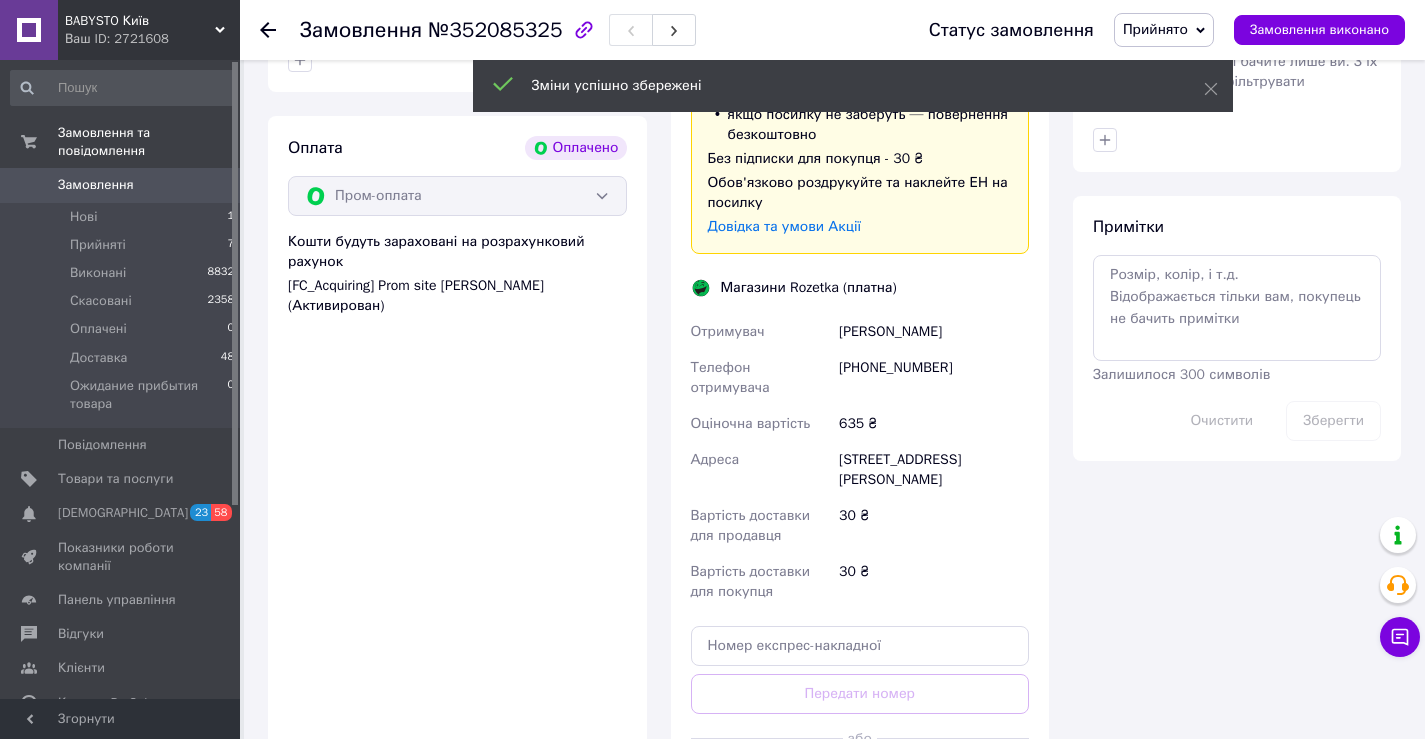scroll, scrollTop: 1100, scrollLeft: 0, axis: vertical 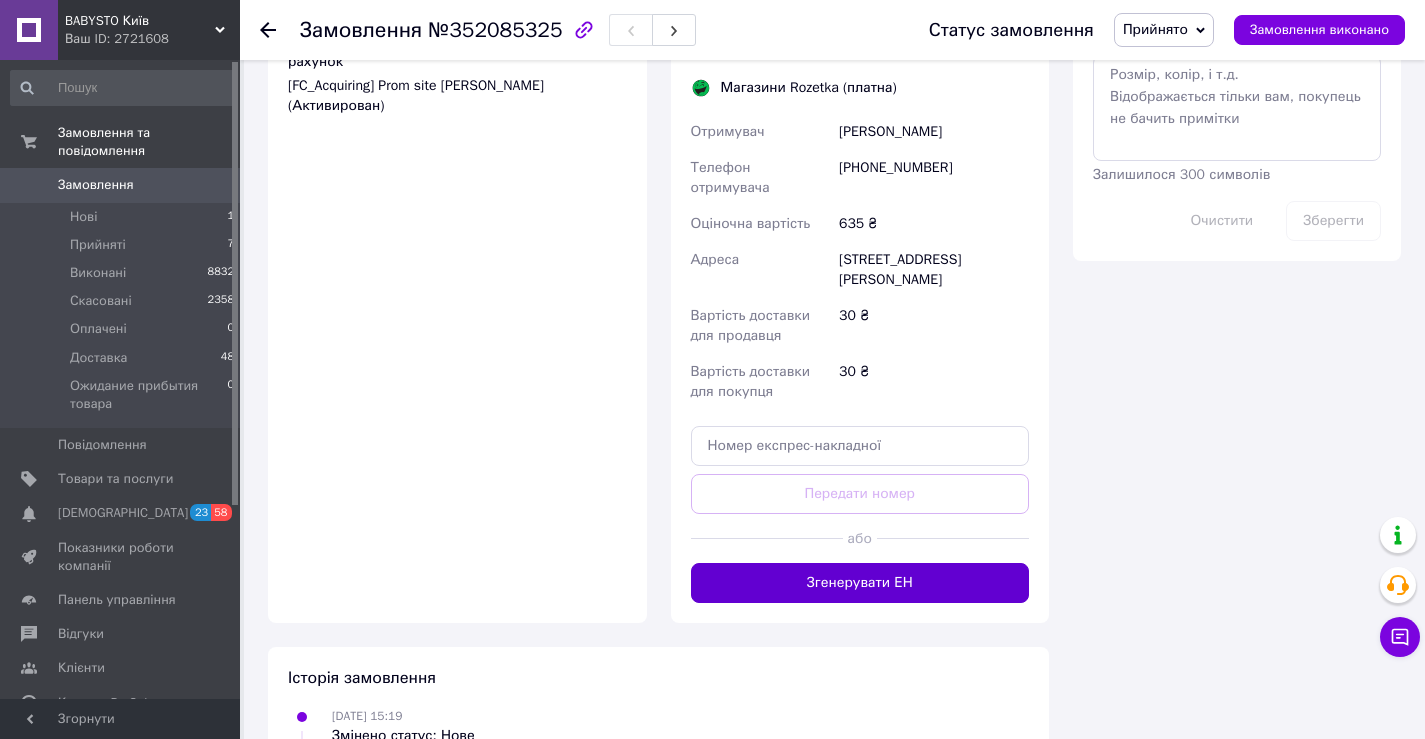 drag, startPoint x: 824, startPoint y: 558, endPoint x: 756, endPoint y: 673, distance: 133.60014 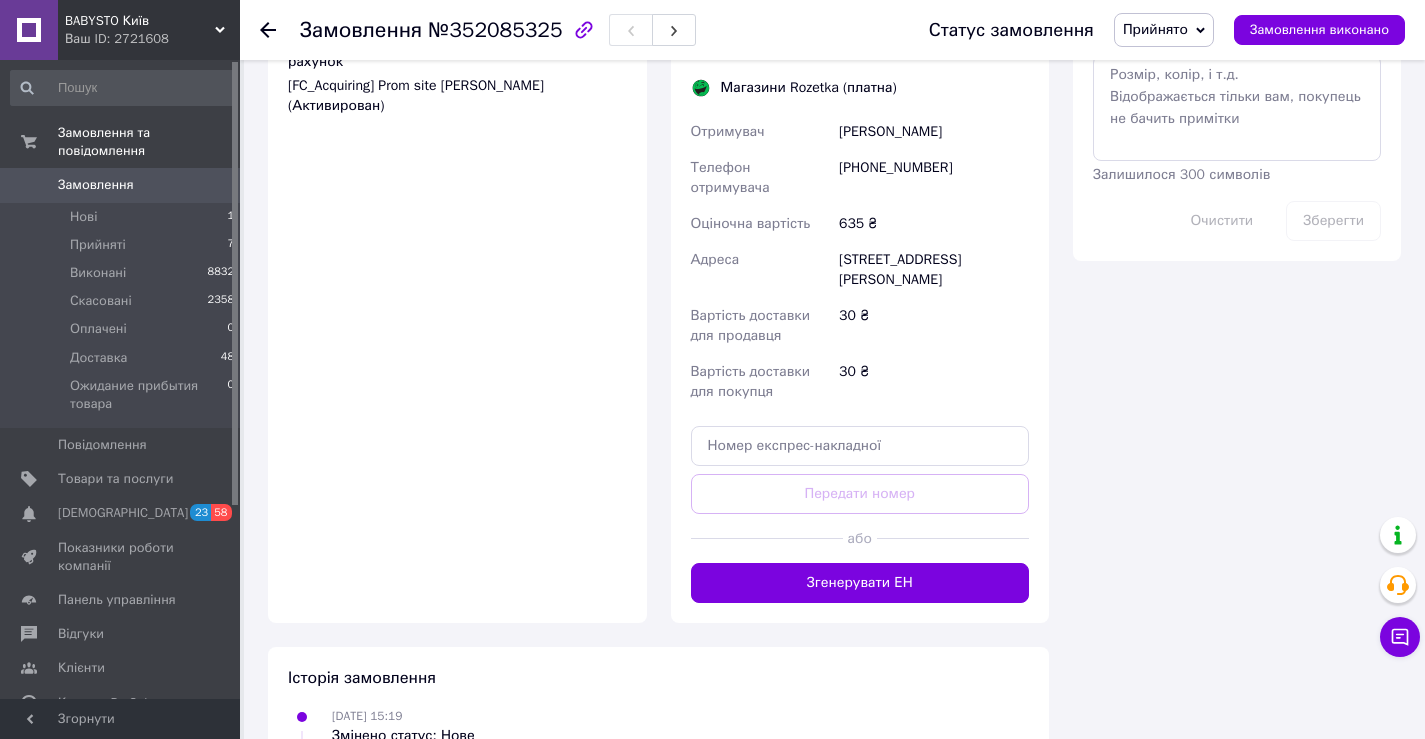 click on "Згенерувати ЕН" at bounding box center [860, 583] 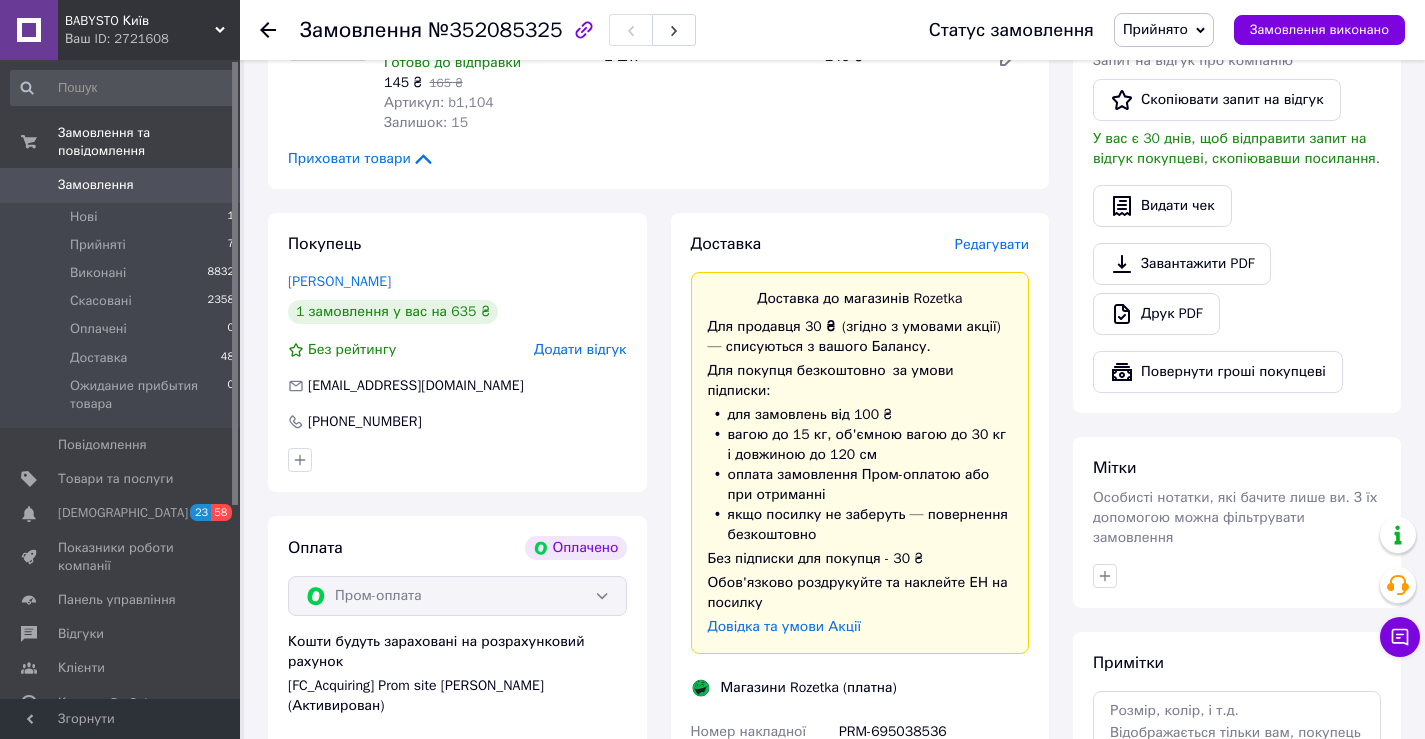 scroll, scrollTop: 800, scrollLeft: 0, axis: vertical 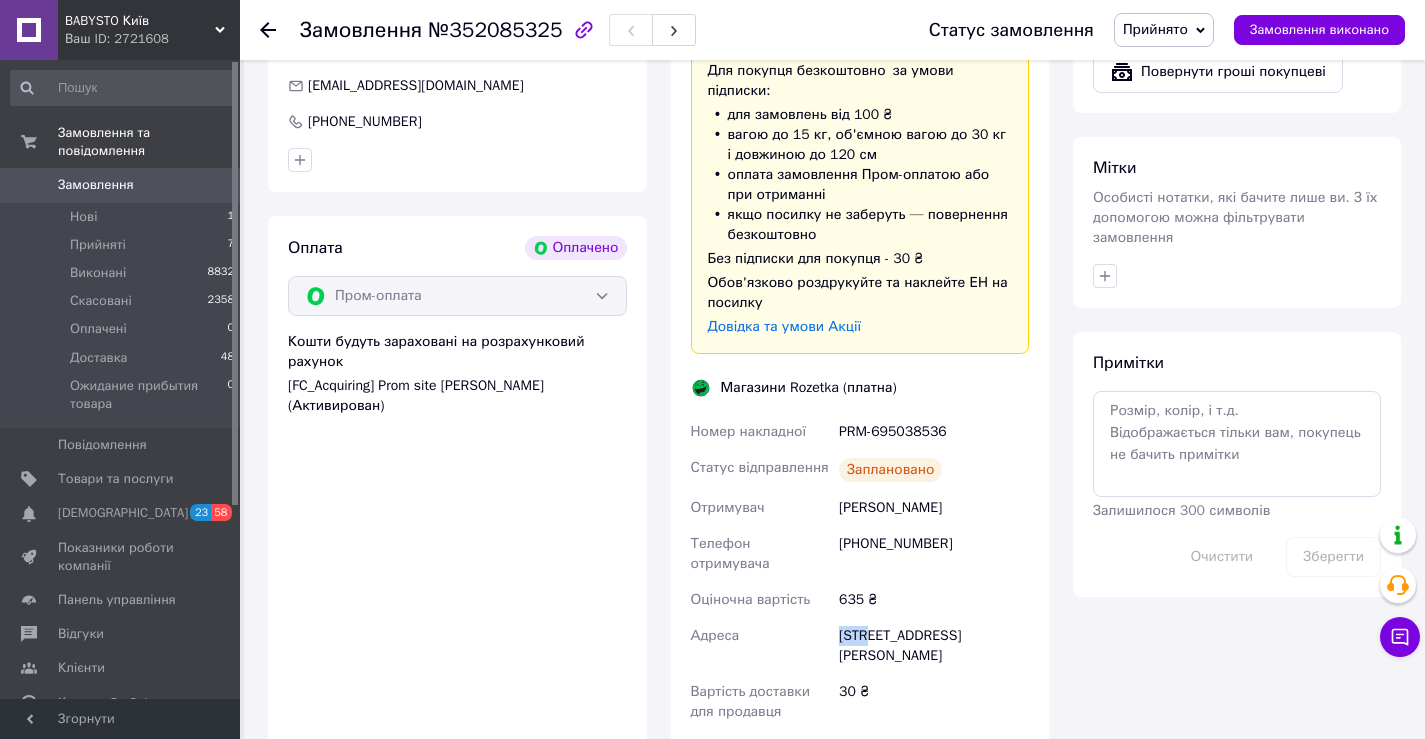 drag, startPoint x: 838, startPoint y: 611, endPoint x: 870, endPoint y: 619, distance: 32.984844 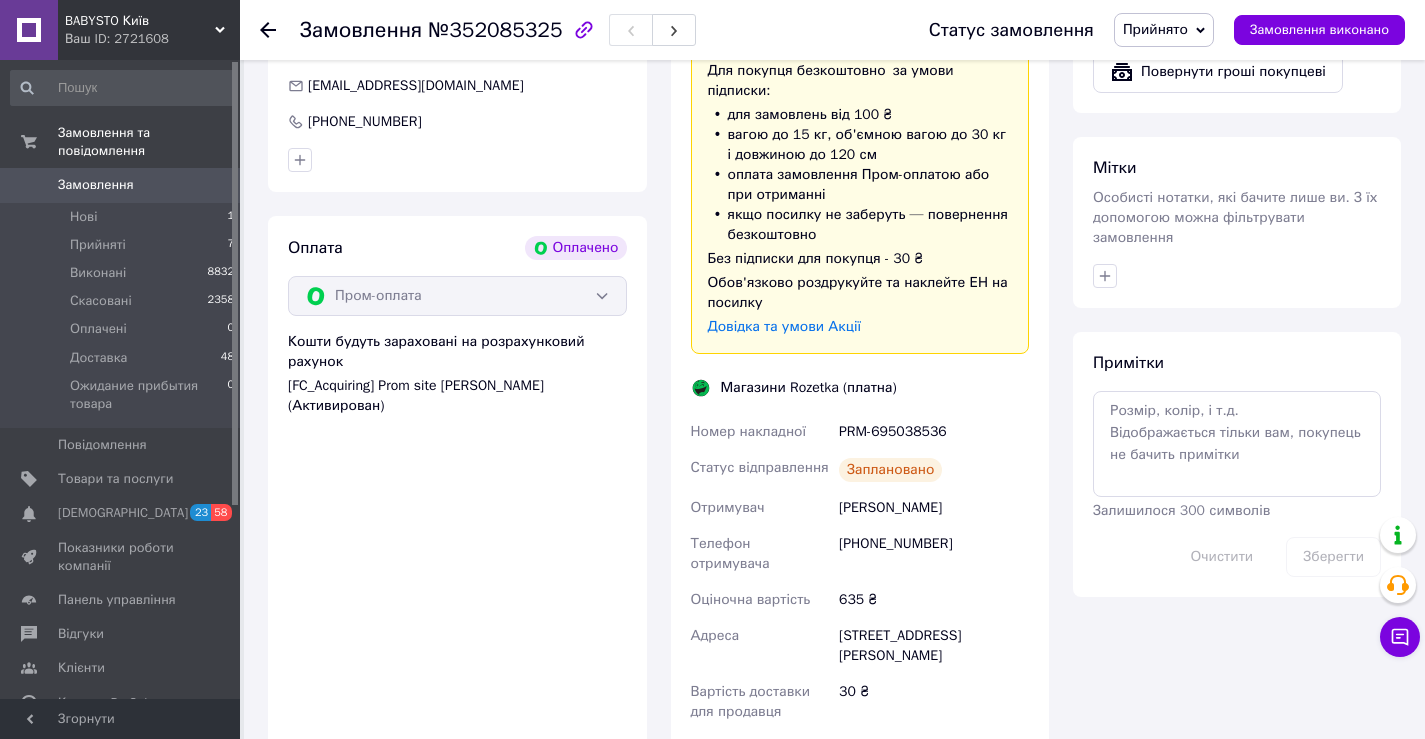 click on "Лебеденко Олена" at bounding box center [934, 508] 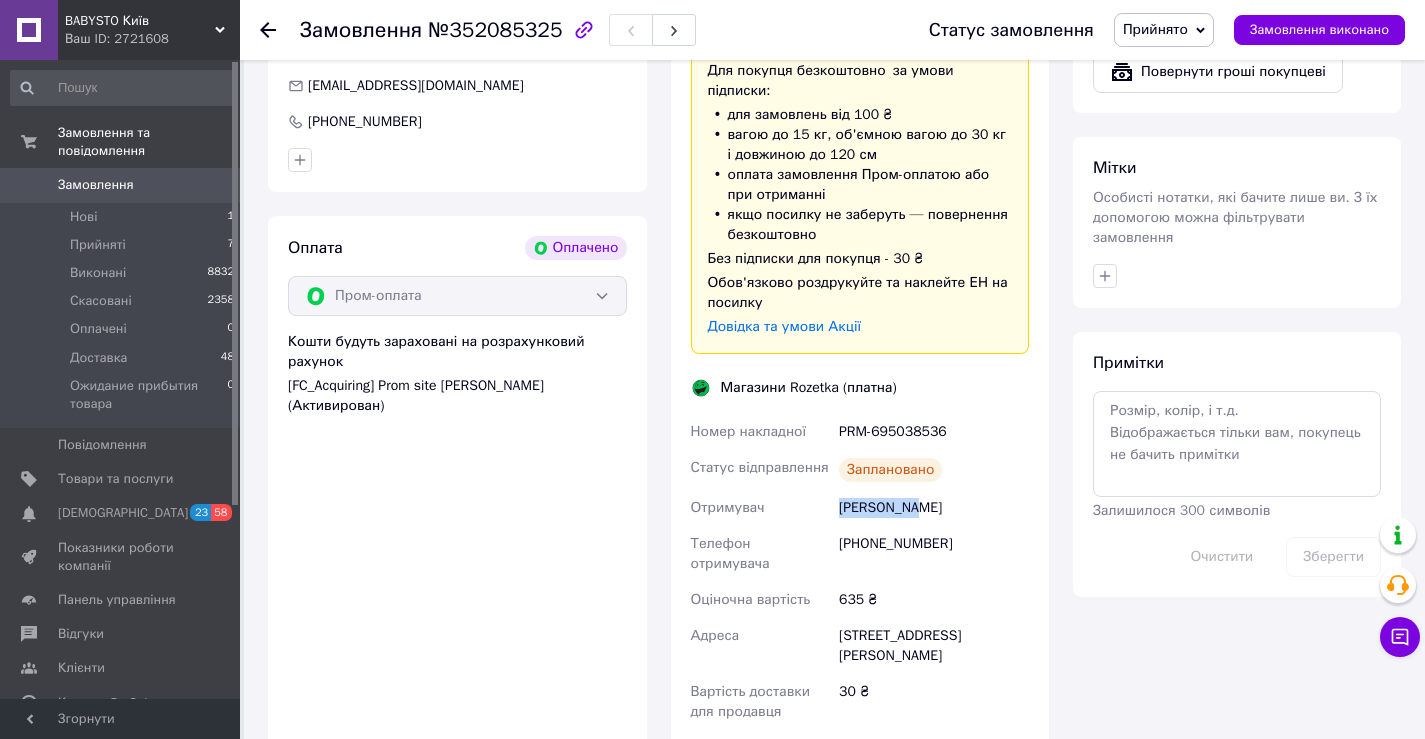 click on "Лебеденко Олена" at bounding box center (934, 508) 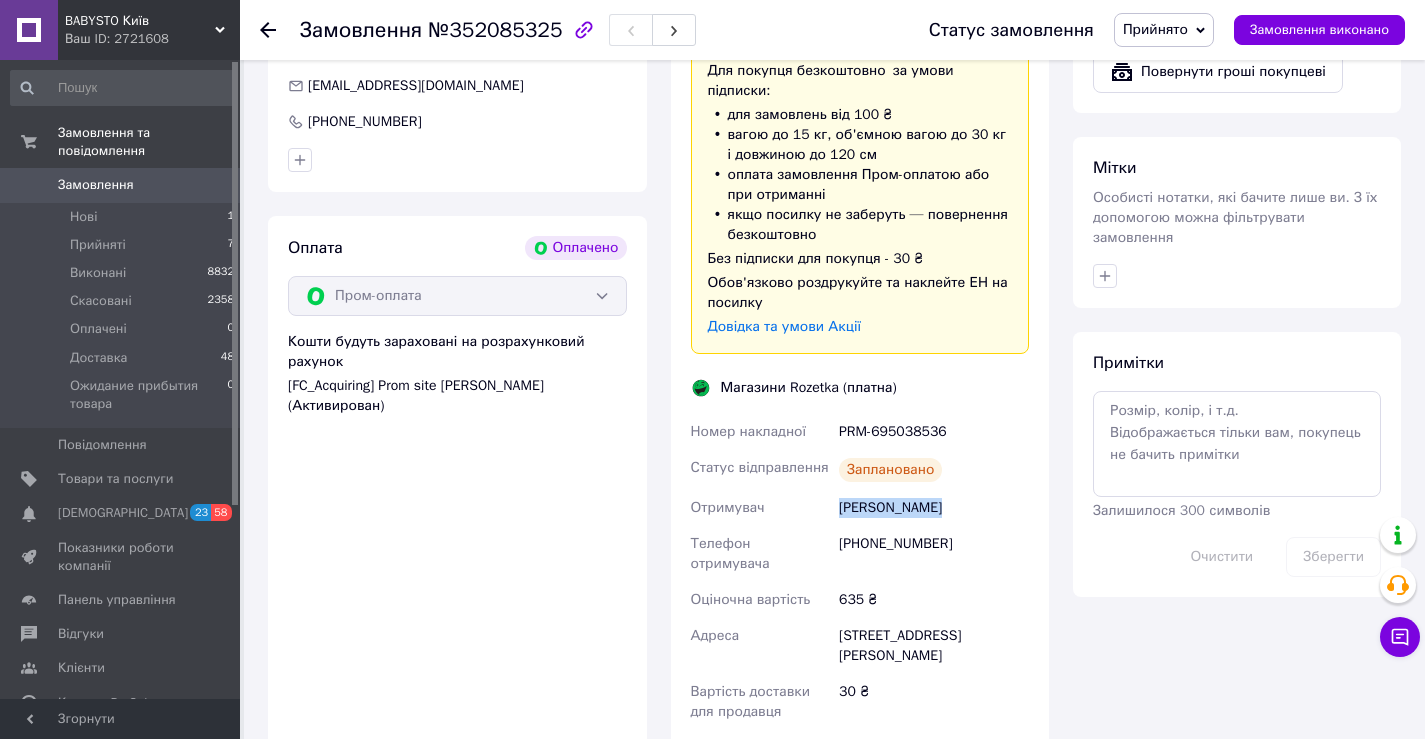 click on "Лебеденко Олена" at bounding box center [934, 508] 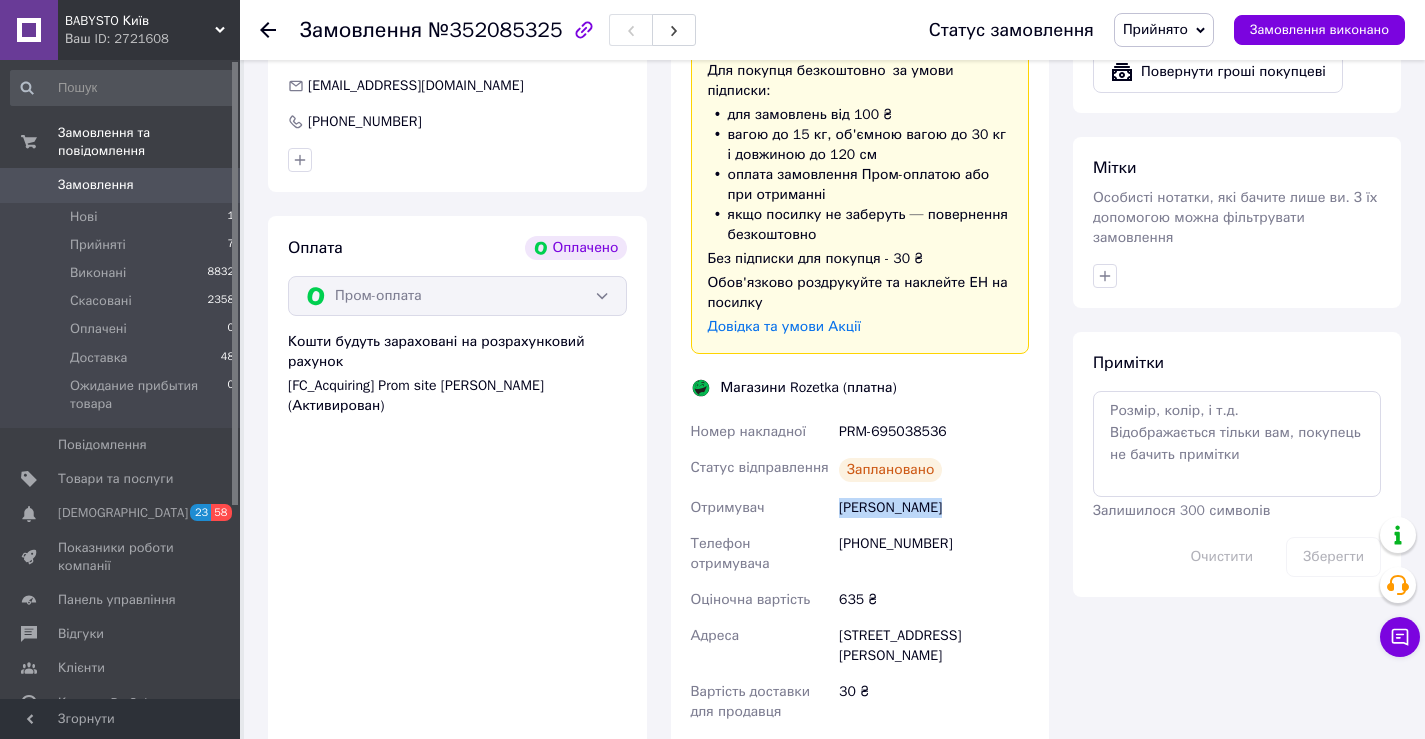 copy on "Лебеденко Олена" 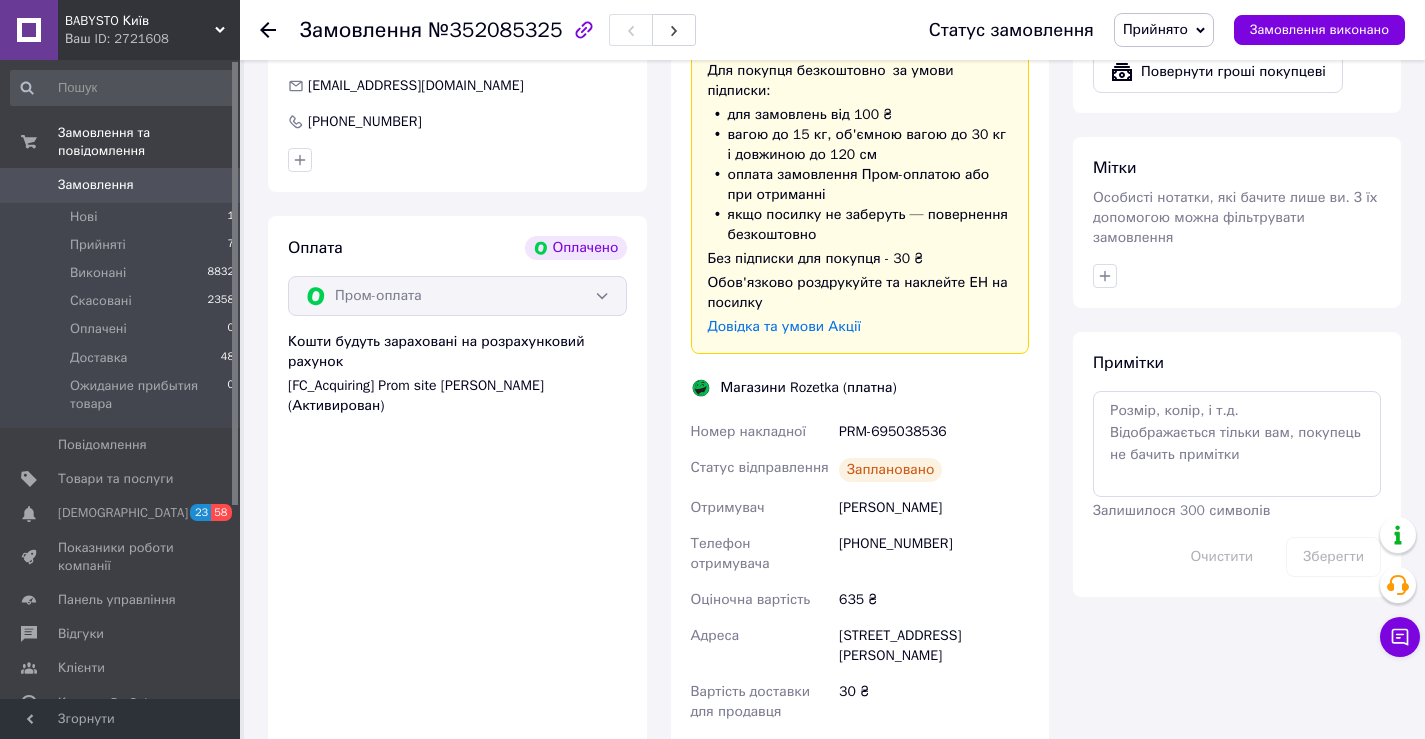 click on "[PHONE_NUMBER]" at bounding box center (934, 554) 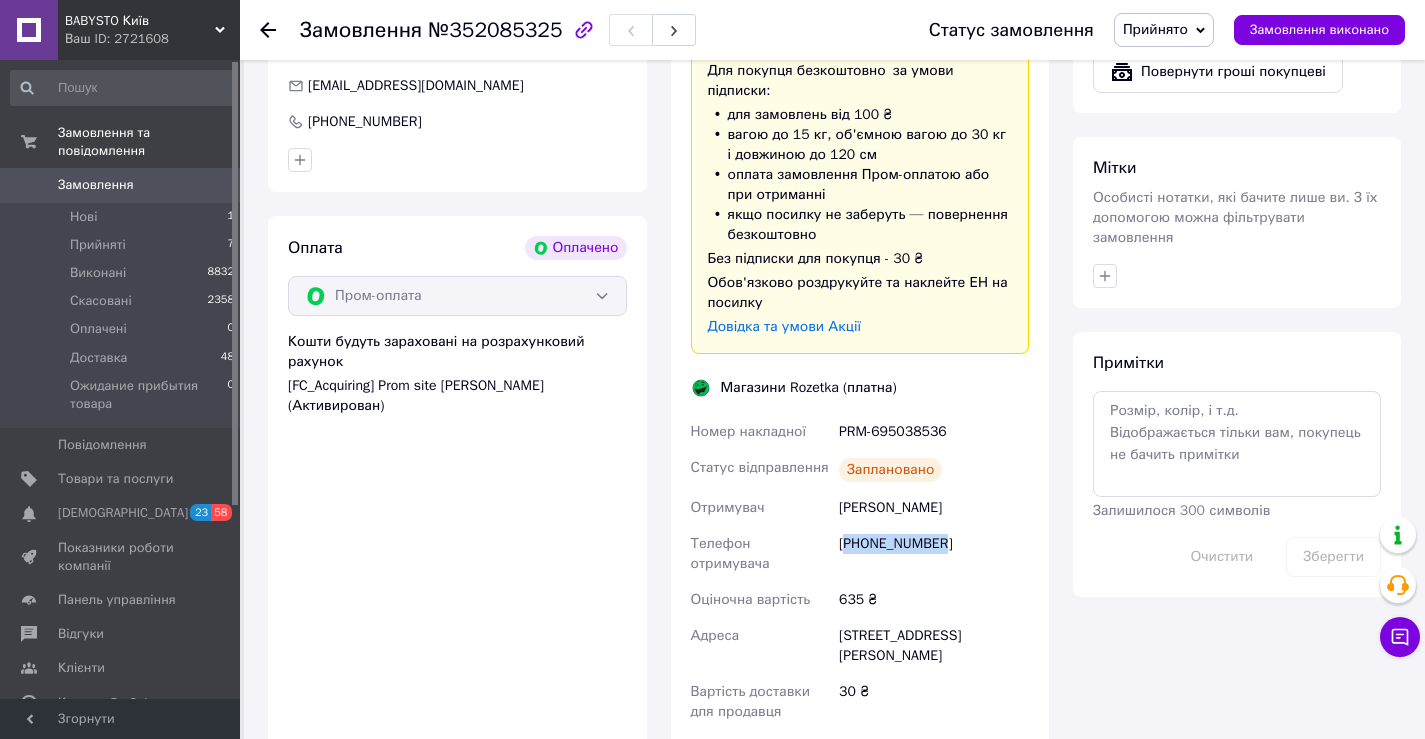 click on "[PHONE_NUMBER]" at bounding box center [934, 554] 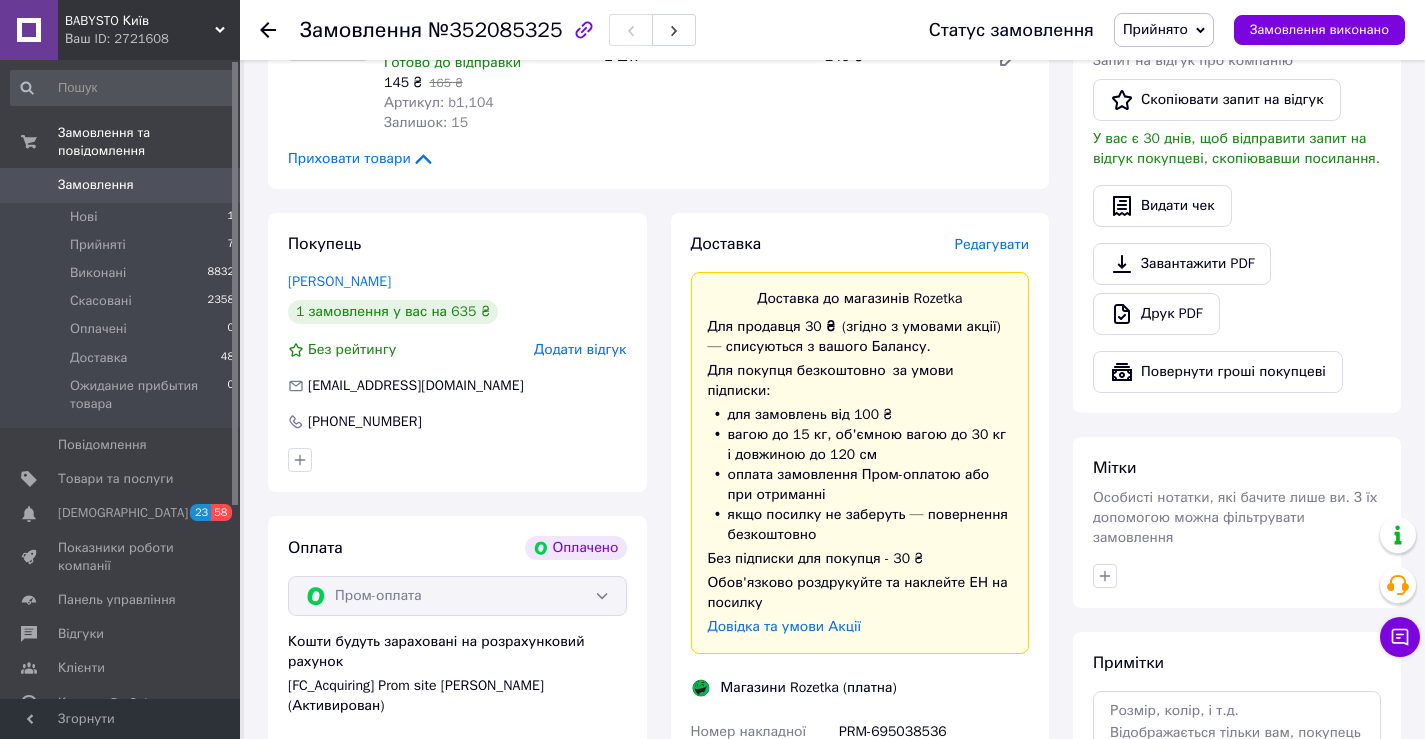scroll, scrollTop: 1000, scrollLeft: 0, axis: vertical 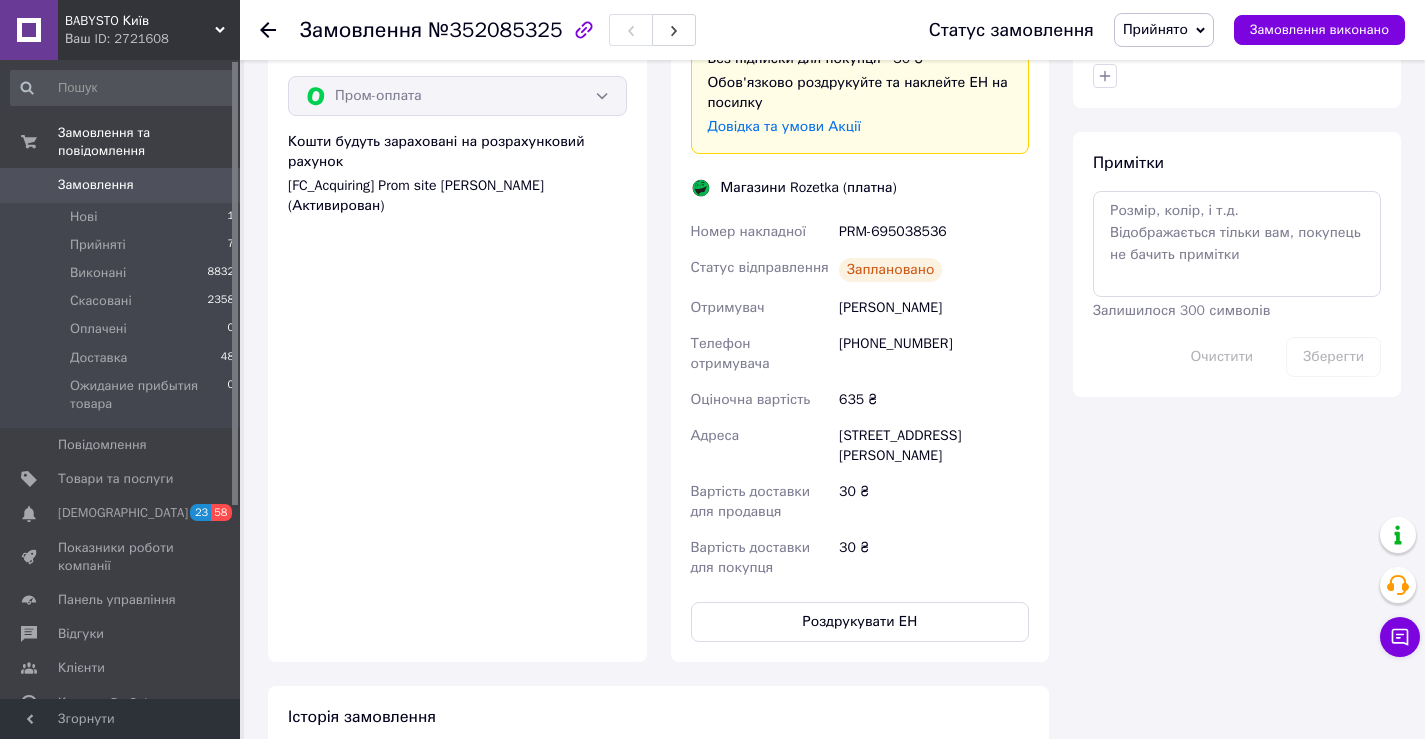 click on "PRM-695038536" at bounding box center (934, 232) 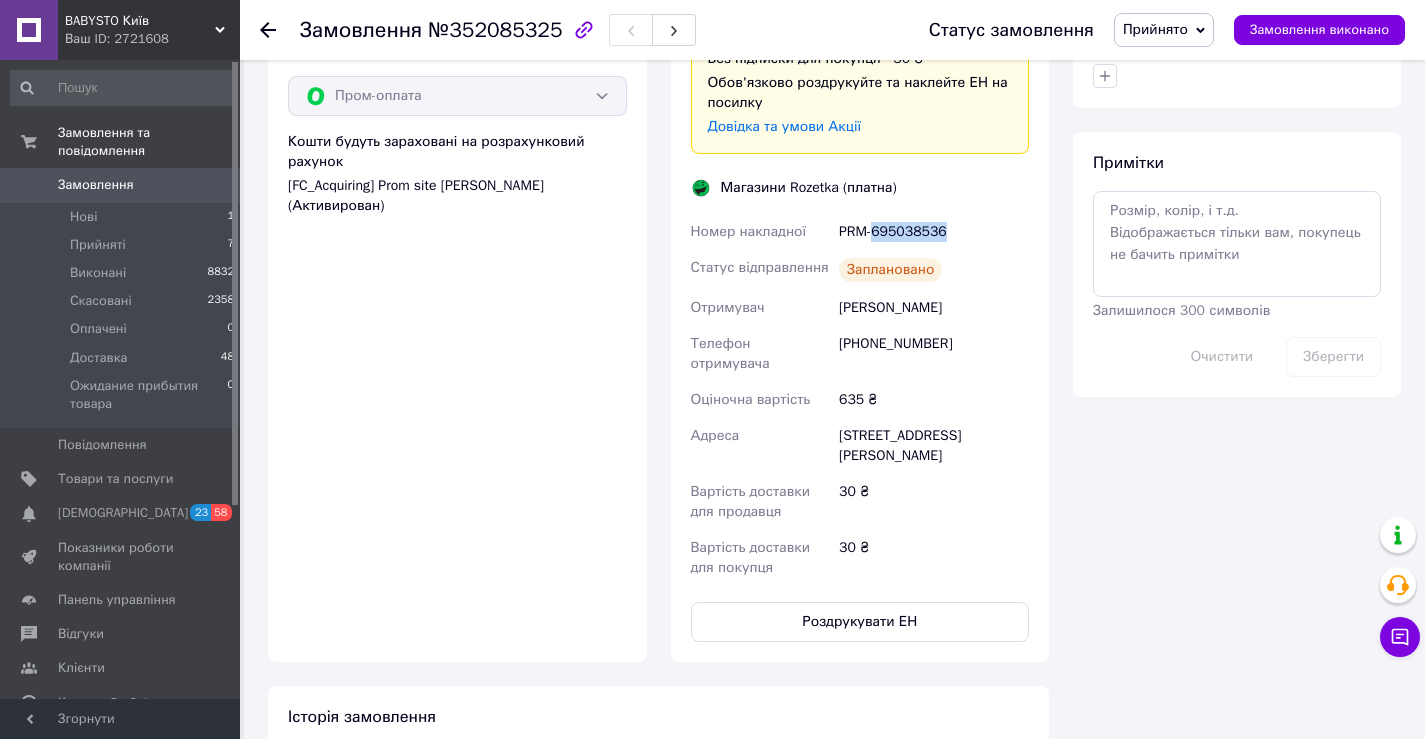 click on "PRM-695038536" at bounding box center (934, 232) 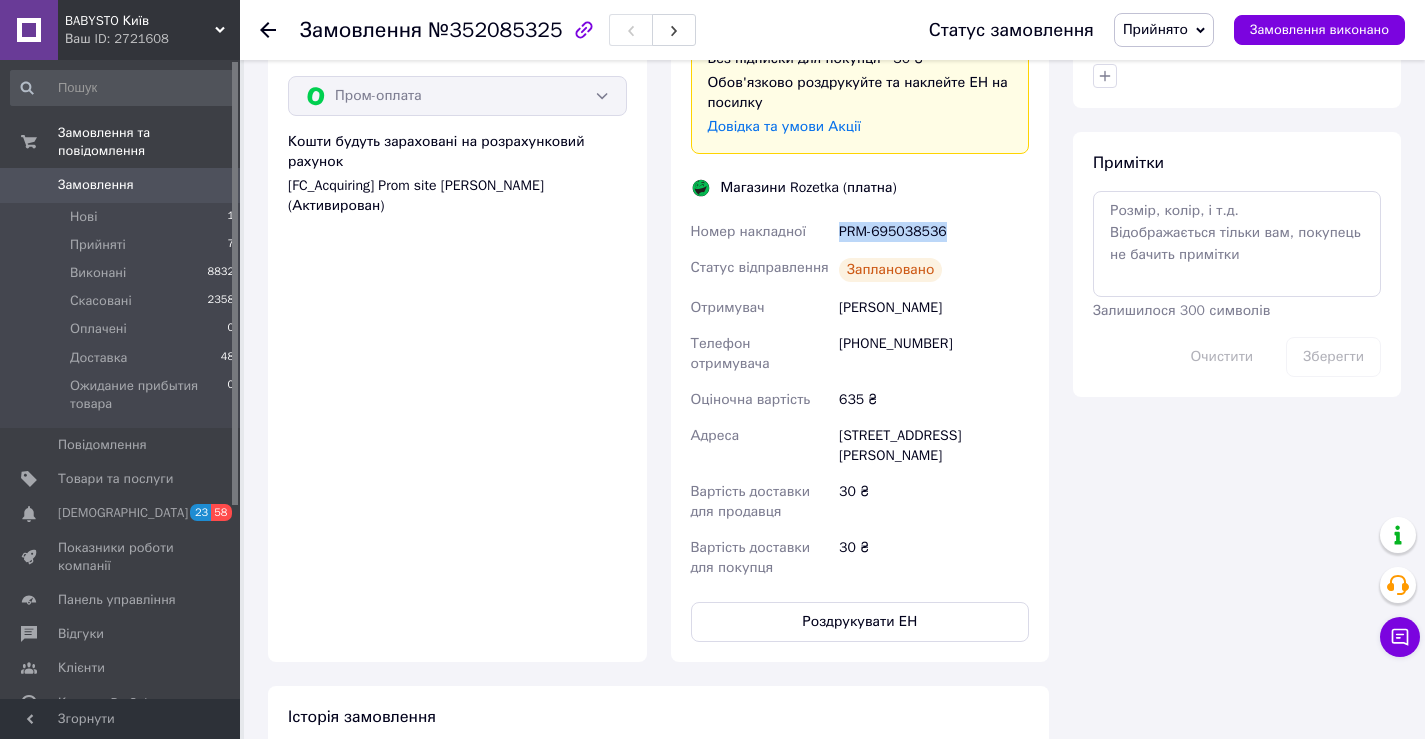 click on "PRM-695038536" at bounding box center [934, 232] 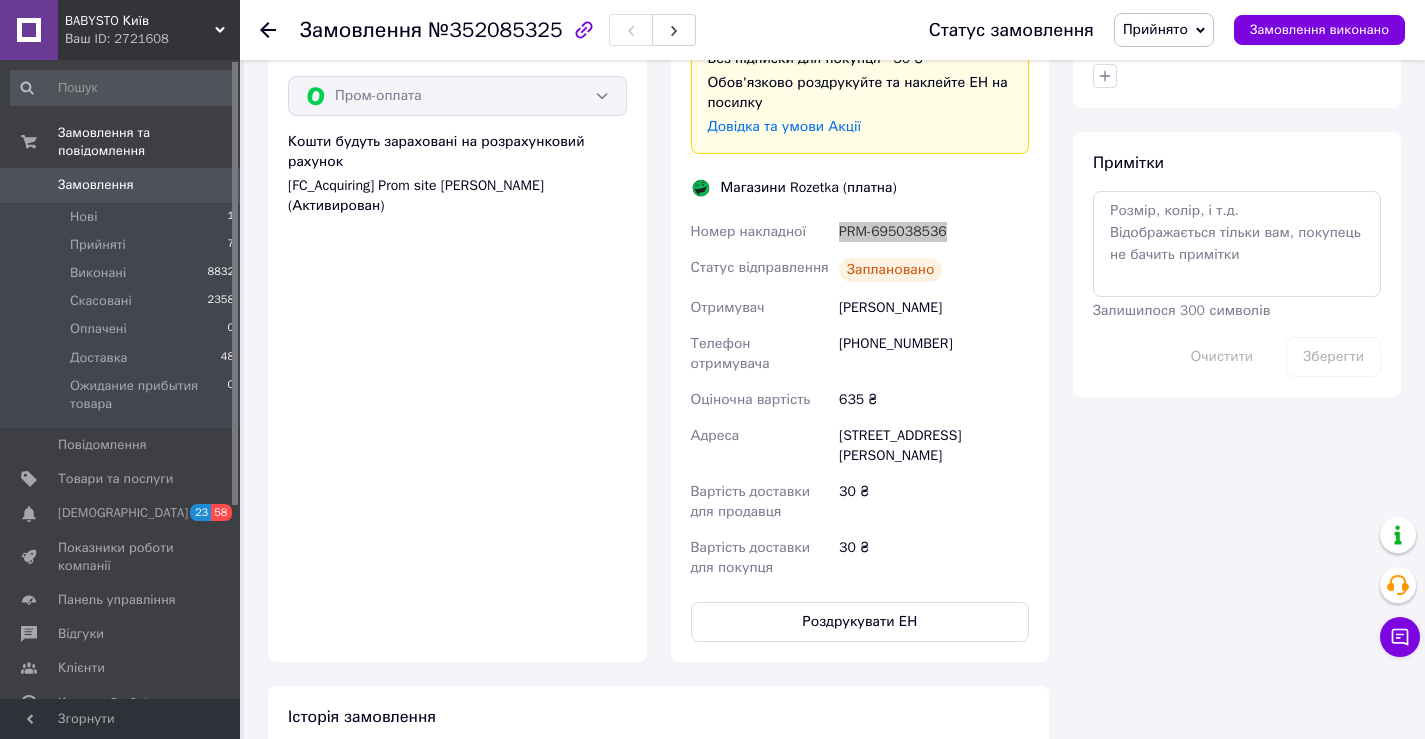 scroll, scrollTop: 600, scrollLeft: 0, axis: vertical 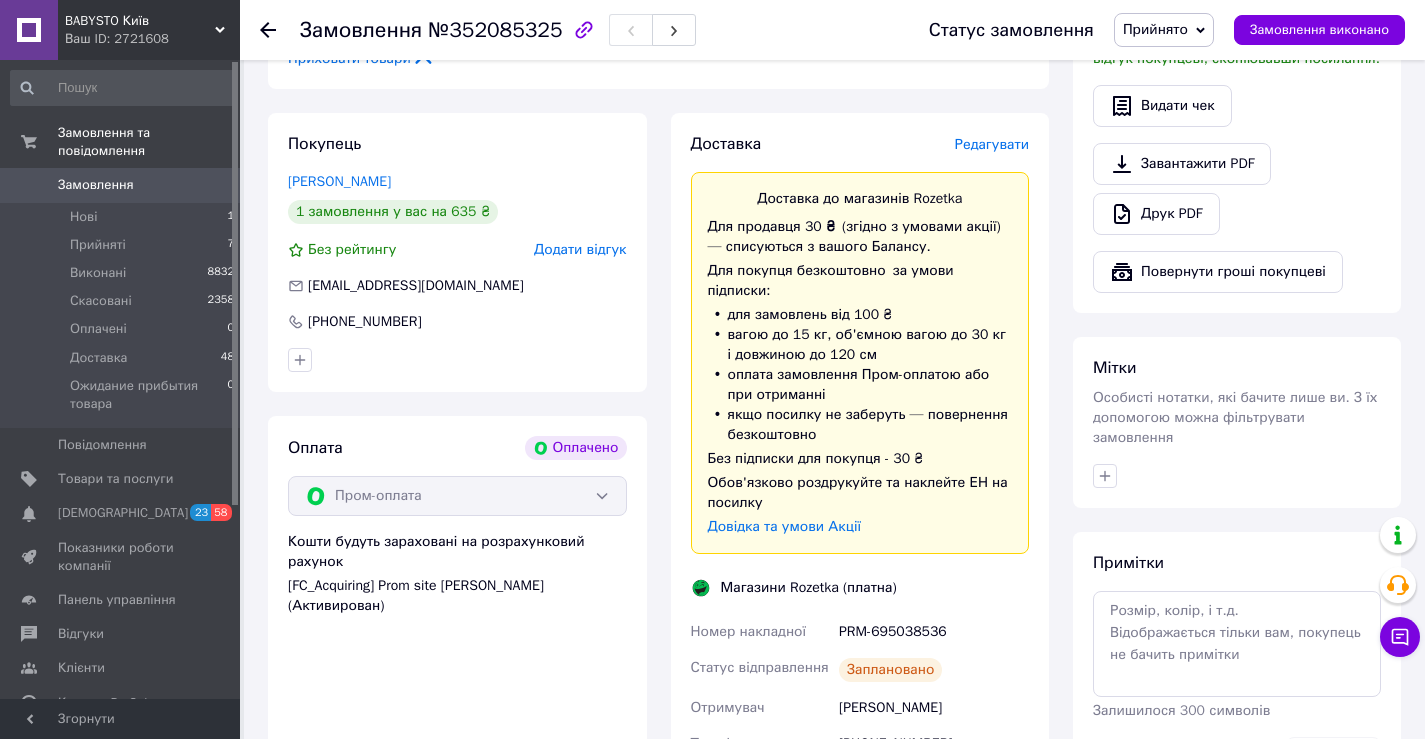 click on "Обов'язково роздрукуйте та наклейте ЕН на посилку" at bounding box center (860, 493) 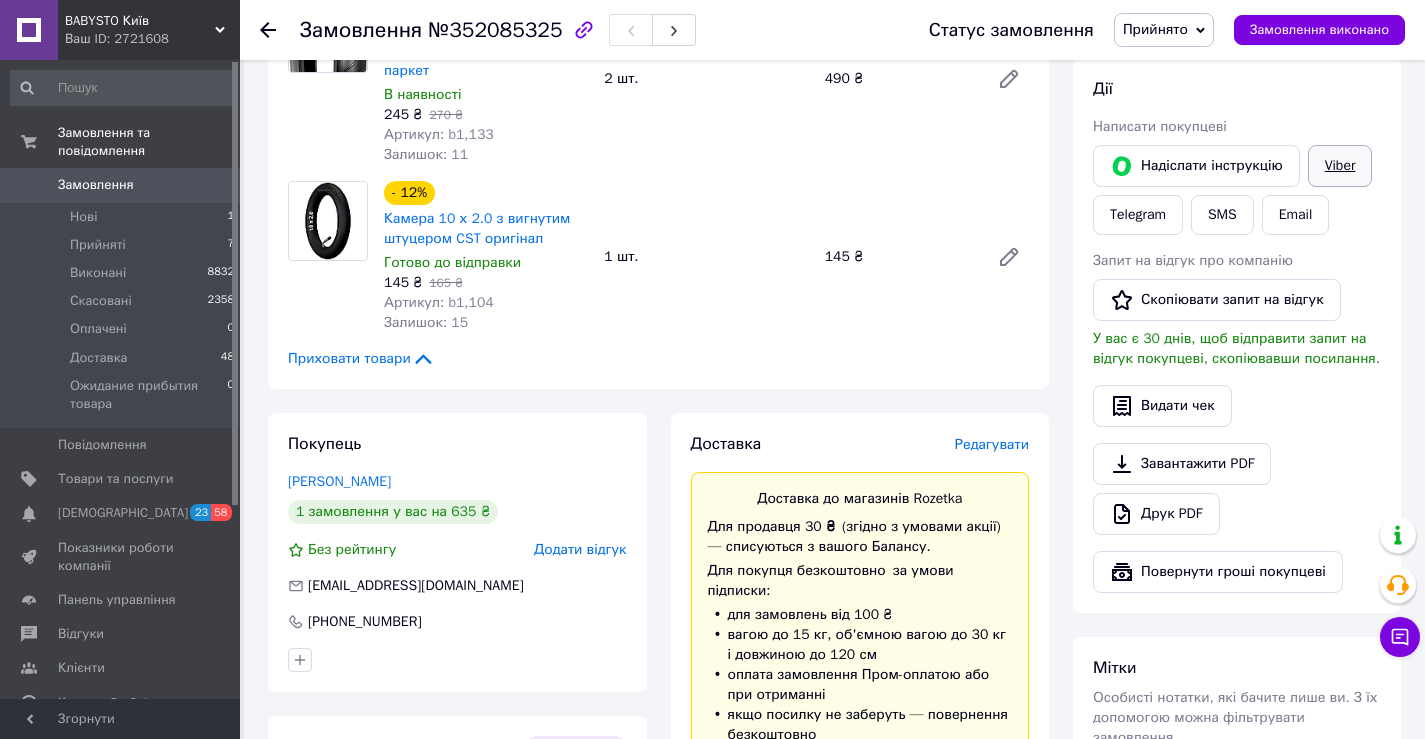 click on "Viber" at bounding box center [1340, 166] 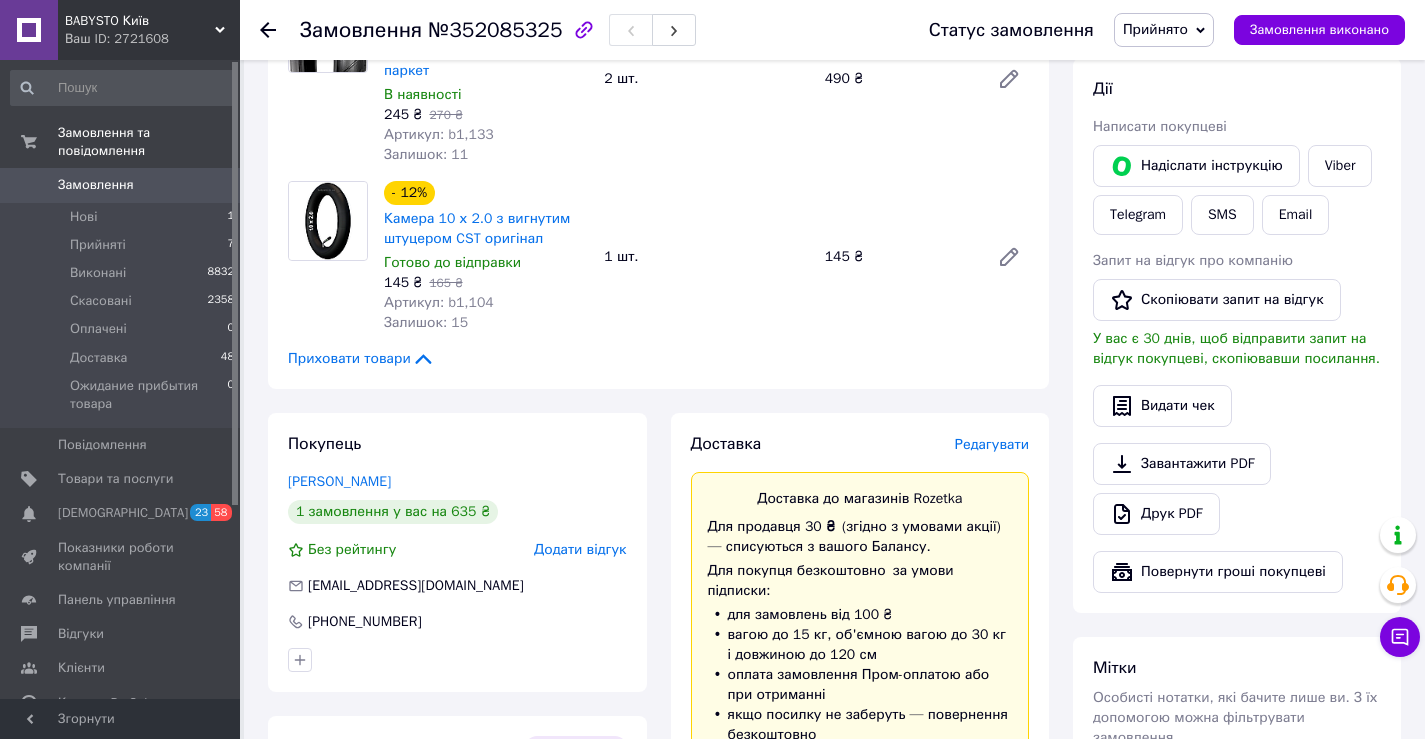 scroll, scrollTop: 0, scrollLeft: 0, axis: both 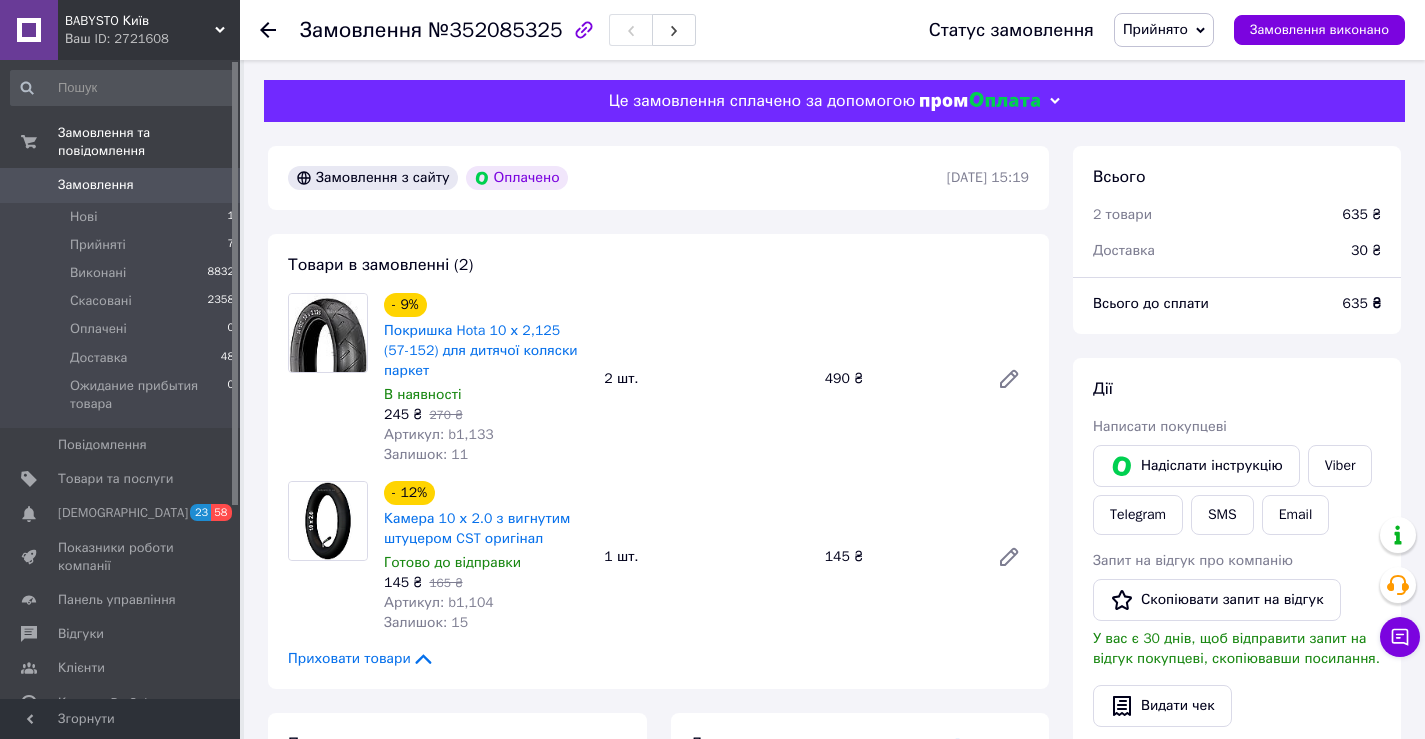 click 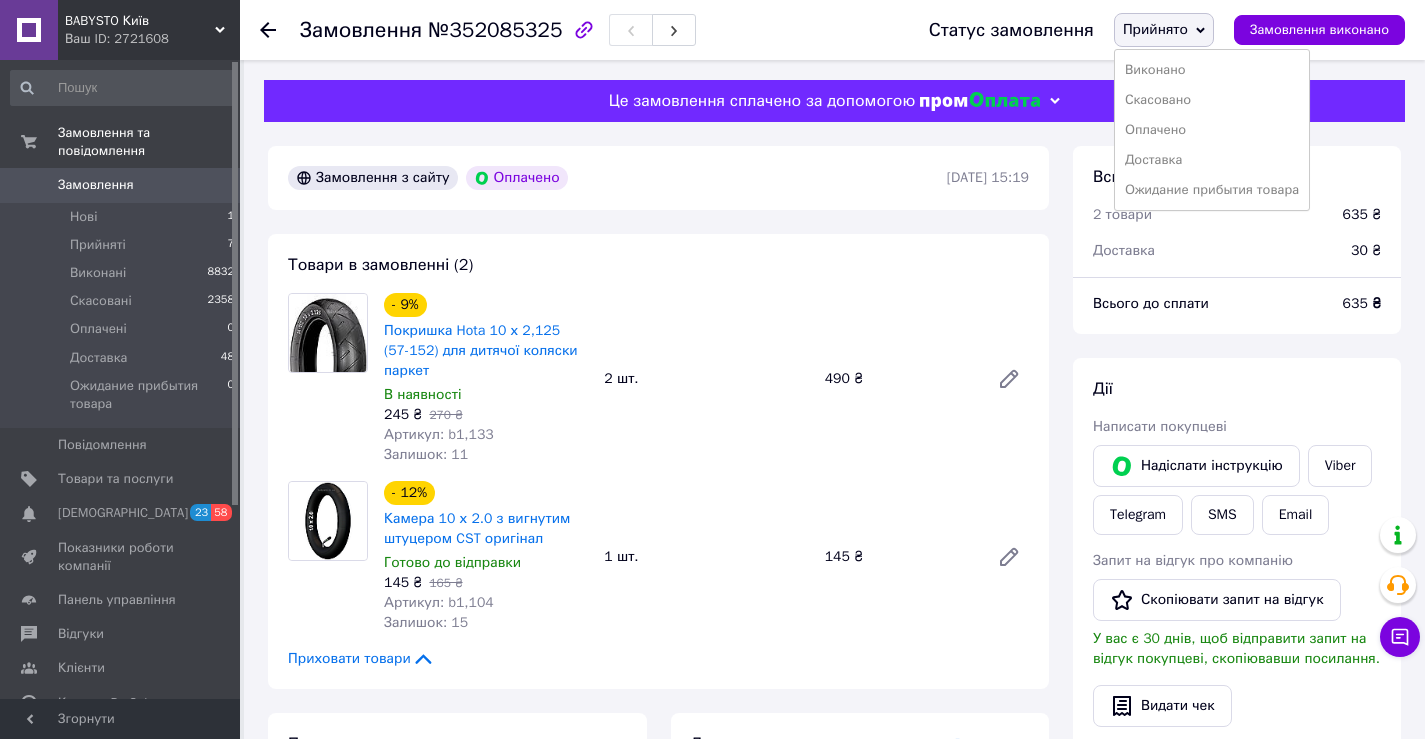 click on "Доставка" at bounding box center (1212, 160) 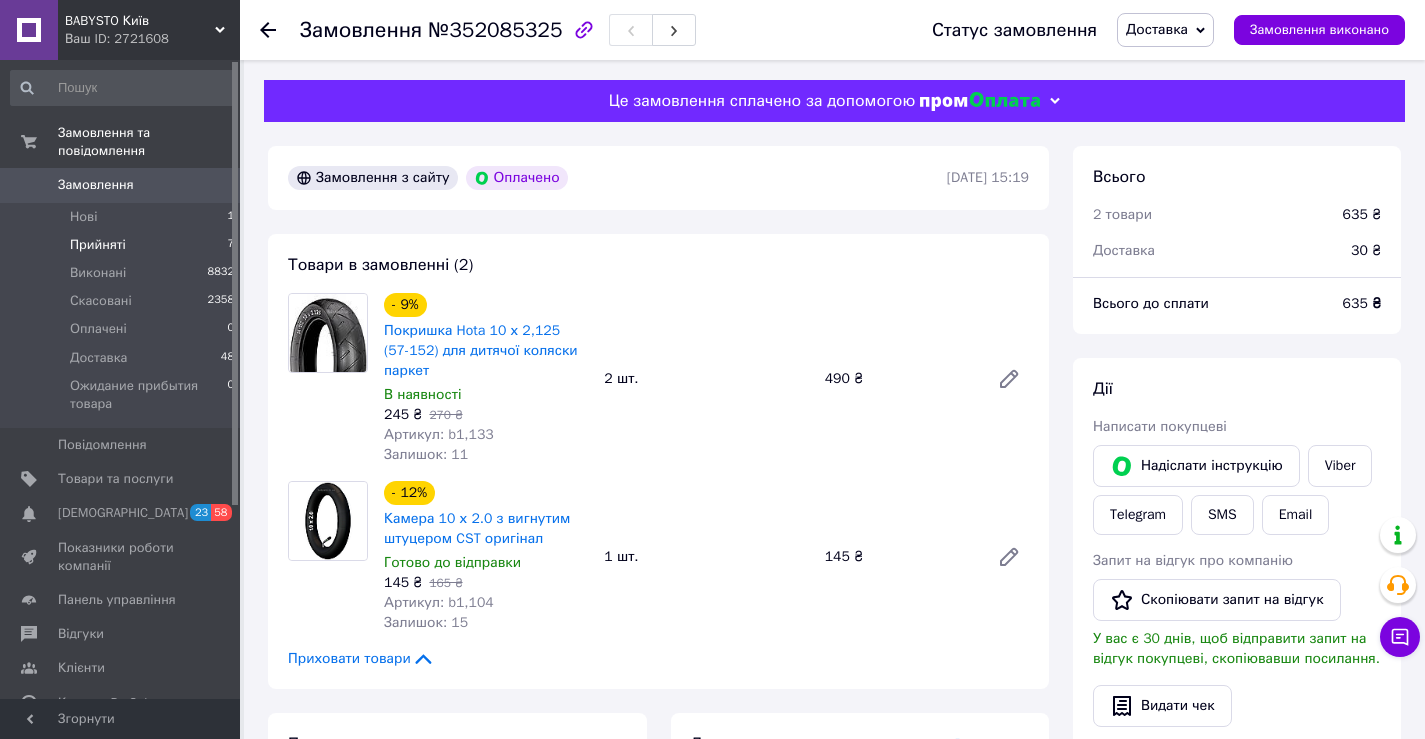 click on "Прийняті" at bounding box center (98, 245) 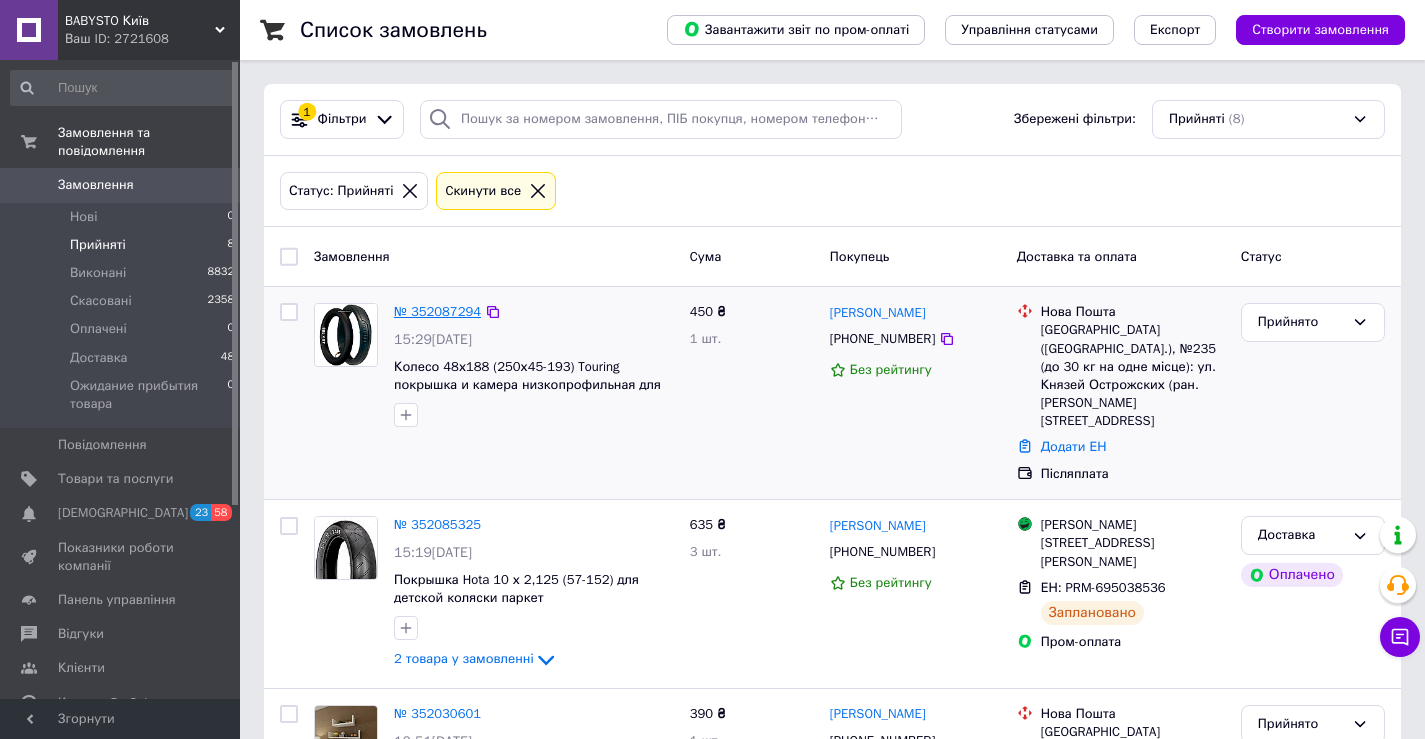 click on "№ 352087294" at bounding box center [437, 311] 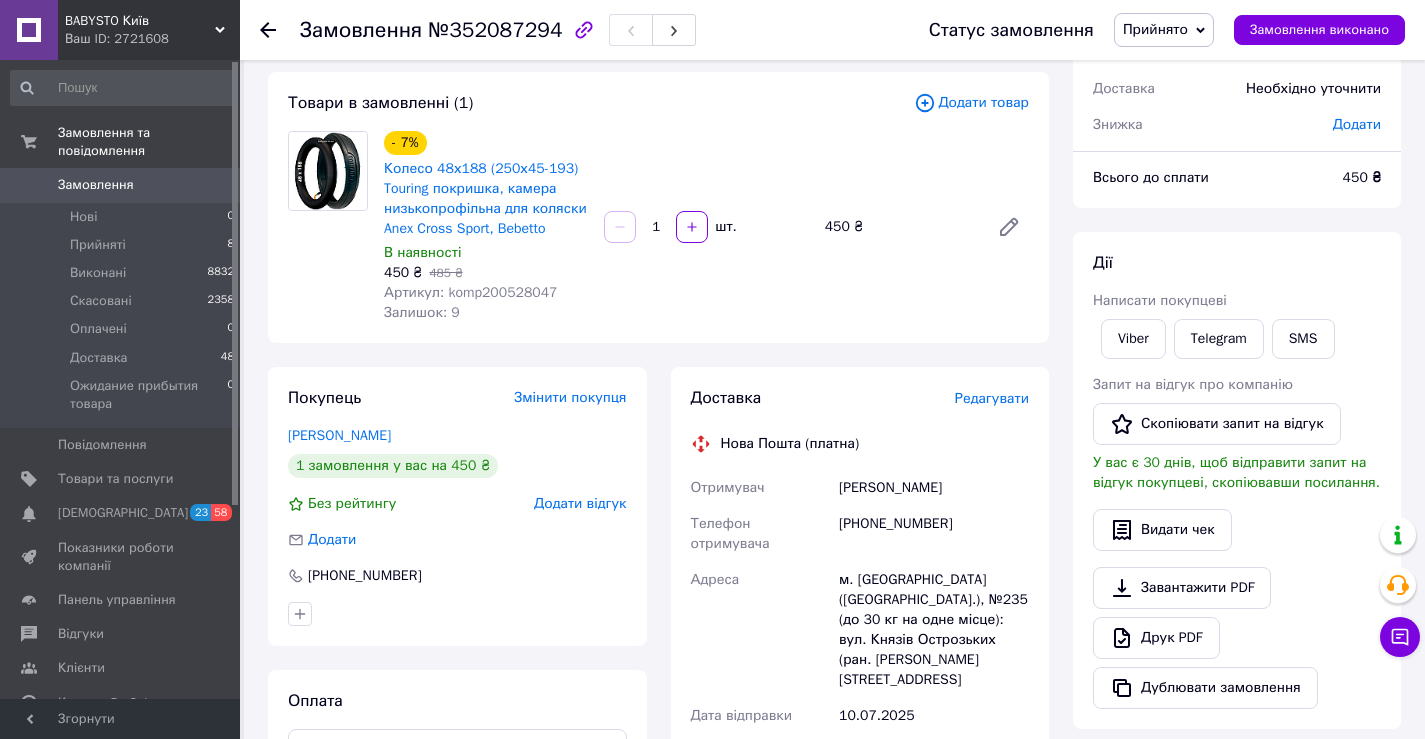 scroll, scrollTop: 0, scrollLeft: 0, axis: both 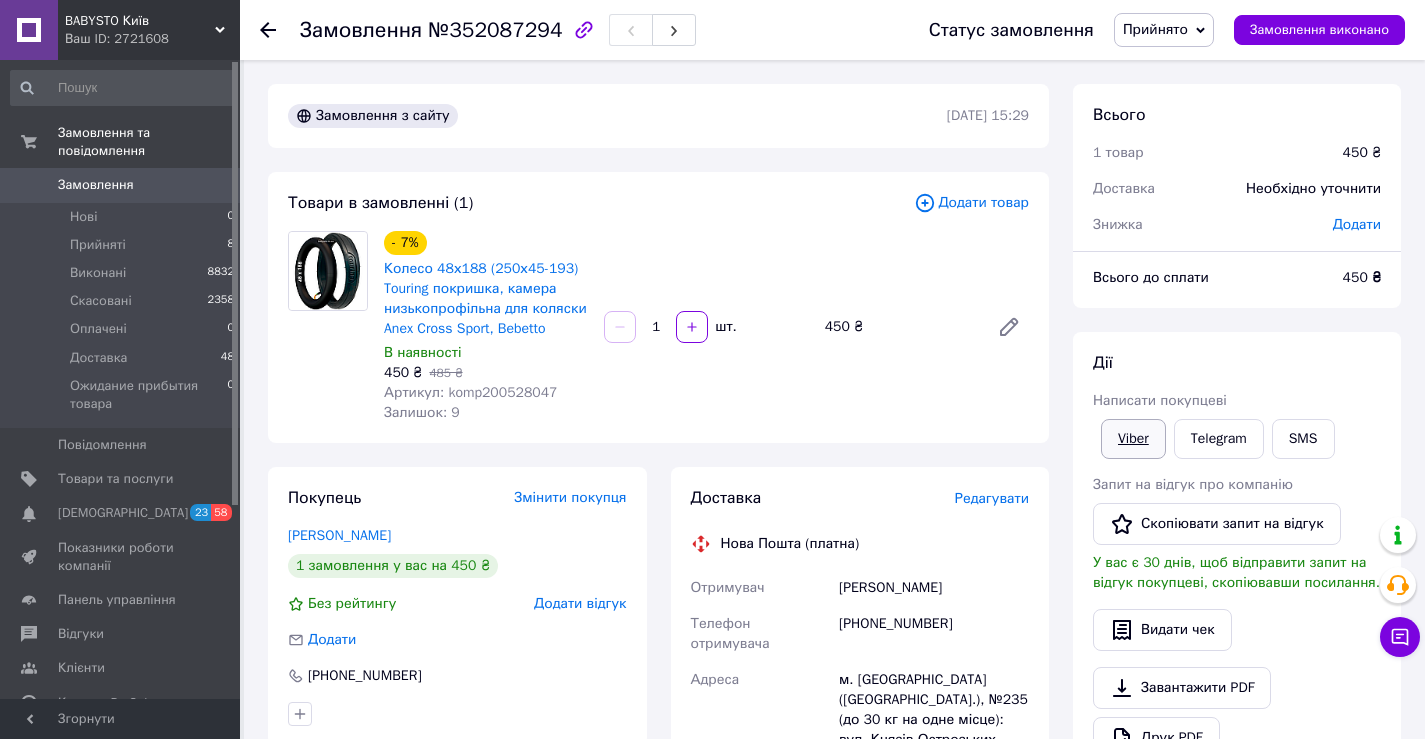 drag, startPoint x: 1150, startPoint y: 443, endPoint x: 1109, endPoint y: 441, distance: 41.04875 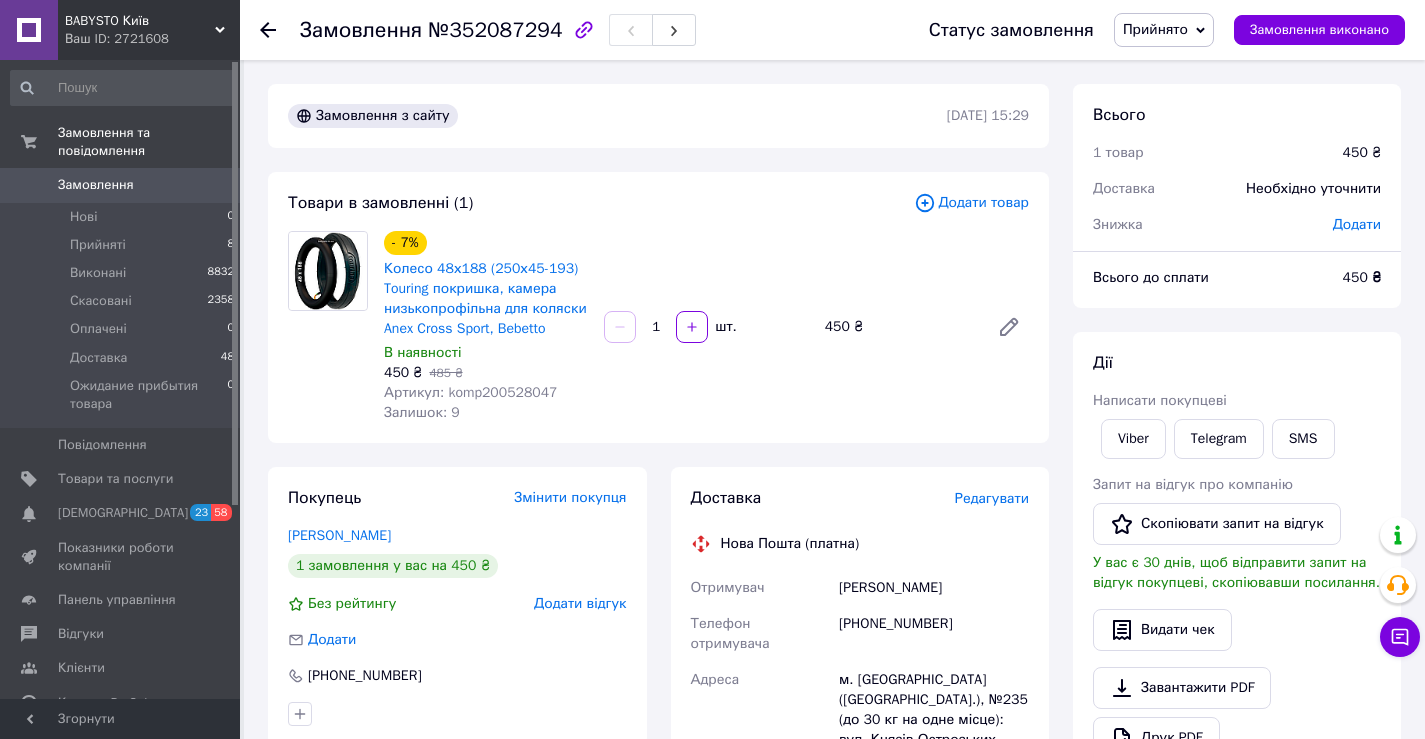 click on "Адреса" at bounding box center [761, 730] 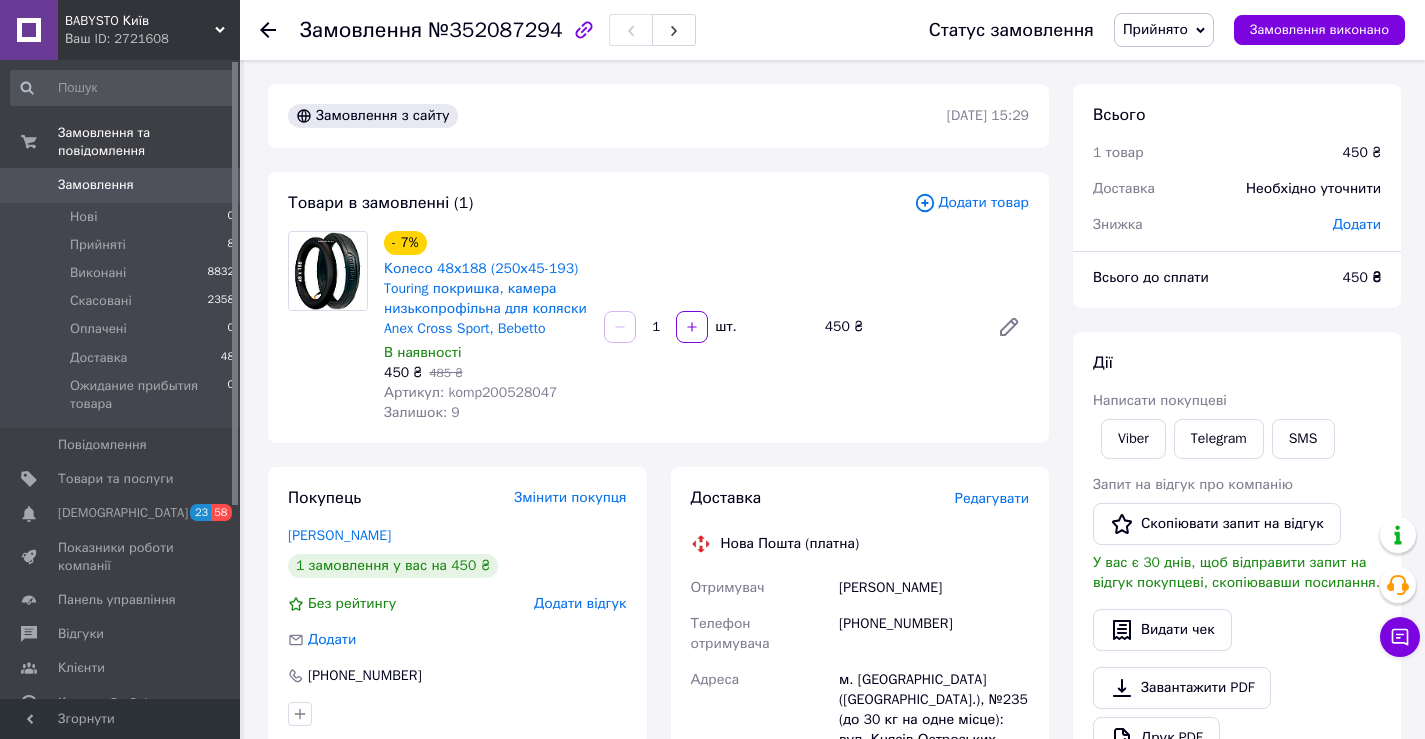 drag, startPoint x: 965, startPoint y: 425, endPoint x: 1084, endPoint y: 409, distance: 120.070816 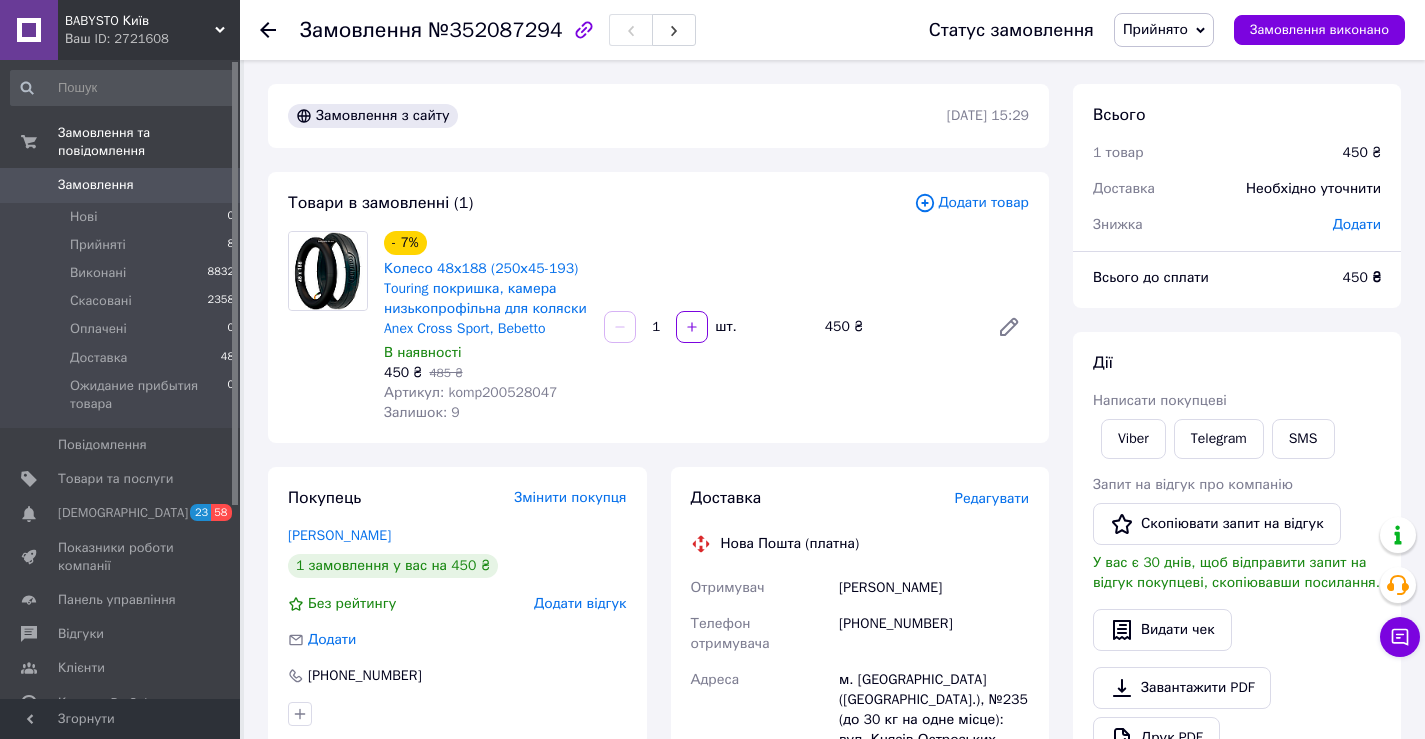click on "Адреса" at bounding box center [761, 730] 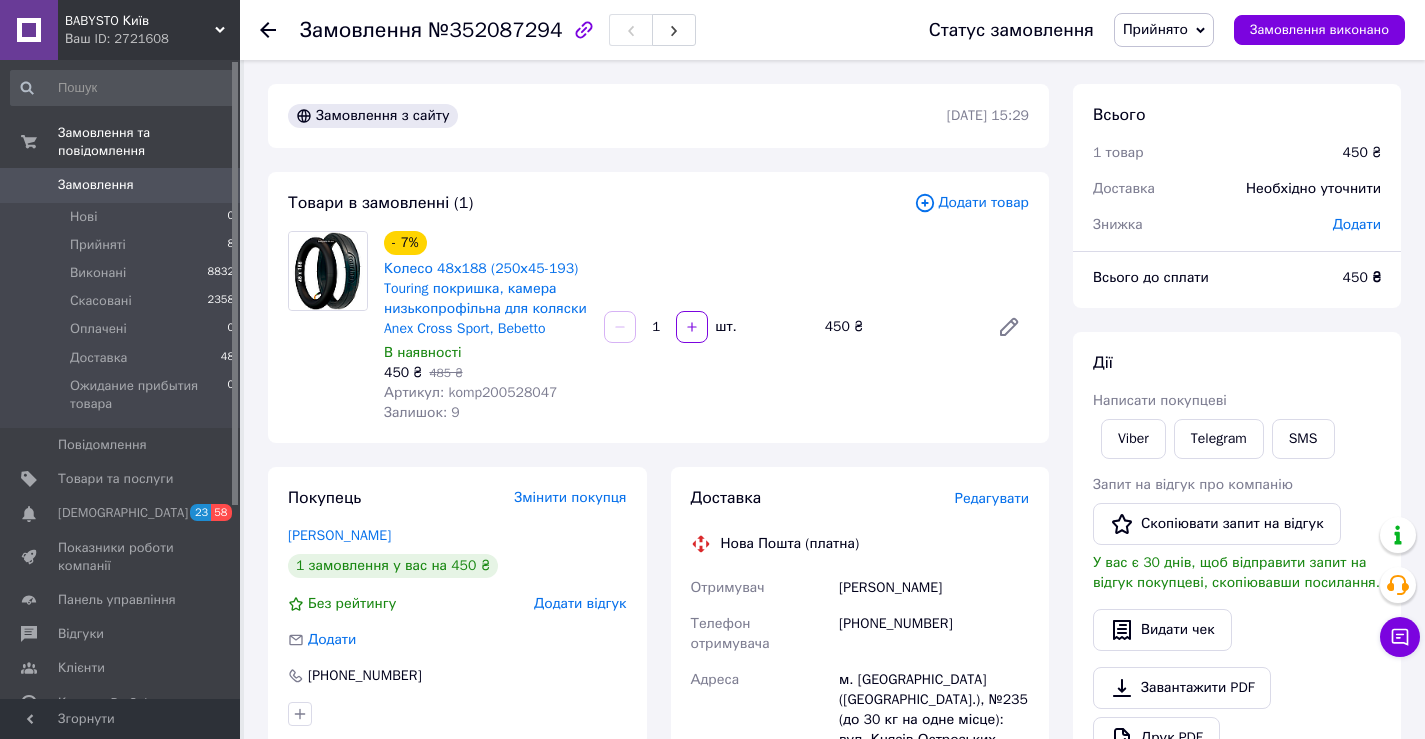 scroll, scrollTop: 500, scrollLeft: 0, axis: vertical 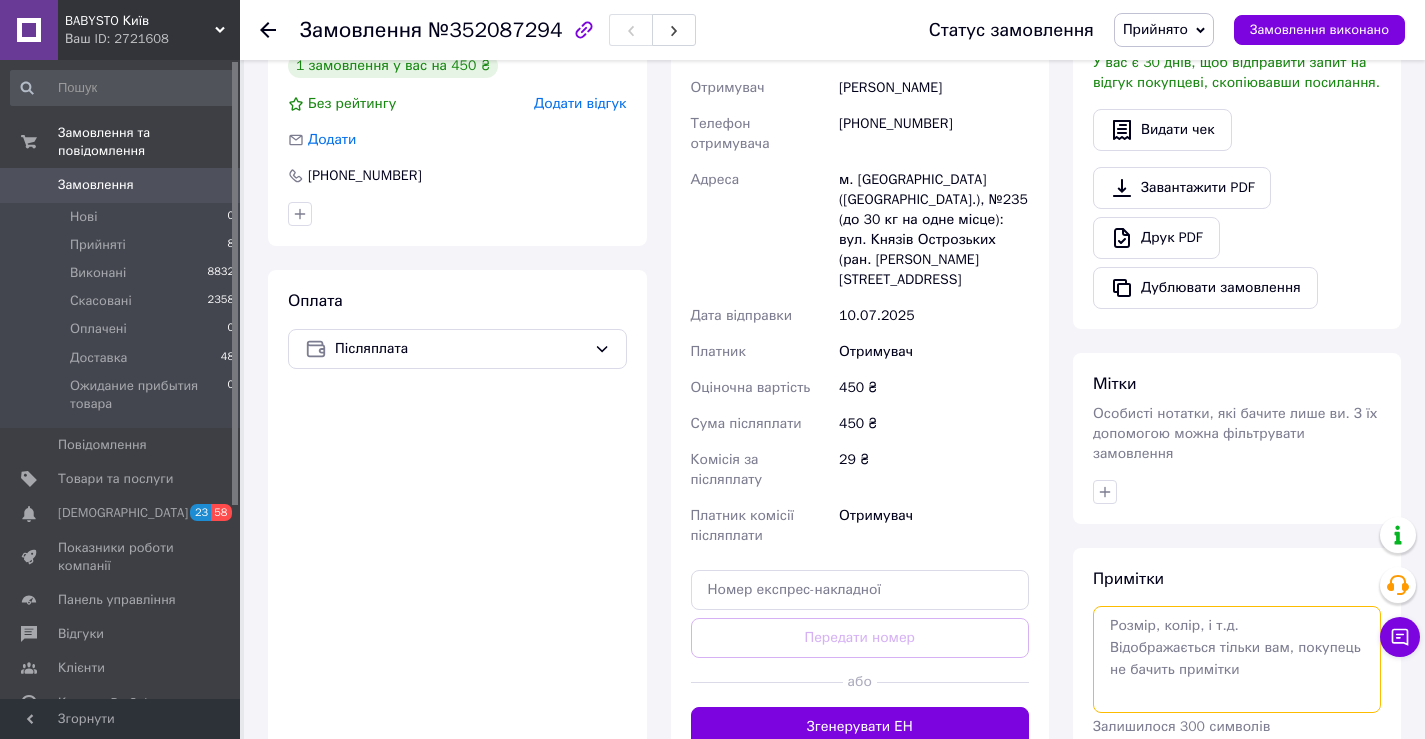 click at bounding box center [1237, 659] 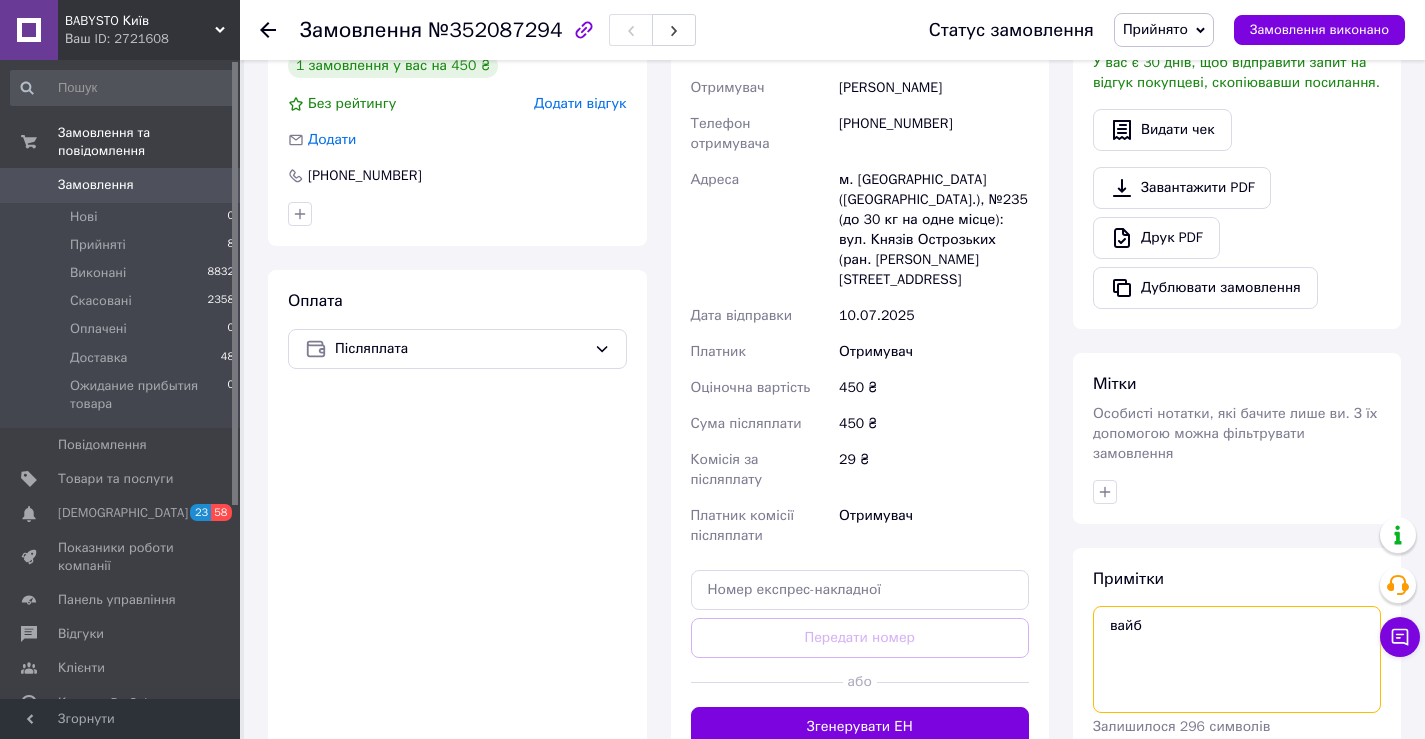 scroll, scrollTop: 663, scrollLeft: 0, axis: vertical 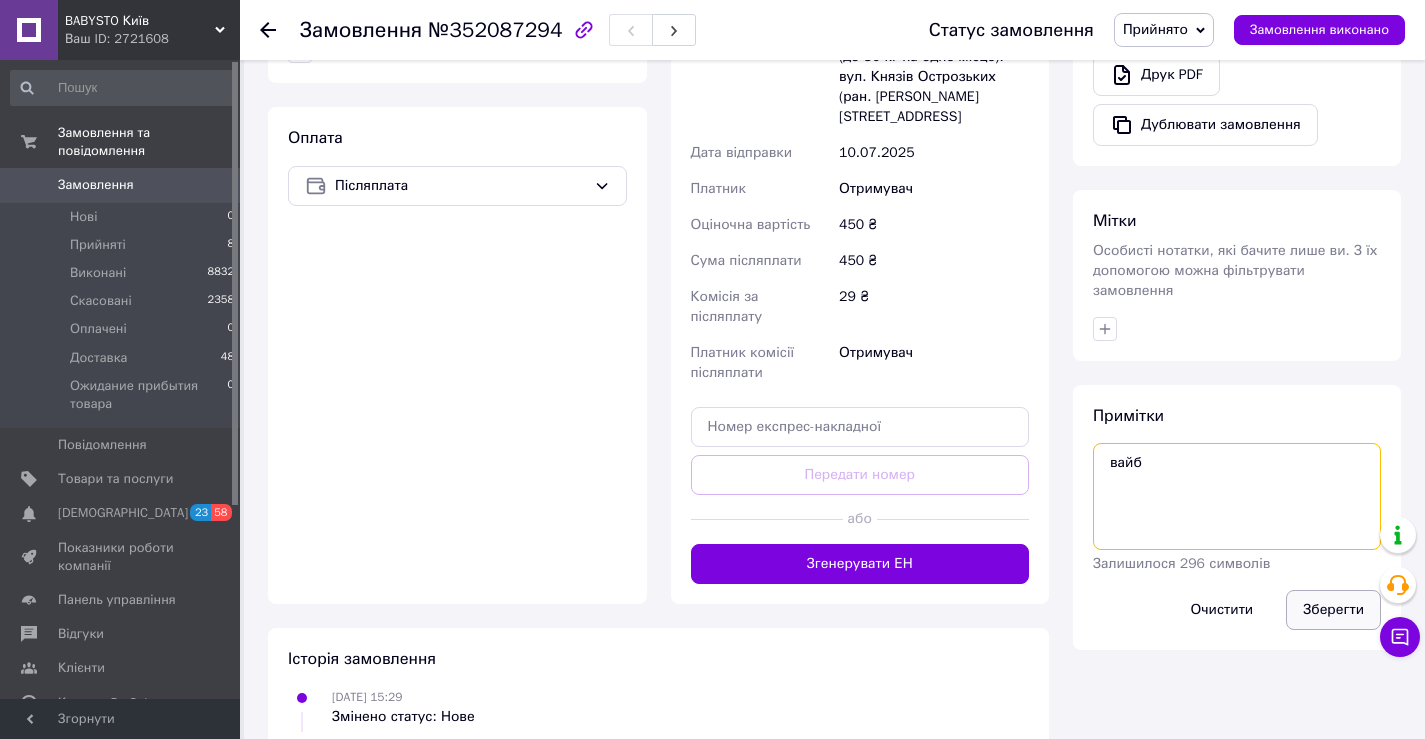 type on "вайб" 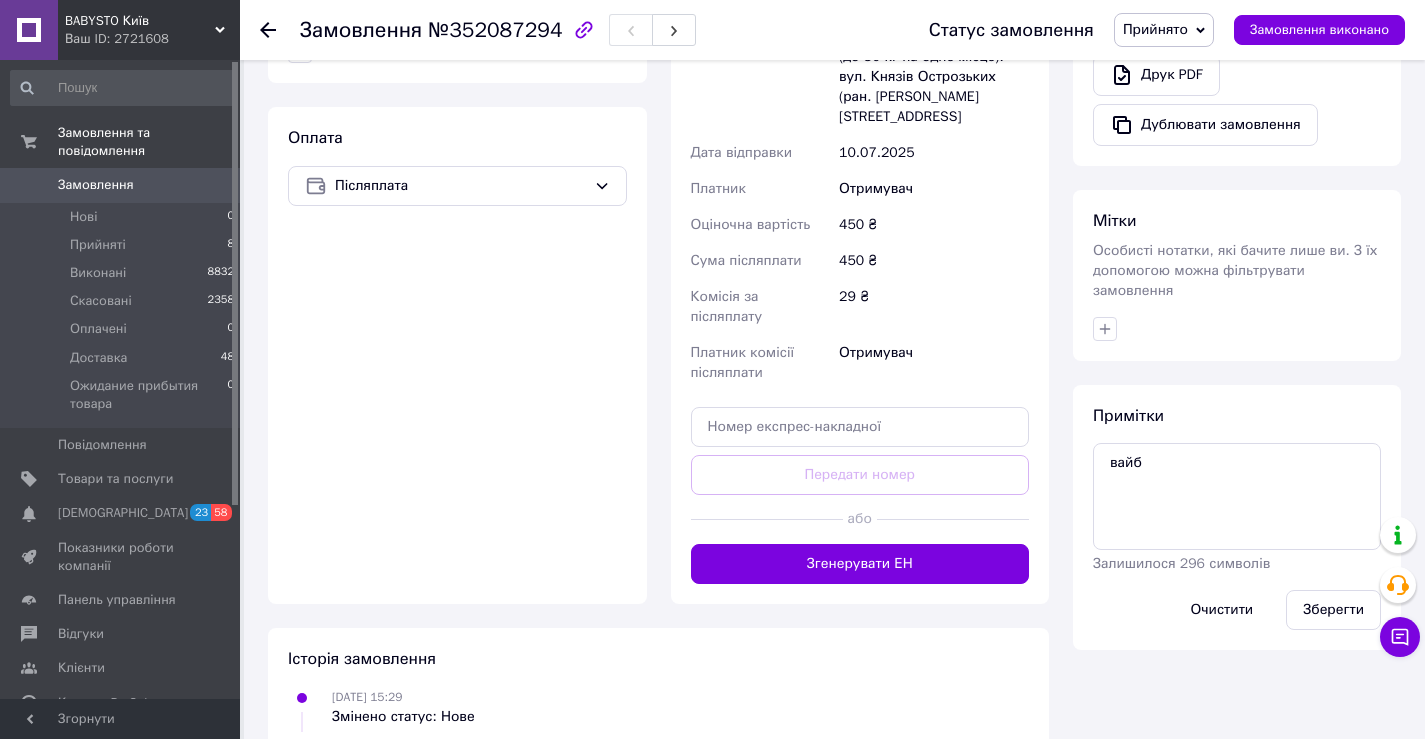 drag, startPoint x: 1325, startPoint y: 587, endPoint x: 1277, endPoint y: 596, distance: 48.83646 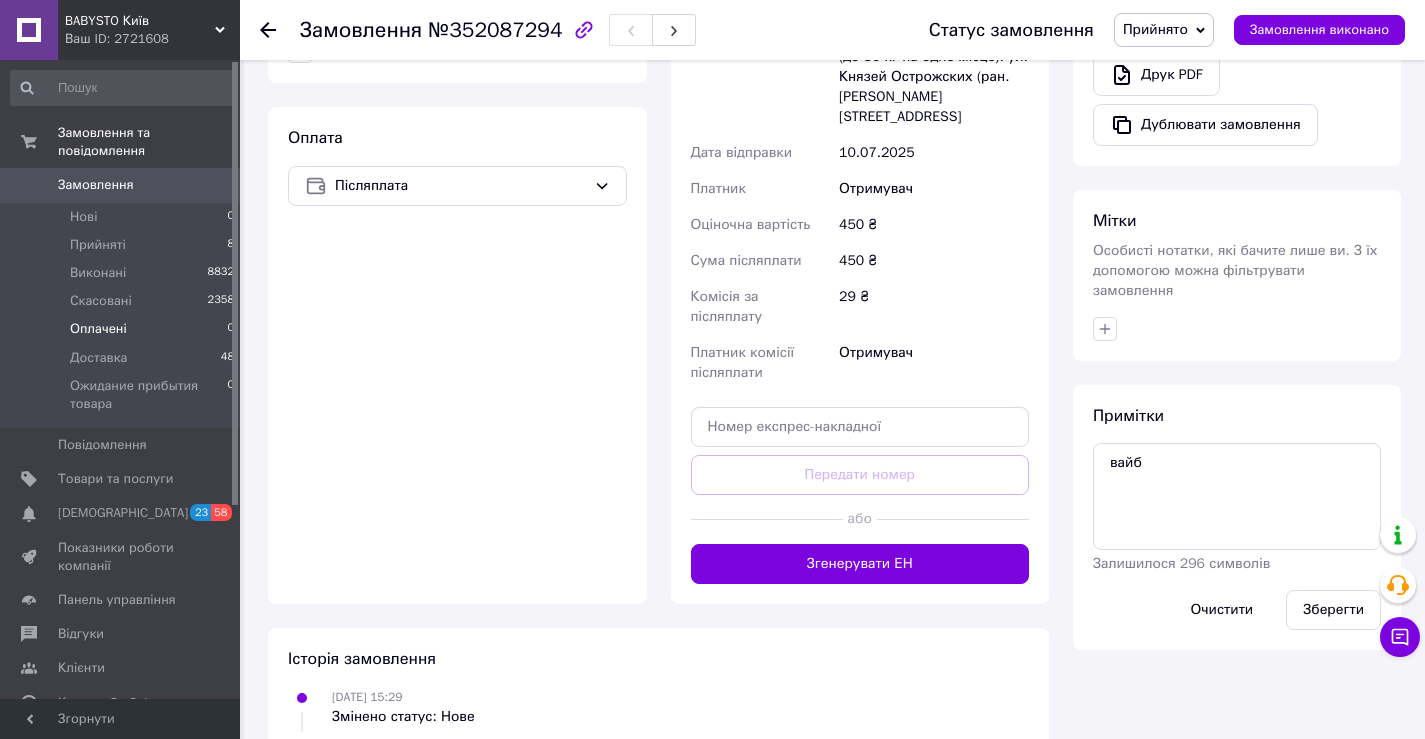 scroll, scrollTop: 163, scrollLeft: 0, axis: vertical 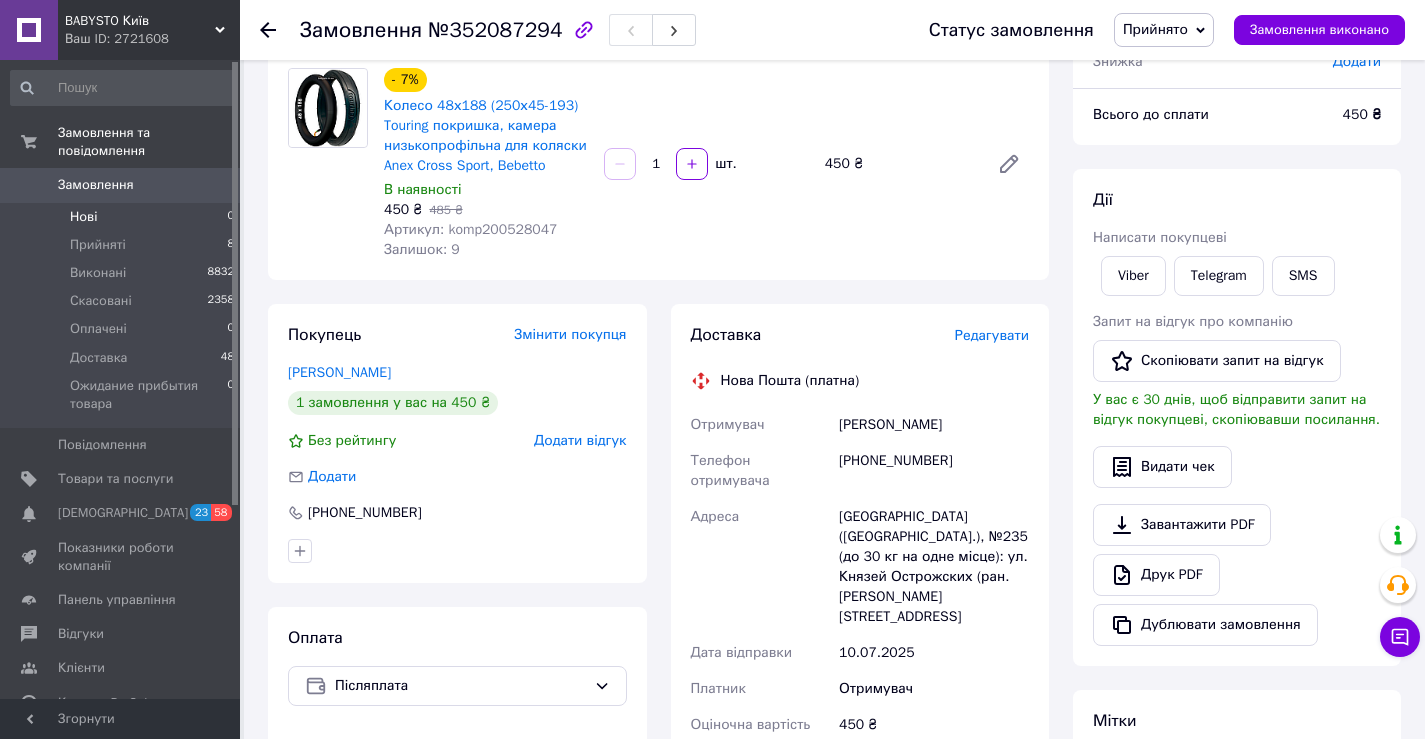 click on "Нові 0" at bounding box center [123, 217] 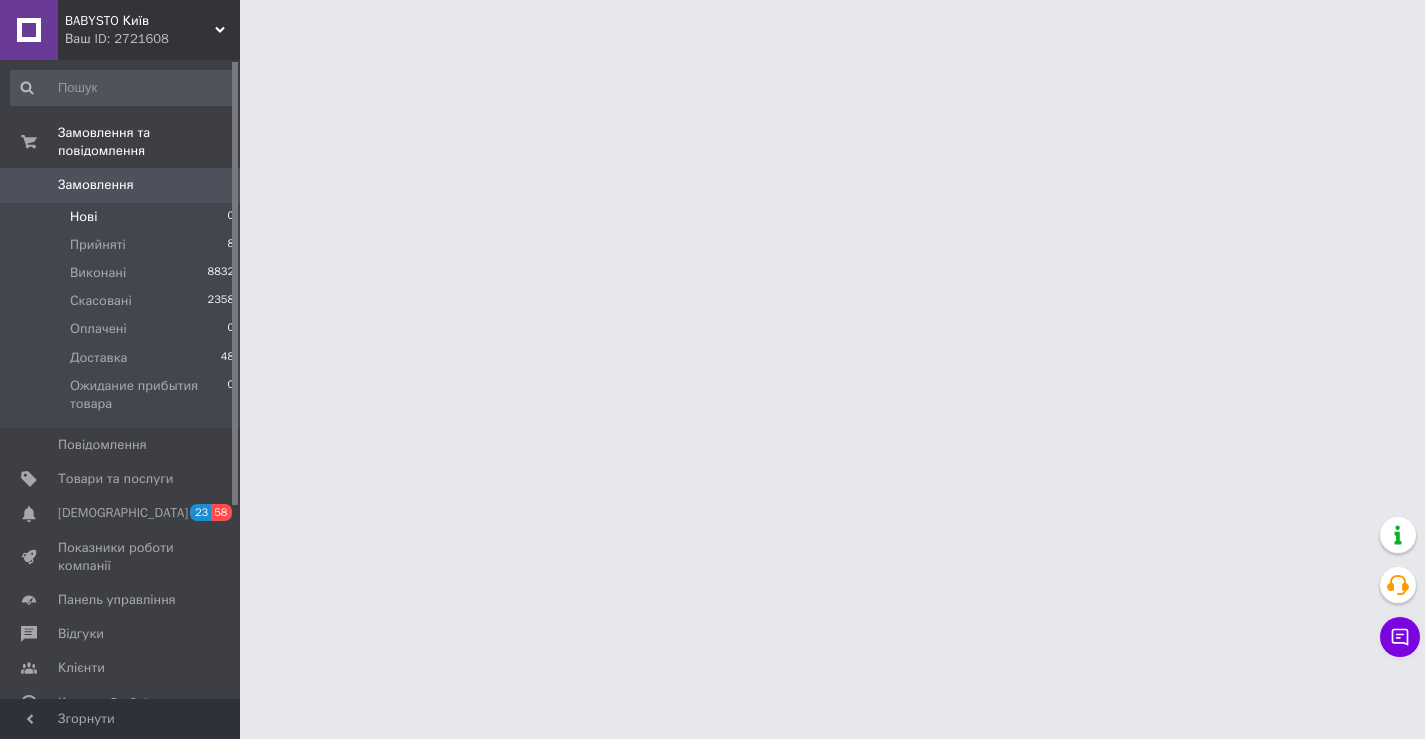 scroll, scrollTop: 0, scrollLeft: 0, axis: both 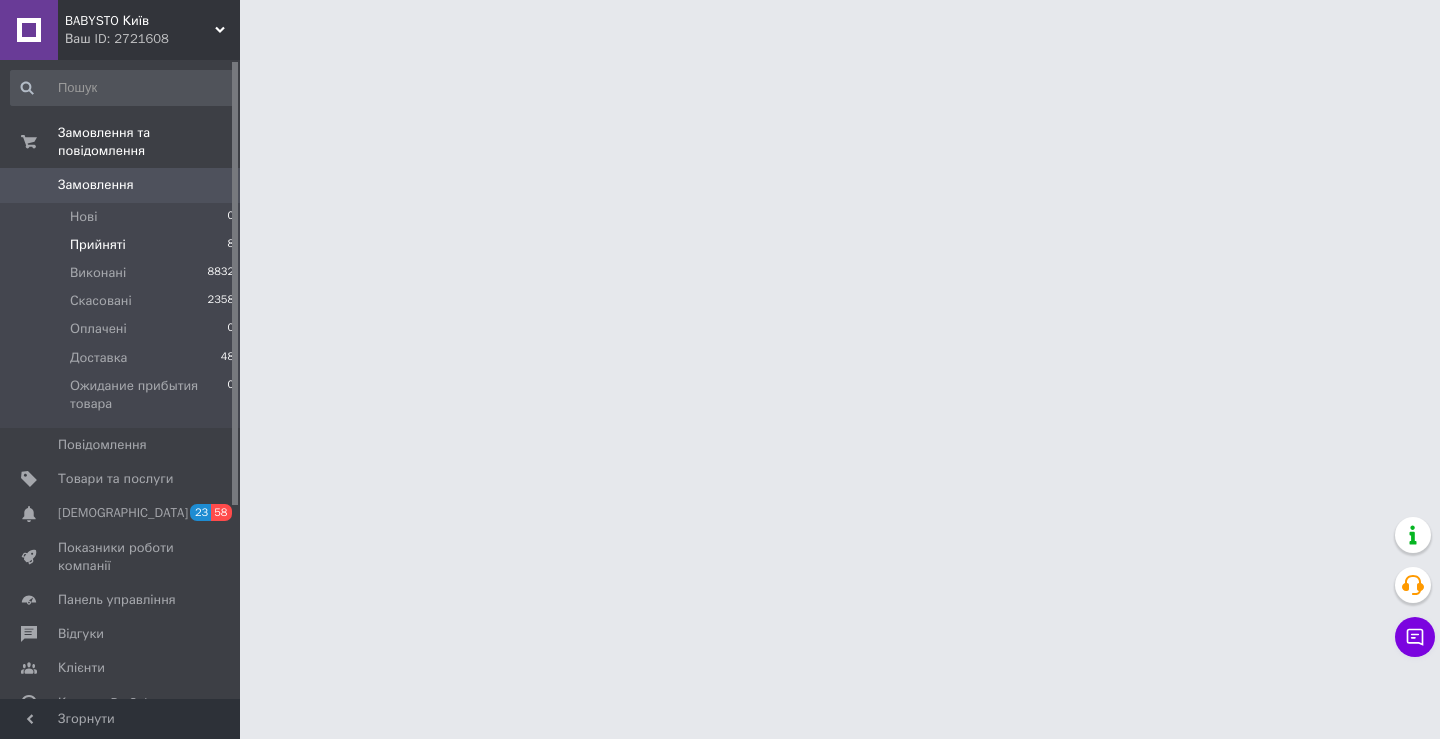 click on "Прийняті" at bounding box center (98, 245) 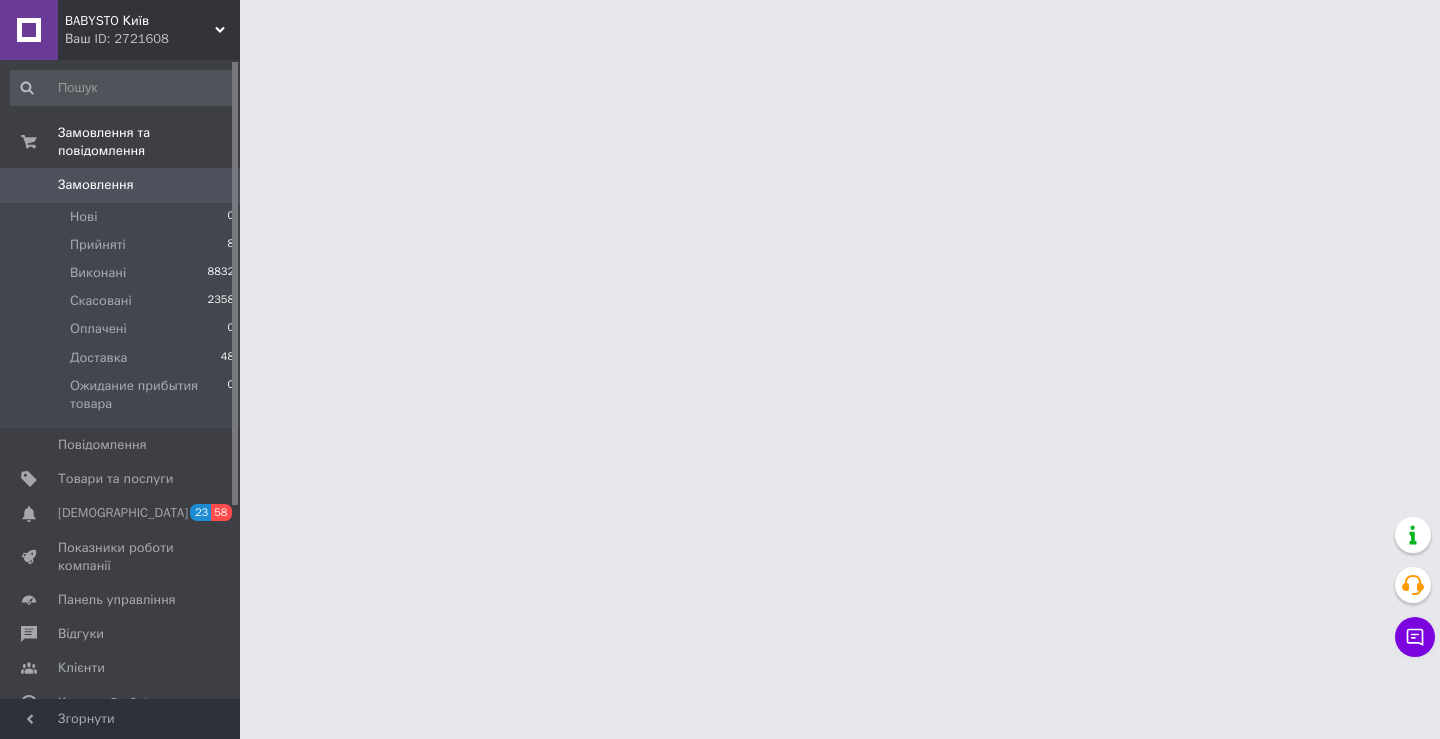 click on "BABYSTO Київ Ваш ID: 2721608 Сайт BABYSTO Київ Кабінет покупця Перевірити стан системи Сторінка на порталі Довідка Вийти Замовлення та повідомлення Замовлення 0 Нові 0 Прийняті 8 Виконані 8832 Скасовані 2358 Оплачені 0 Доставка 48 Ожидание прибытия товара 0 Повідомлення 0 Товари та послуги Сповіщення 23 58 Показники роботи компанії Панель управління Відгуки Клієнти Каталог ProSale Аналітика Інструменти веб-майстра та SEO Управління сайтом Гаманець компанії Маркет Налаштування Тарифи та рахунки Prom топ Згорнути" at bounding box center [720, 25] 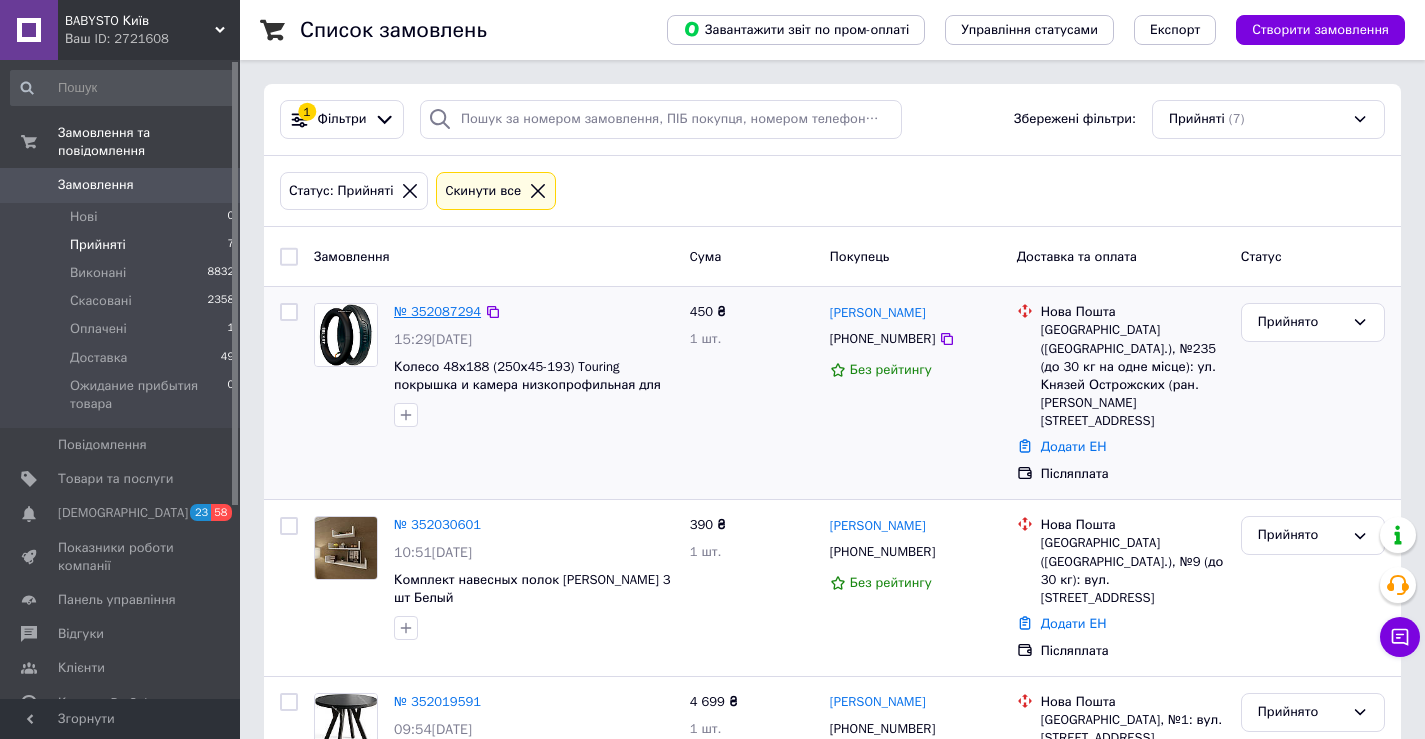 click on "№ 352087294" at bounding box center [437, 311] 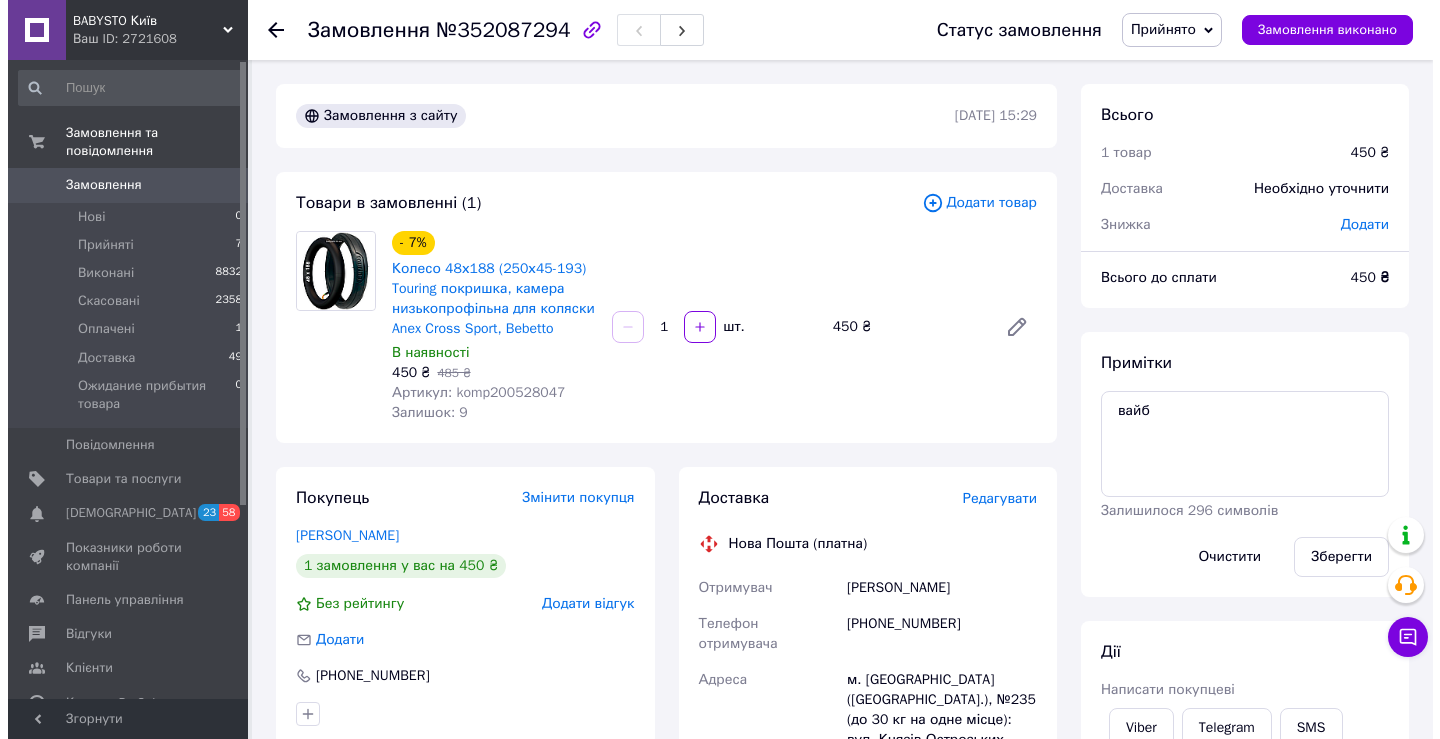 scroll, scrollTop: 200, scrollLeft: 0, axis: vertical 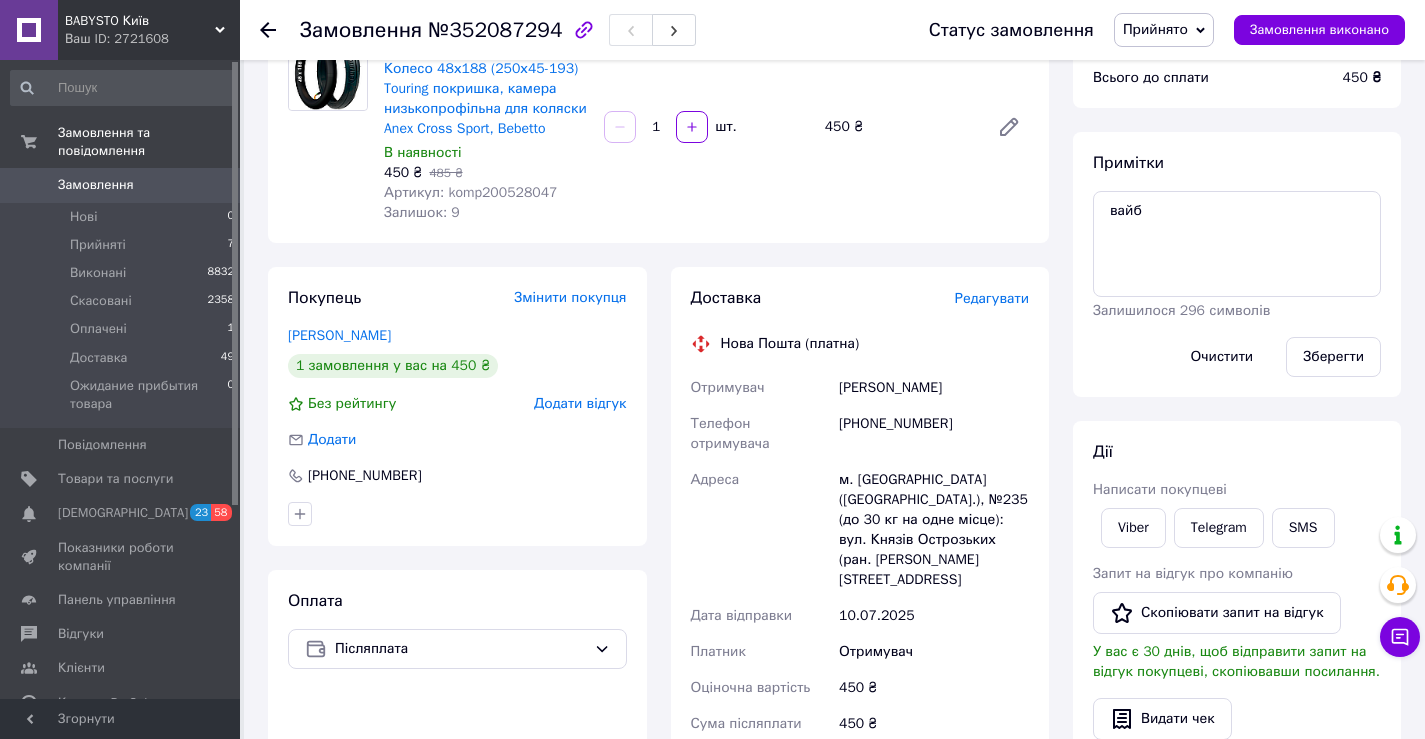 click on "Редагувати" at bounding box center (992, 298) 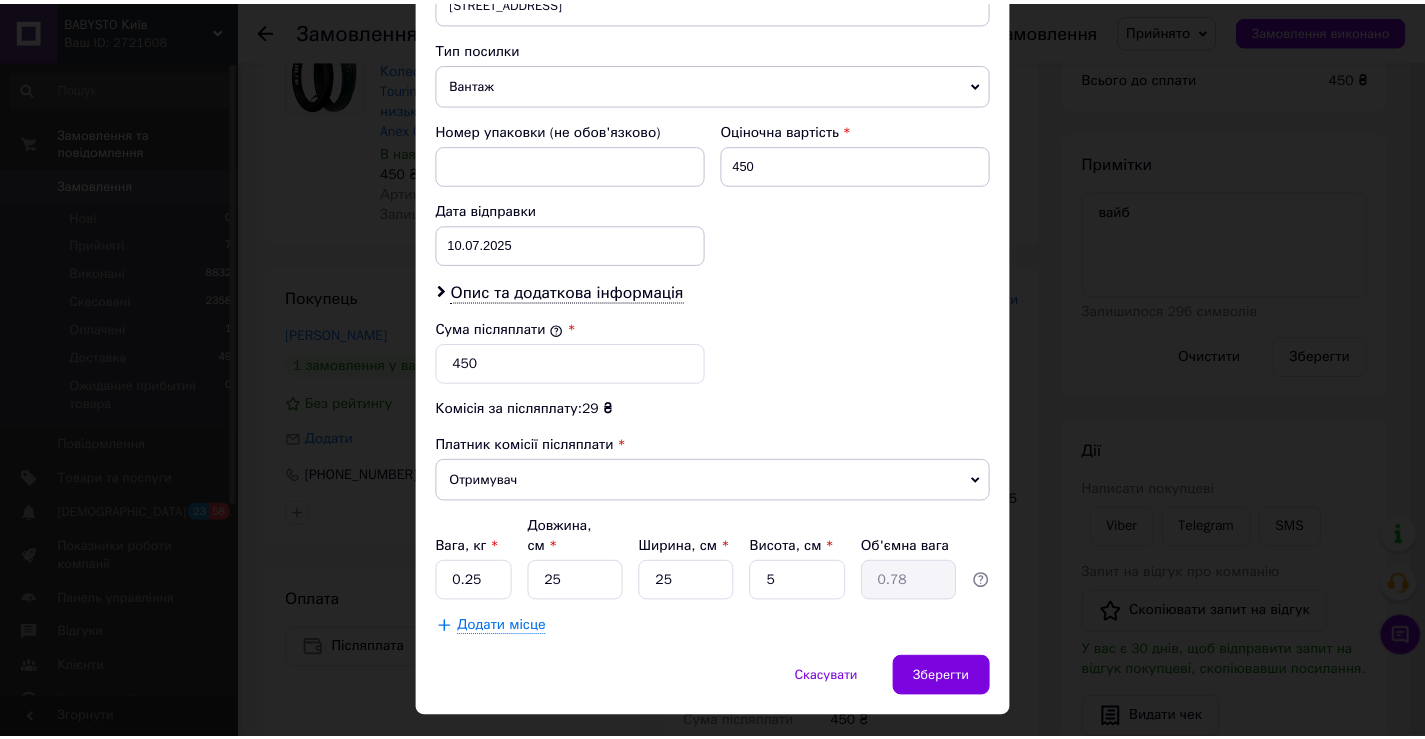 scroll, scrollTop: 809, scrollLeft: 0, axis: vertical 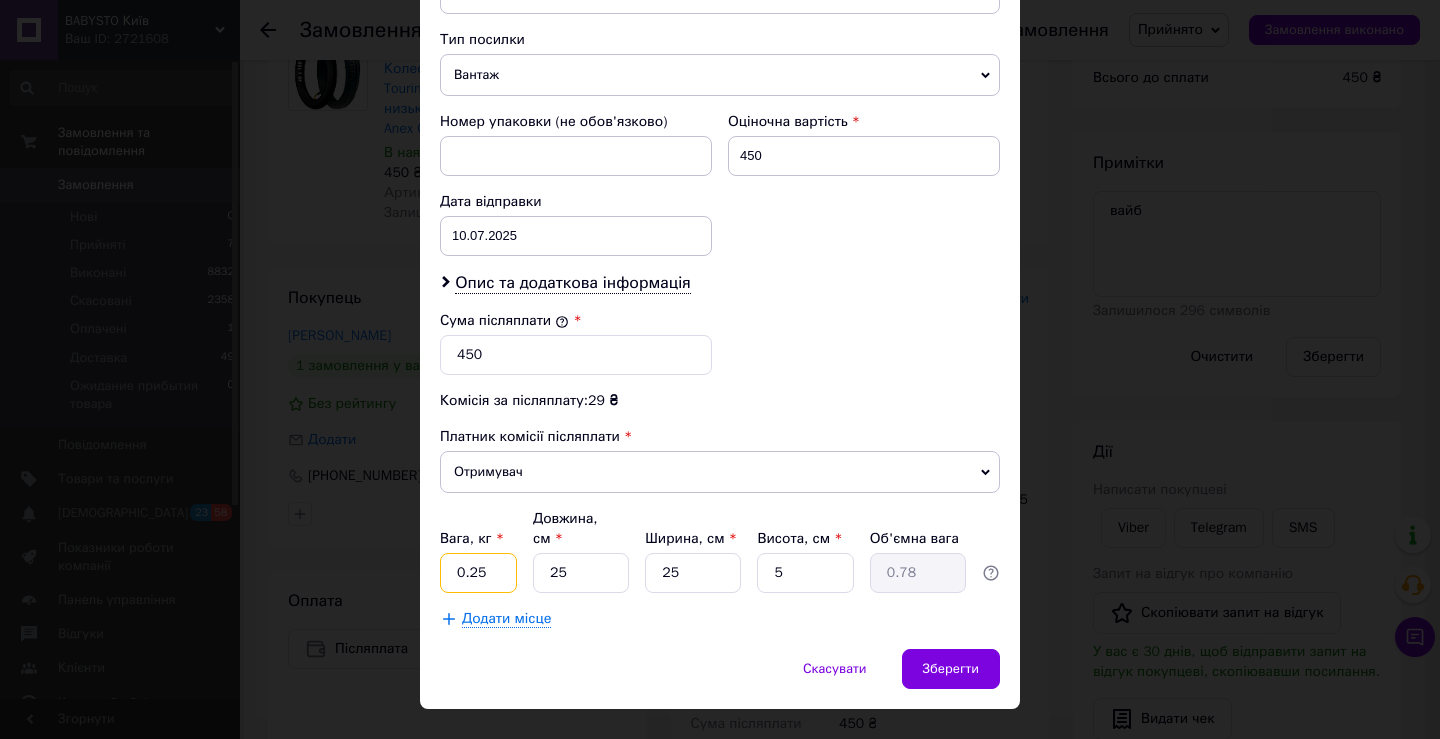 click on "0.25" at bounding box center [478, 573] 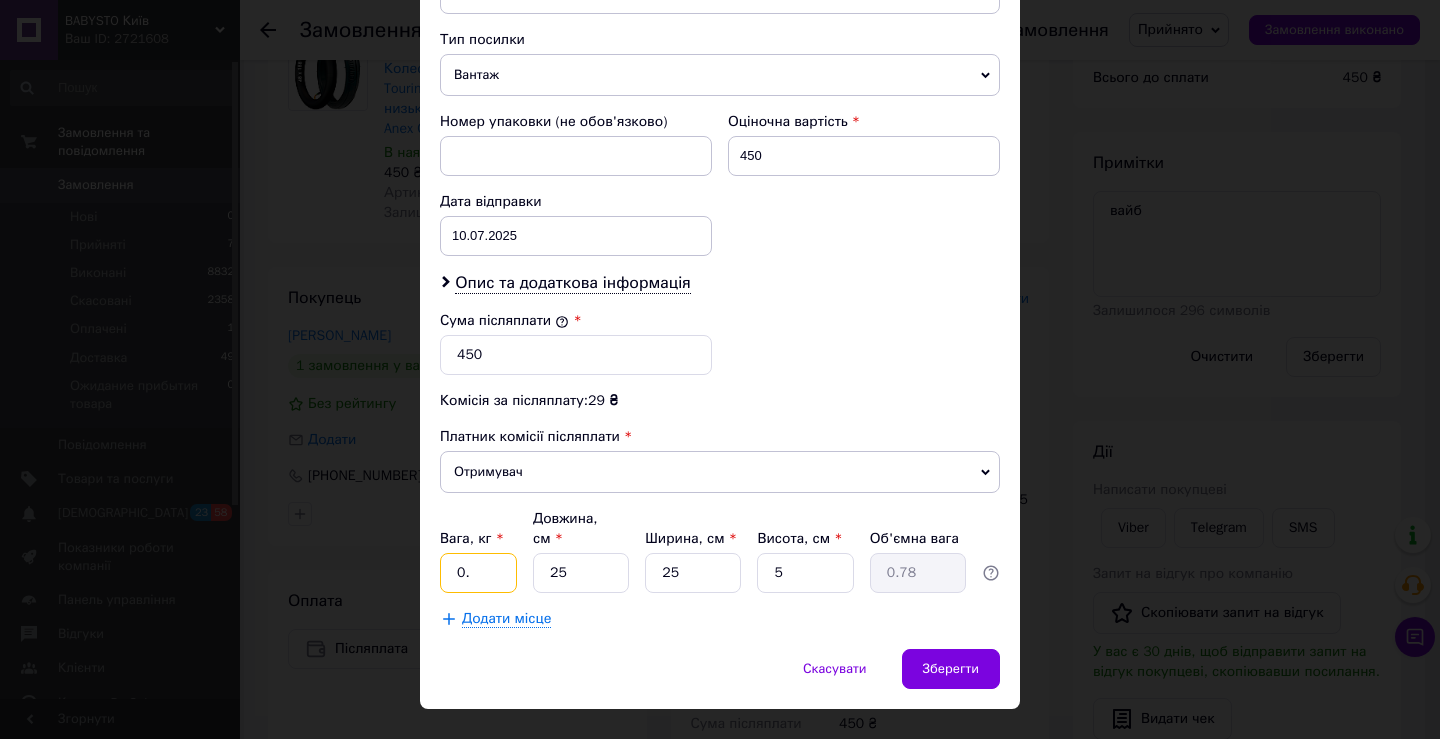 type on "0" 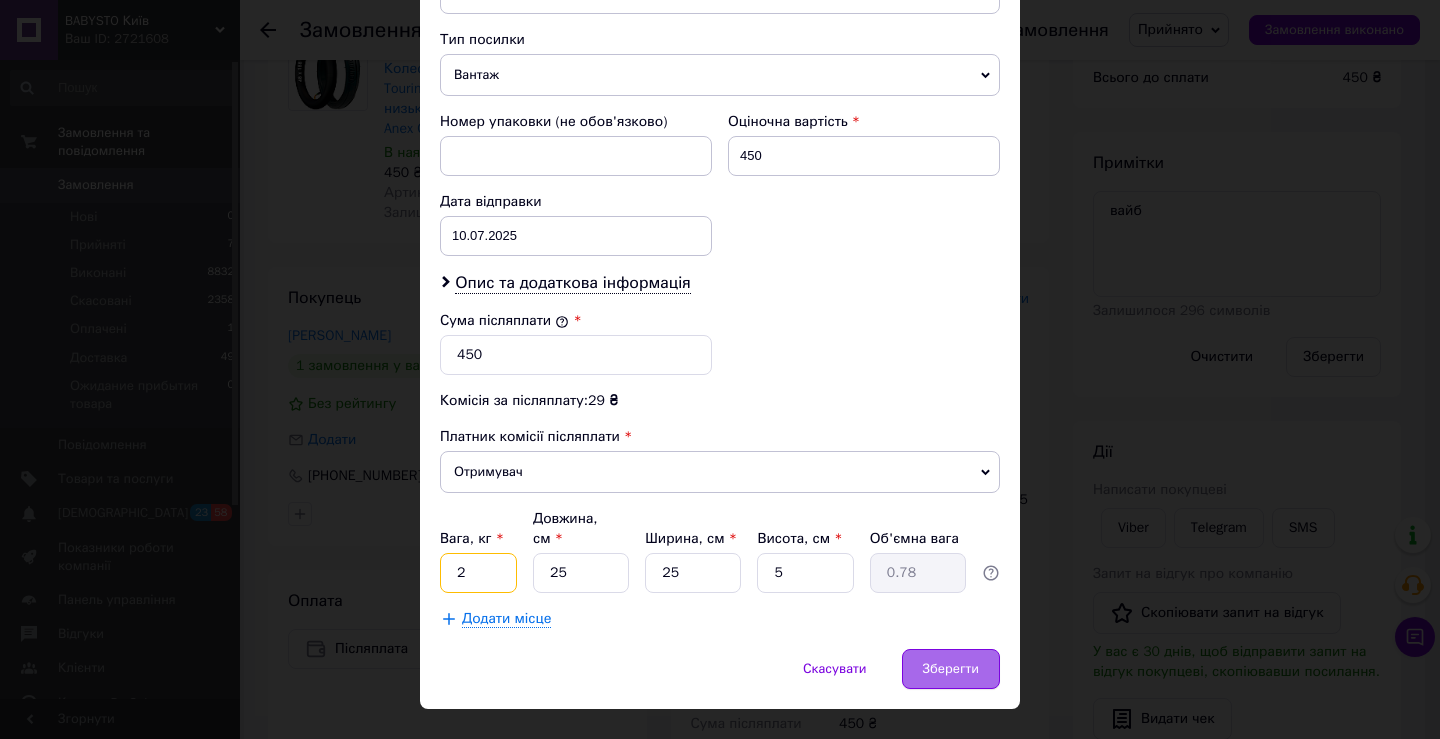 type on "2" 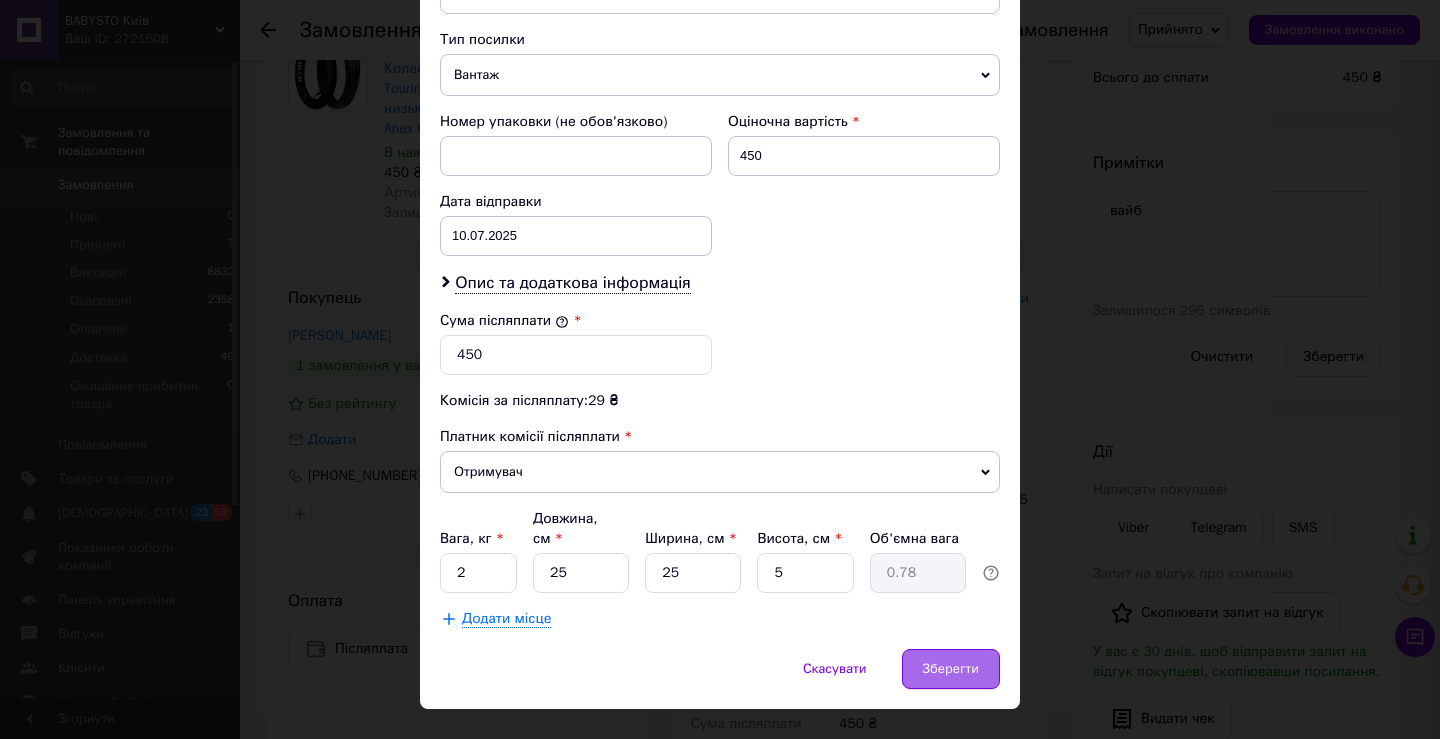click on "Зберегти" at bounding box center (951, 669) 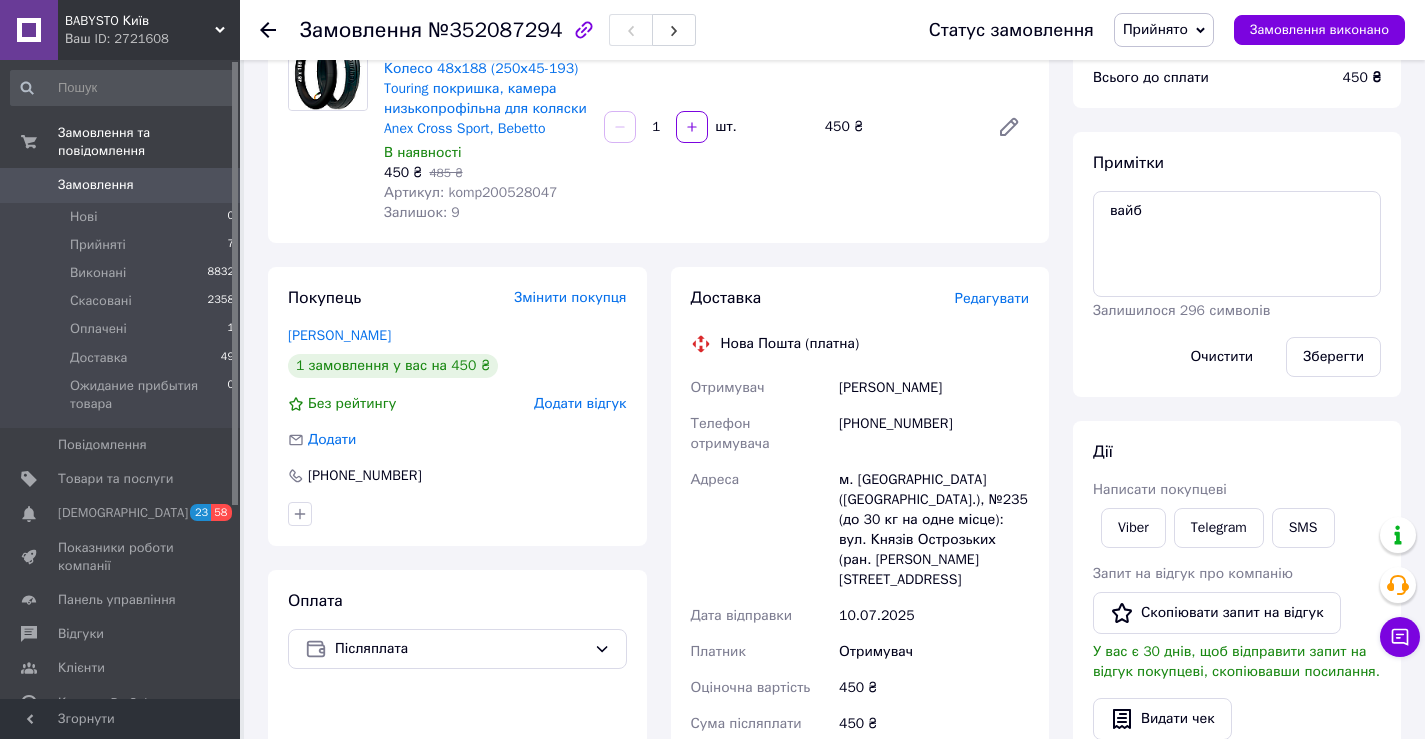 scroll, scrollTop: 500, scrollLeft: 0, axis: vertical 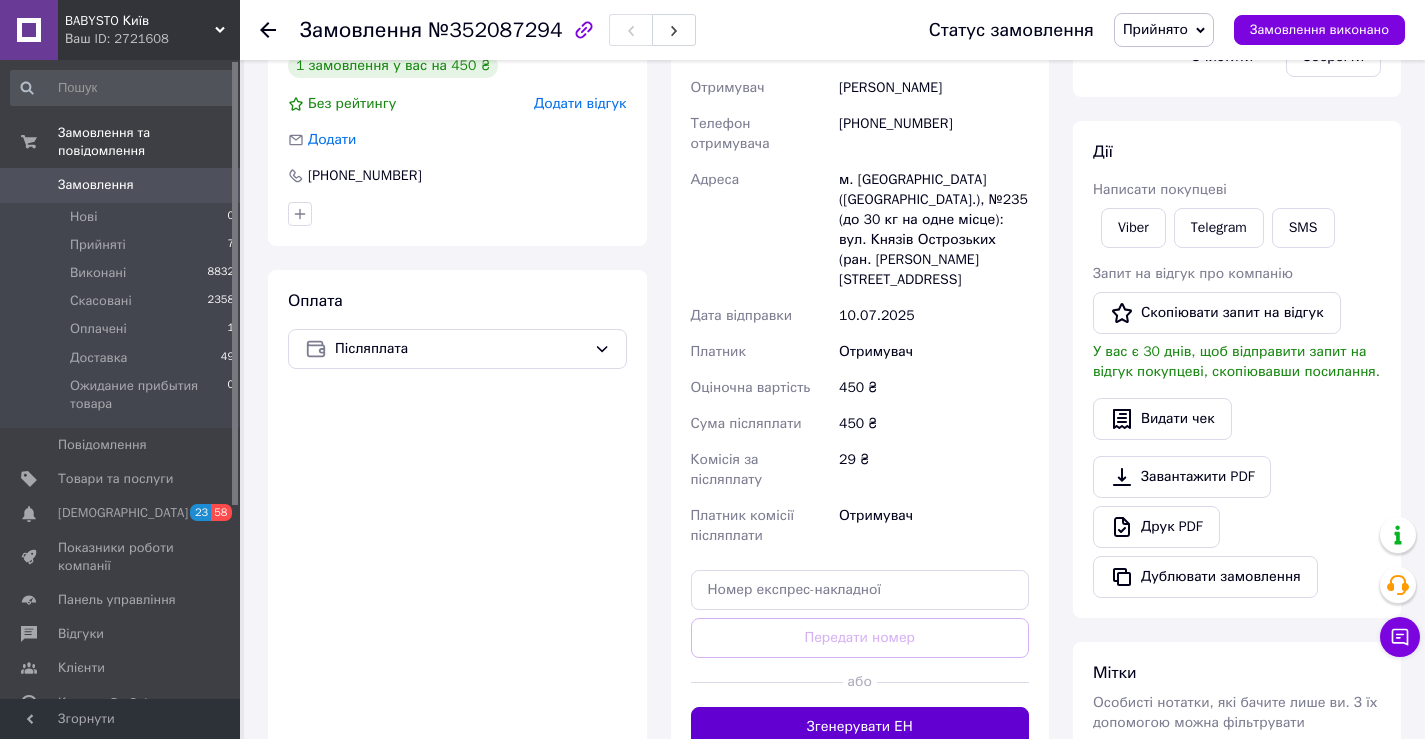 click on "Згенерувати ЕН" at bounding box center (860, 727) 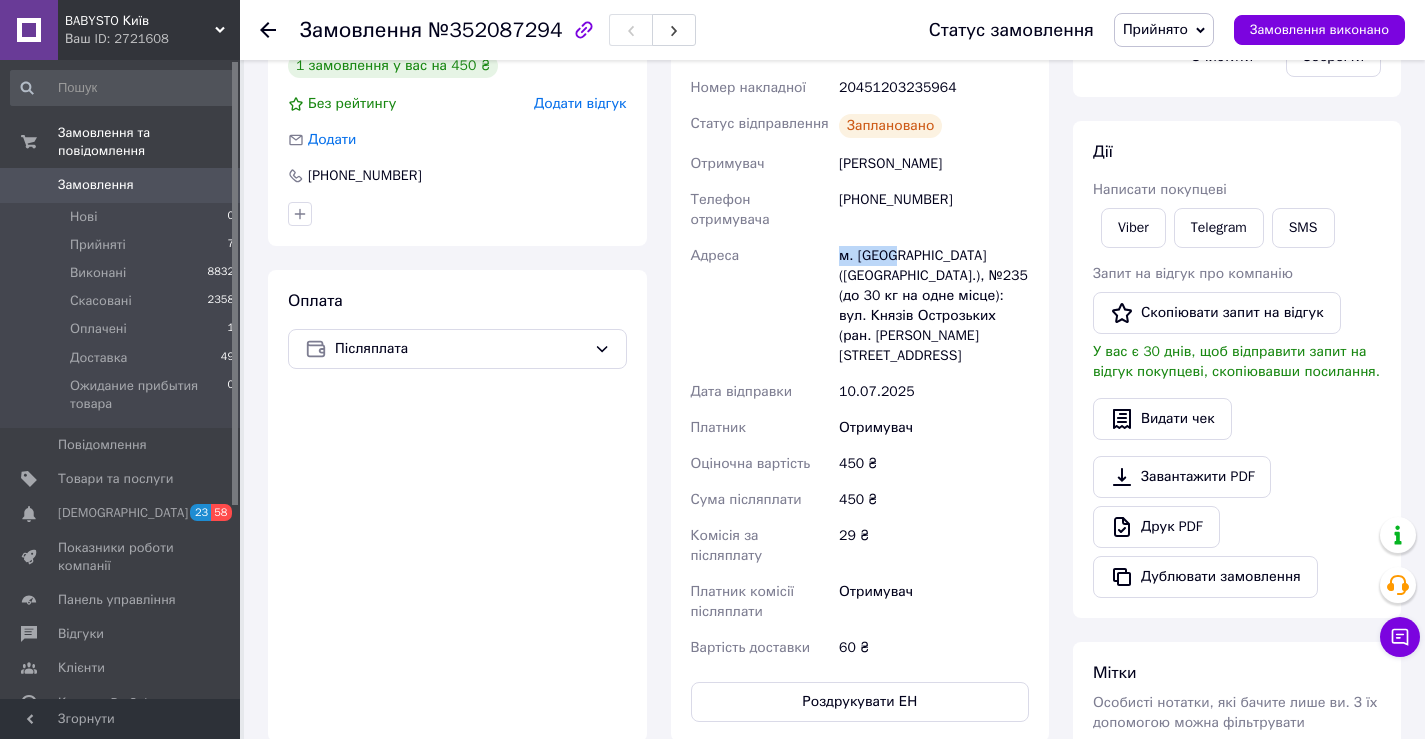 drag, startPoint x: 836, startPoint y: 235, endPoint x: 886, endPoint y: 234, distance: 50.01 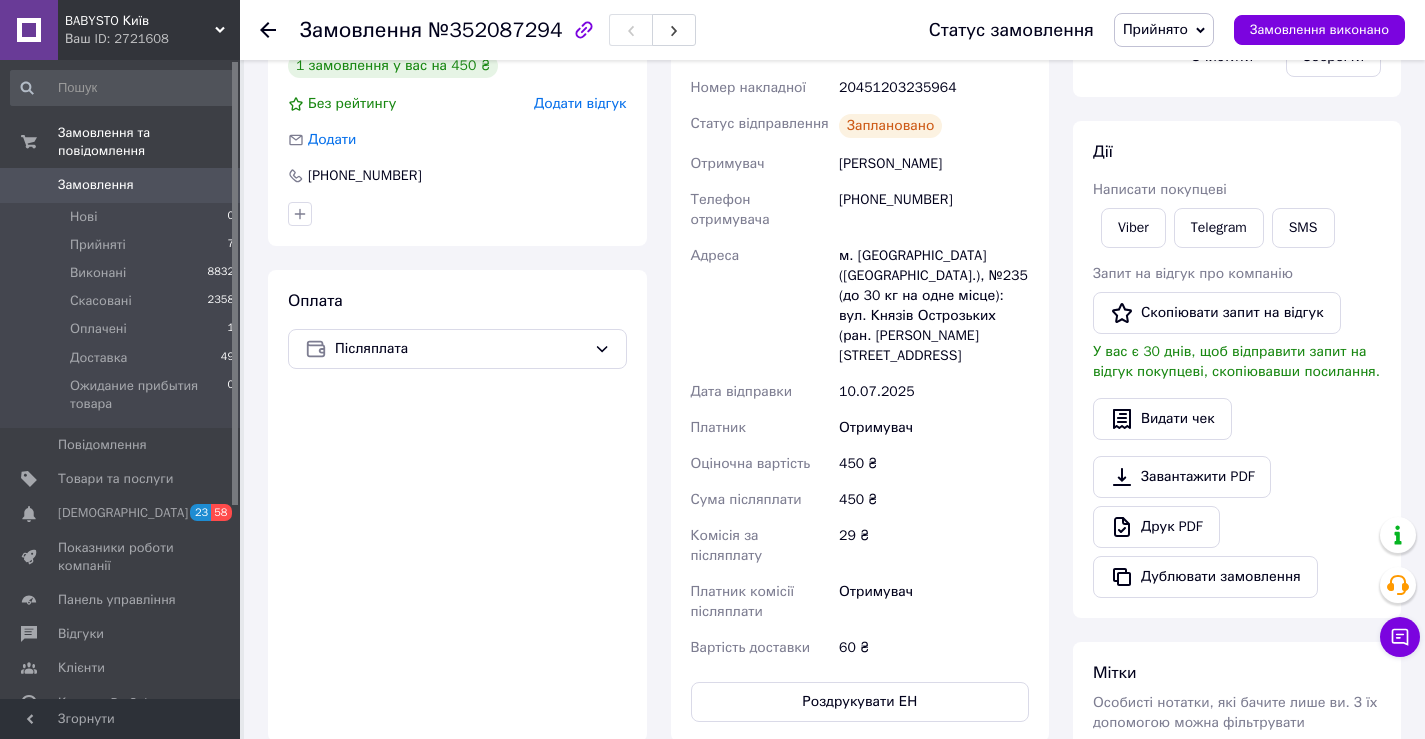 click on "[PHONE_NUMBER]" at bounding box center (934, 210) 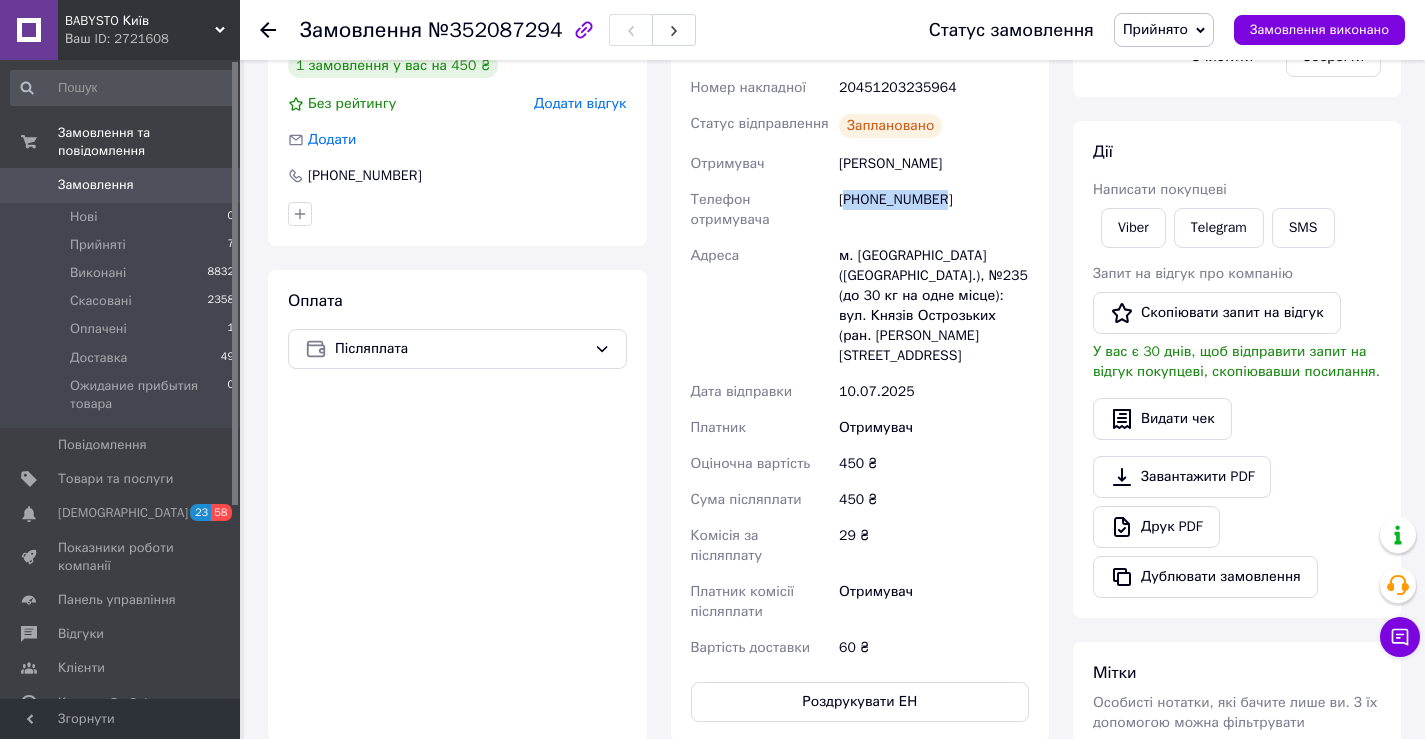 click on "[PHONE_NUMBER]" at bounding box center [934, 210] 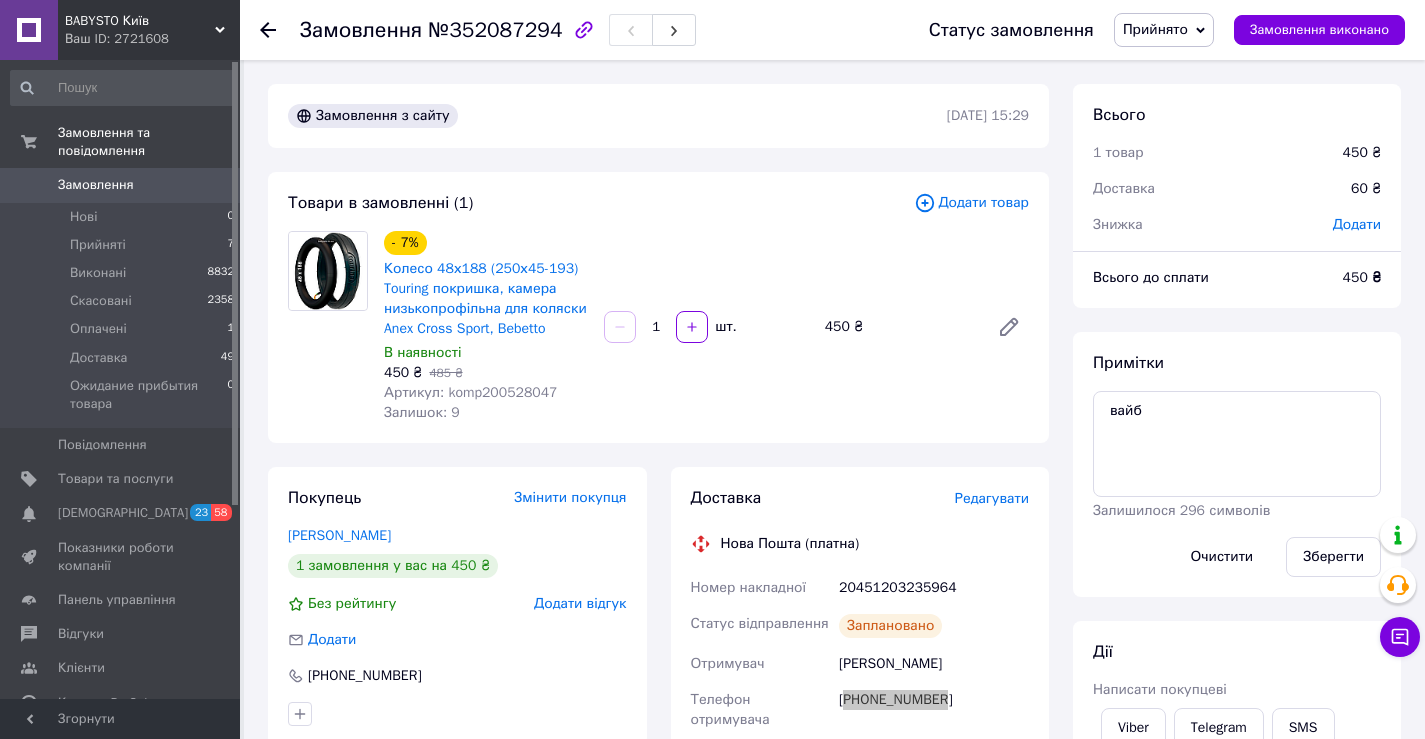 scroll, scrollTop: 100, scrollLeft: 0, axis: vertical 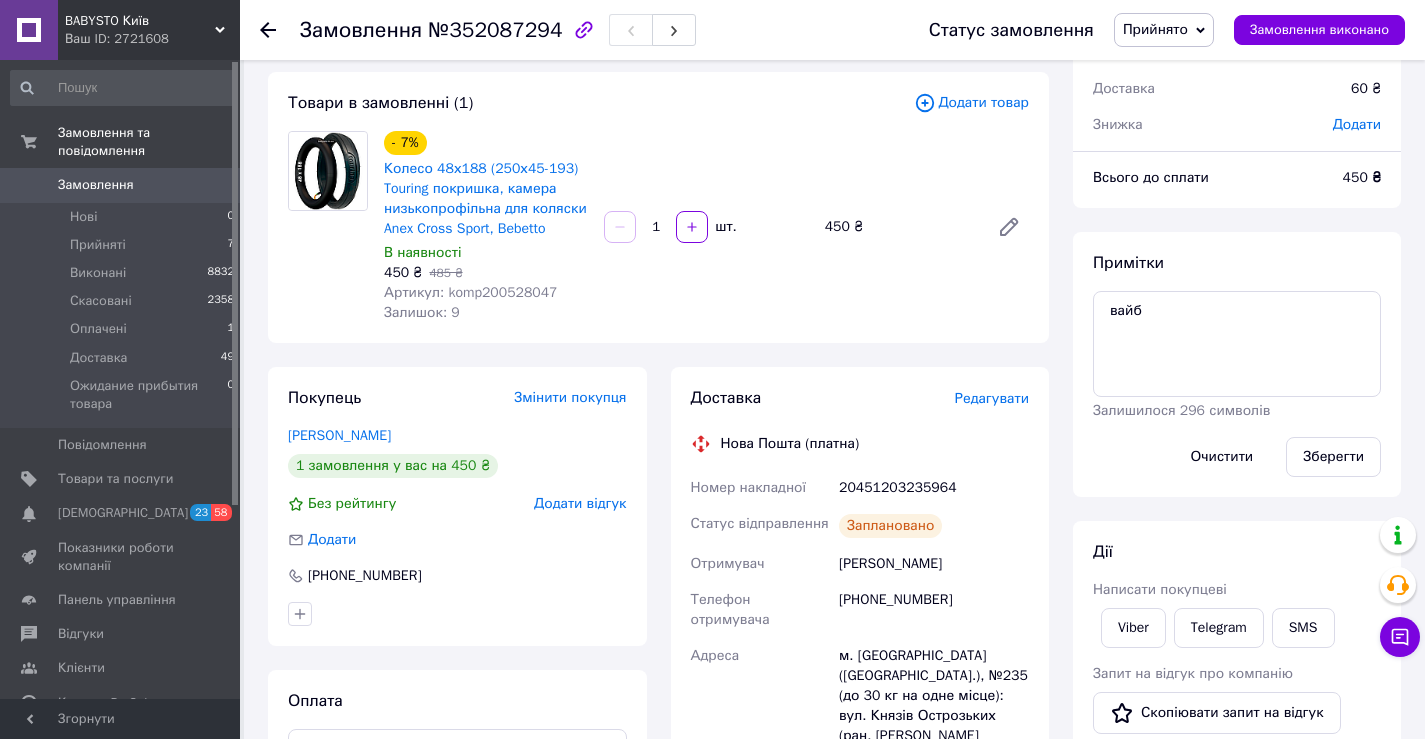 click on "20451203235964" at bounding box center (934, 488) 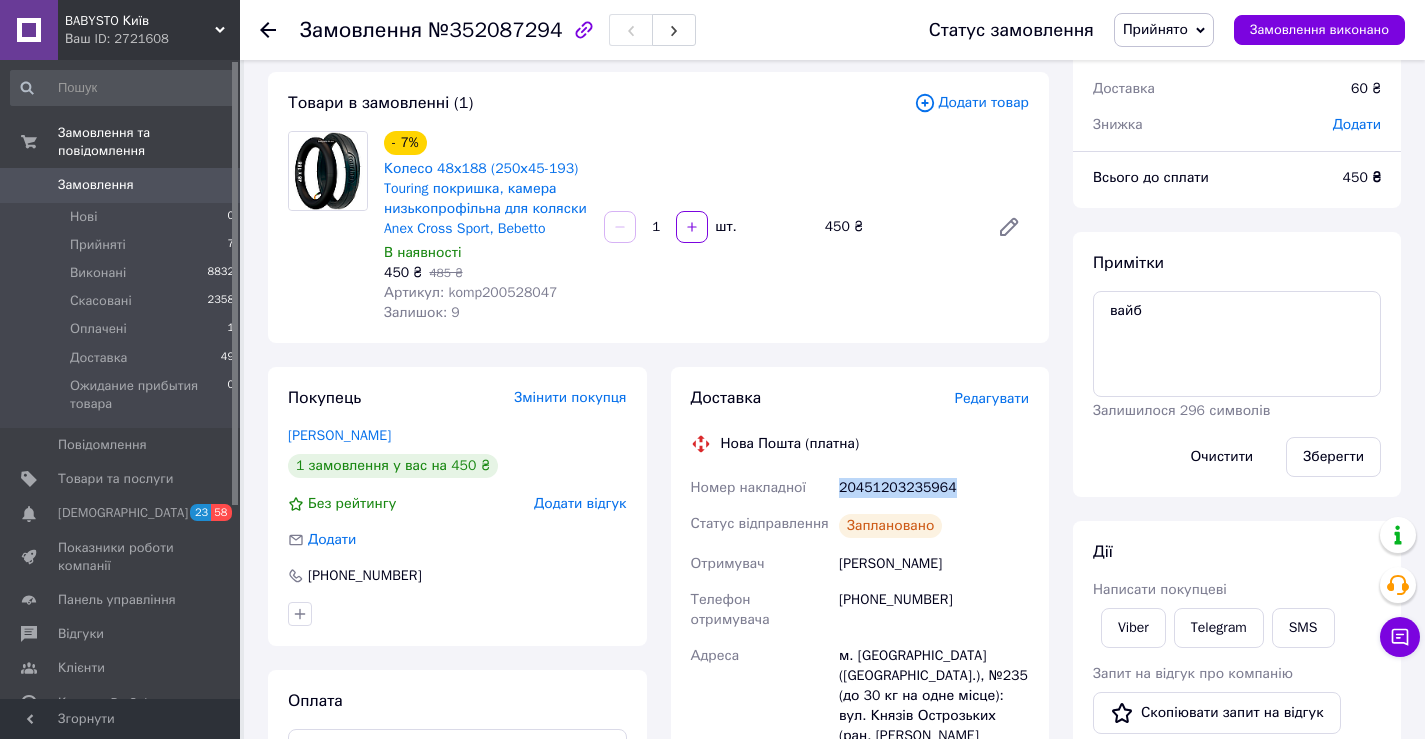click on "20451203235964" at bounding box center (934, 488) 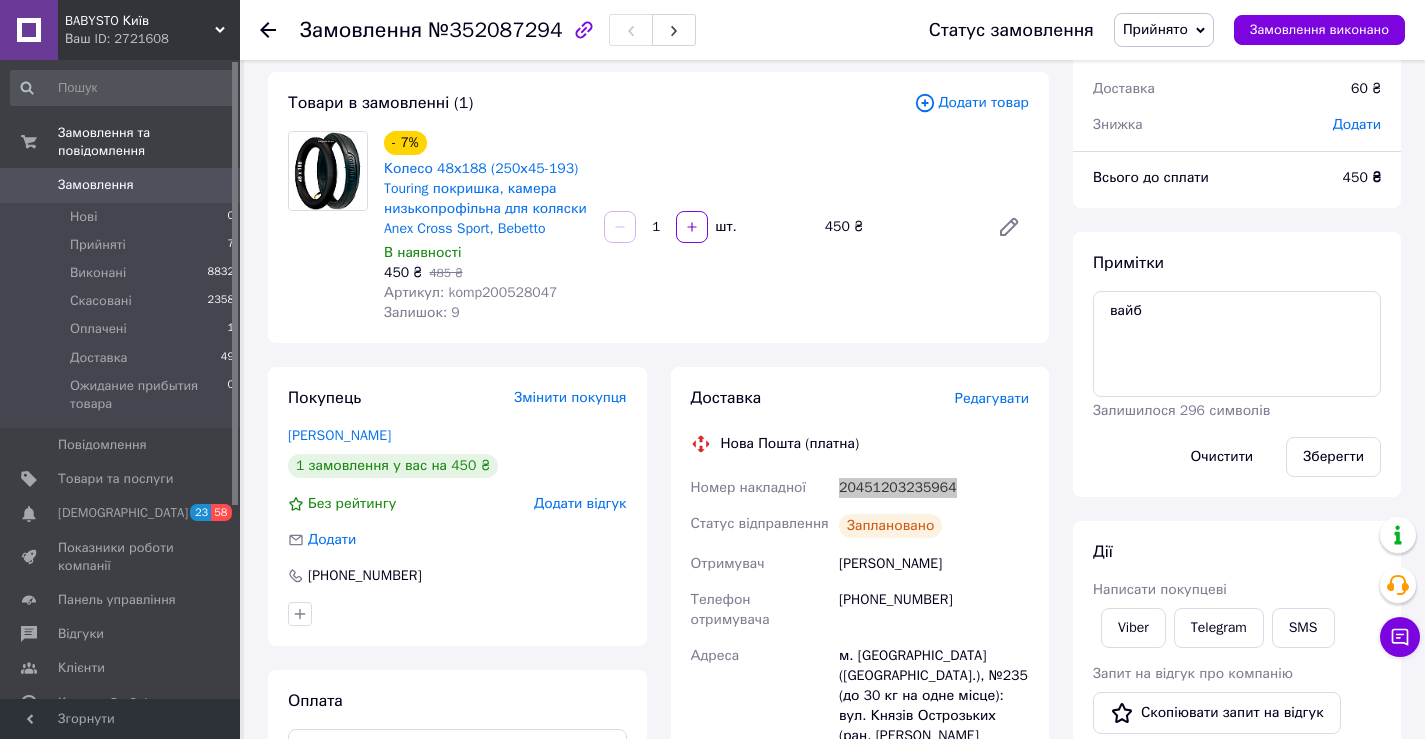 scroll, scrollTop: 0, scrollLeft: 0, axis: both 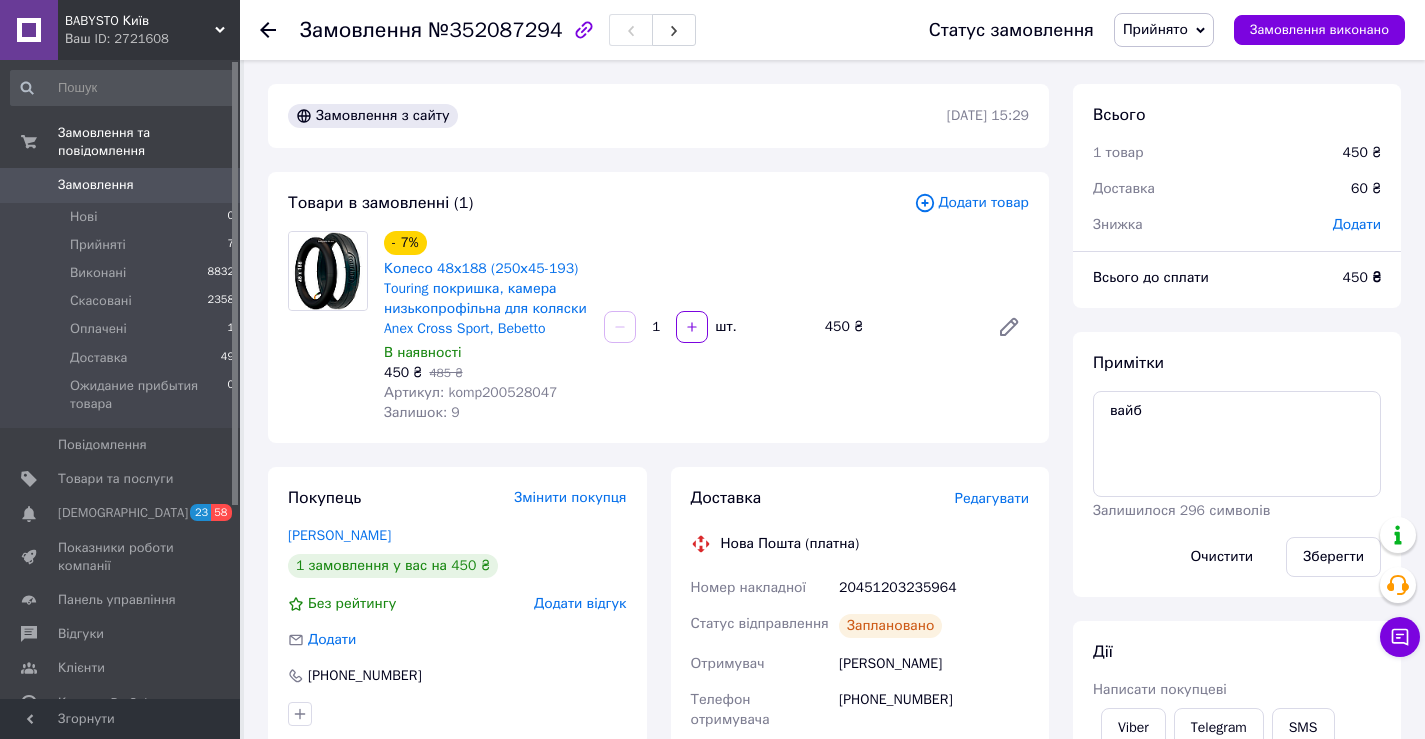 drag, startPoint x: 931, startPoint y: 276, endPoint x: 870, endPoint y: 344, distance: 91.350975 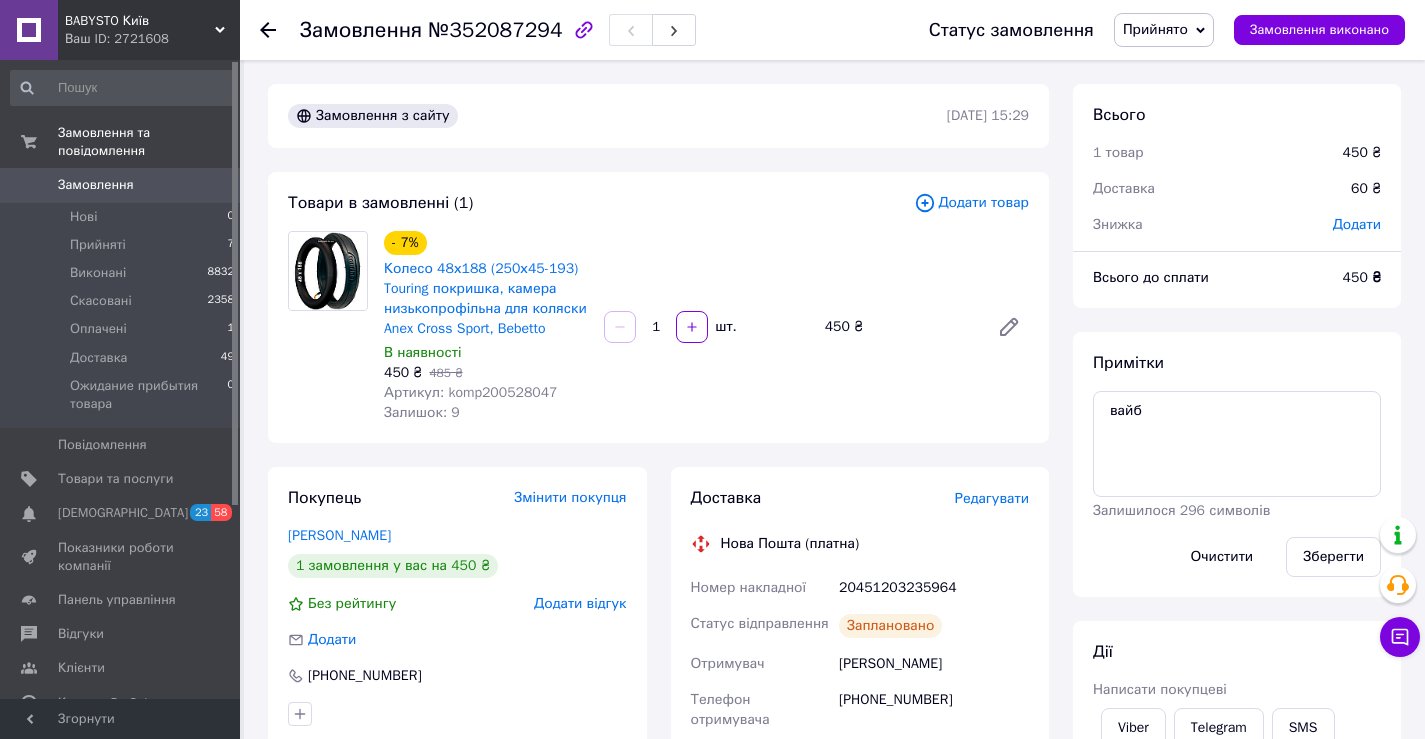 drag, startPoint x: 1199, startPoint y: 37, endPoint x: 1204, endPoint y: 104, distance: 67.18631 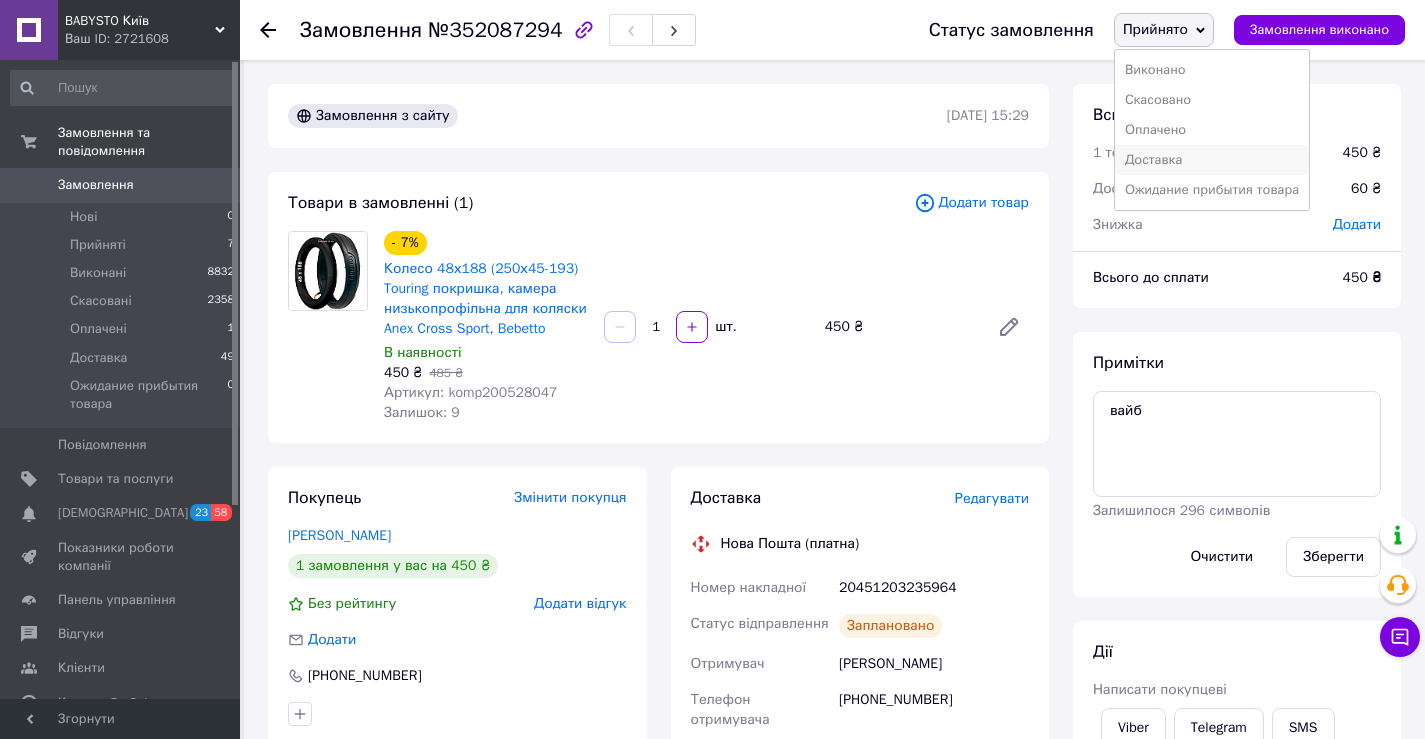 click on "Доставка" at bounding box center [1212, 160] 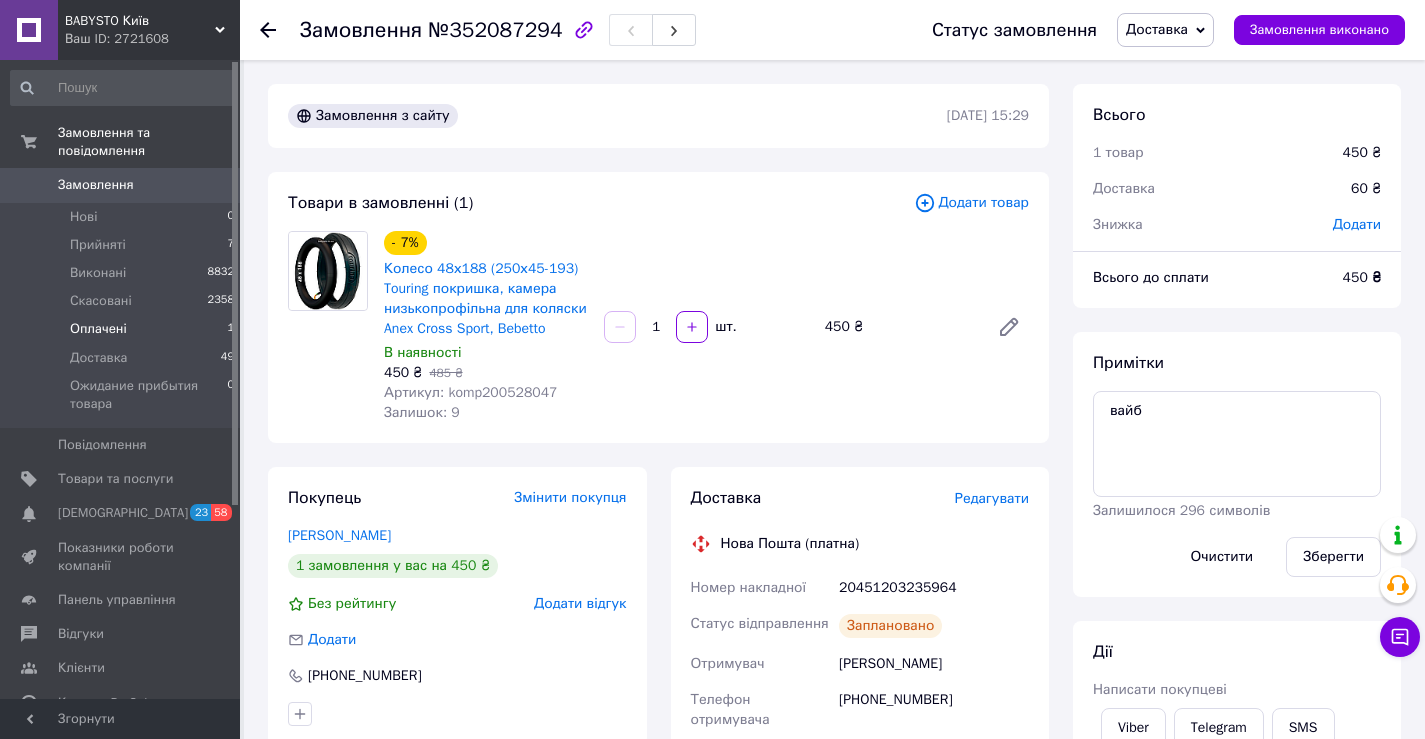 click on "Оплачені" at bounding box center (98, 329) 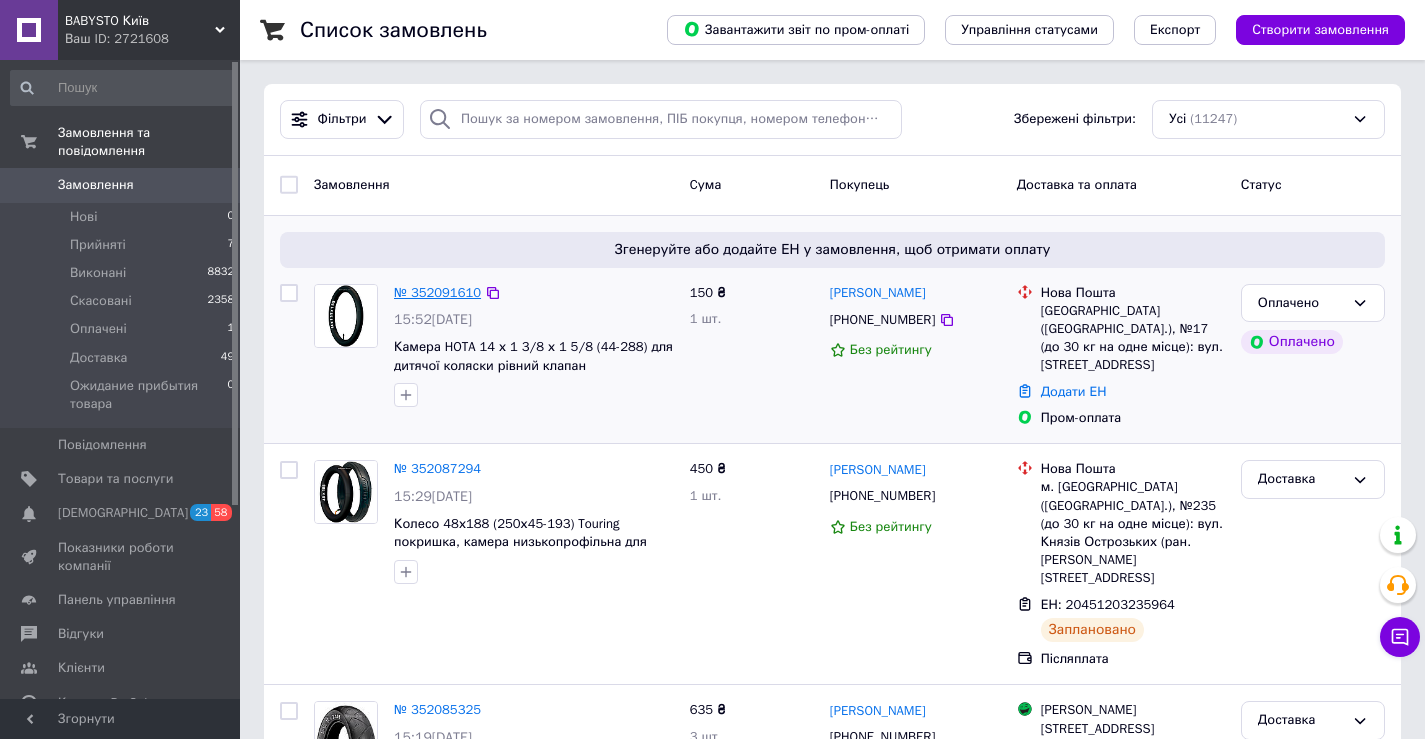 click on "№ 352091610 15:52, 10.07.2025 Камера HOTA 14 х 1 3/8 х 1 5/8 (44-288) для дитячої коляски рівний клапан" at bounding box center (534, 346) 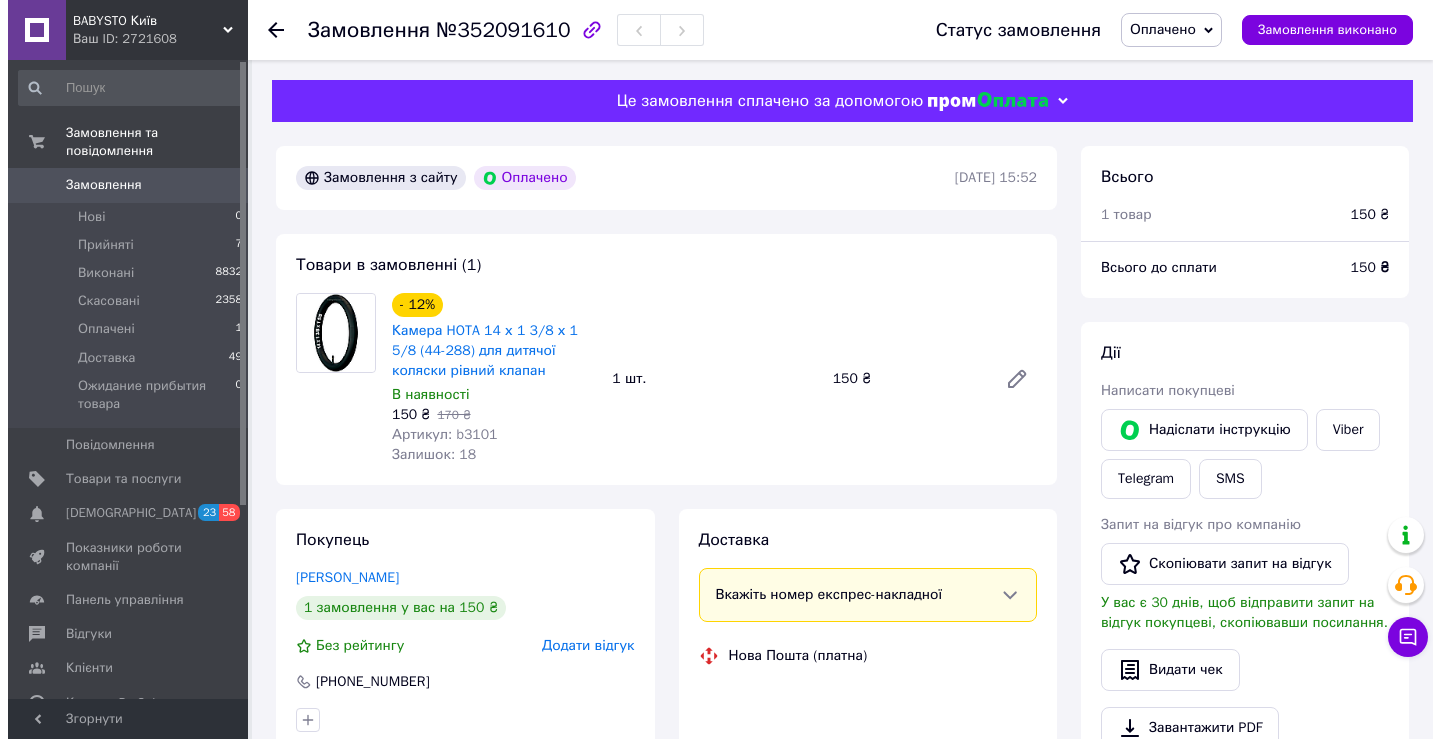 scroll, scrollTop: 300, scrollLeft: 0, axis: vertical 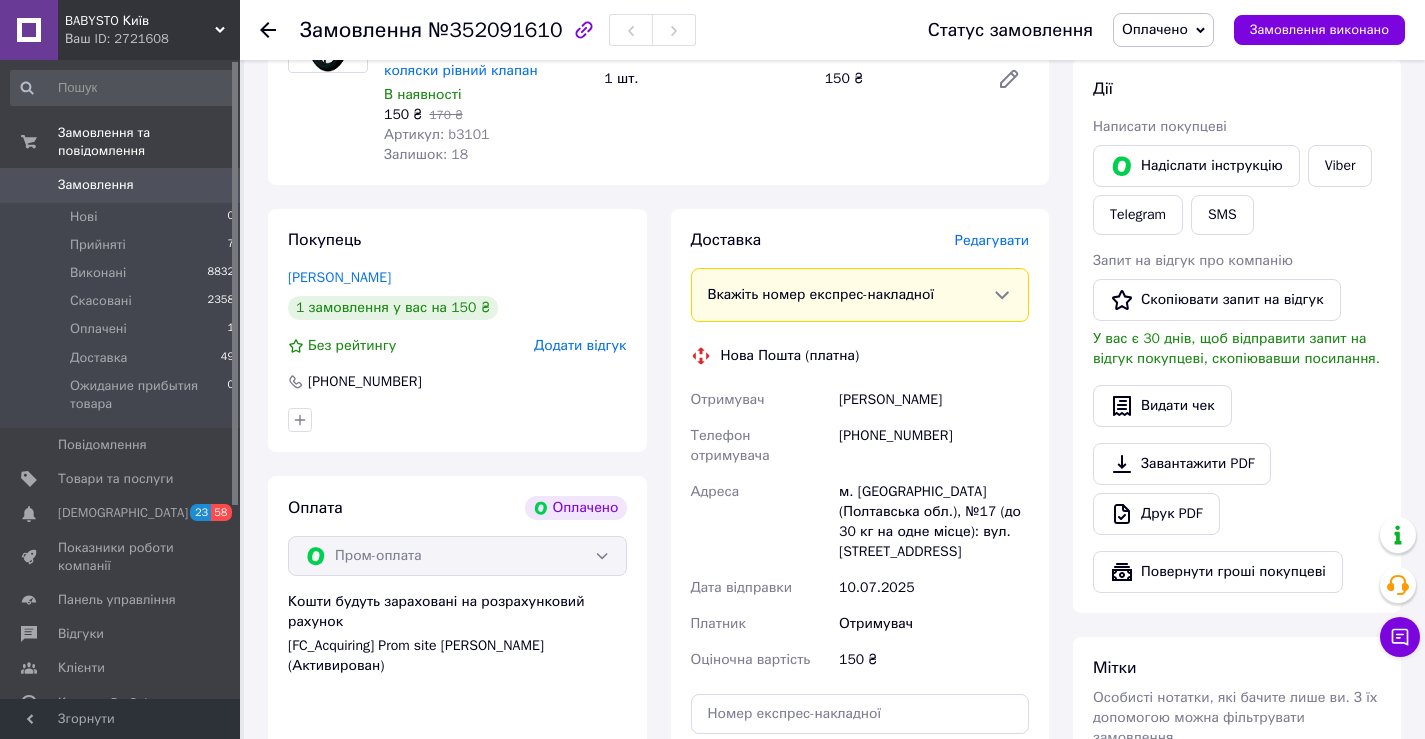 click on "Редагувати" at bounding box center [992, 240] 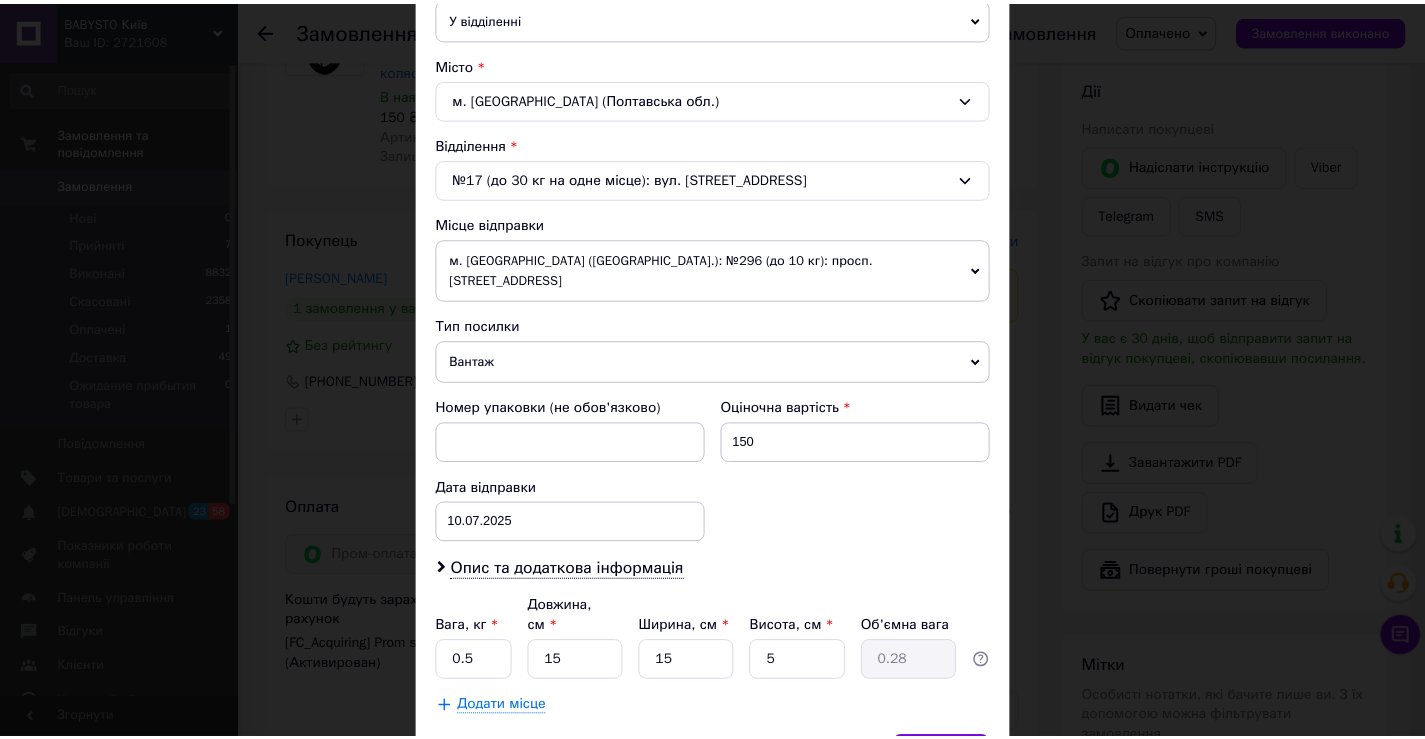 scroll, scrollTop: 589, scrollLeft: 0, axis: vertical 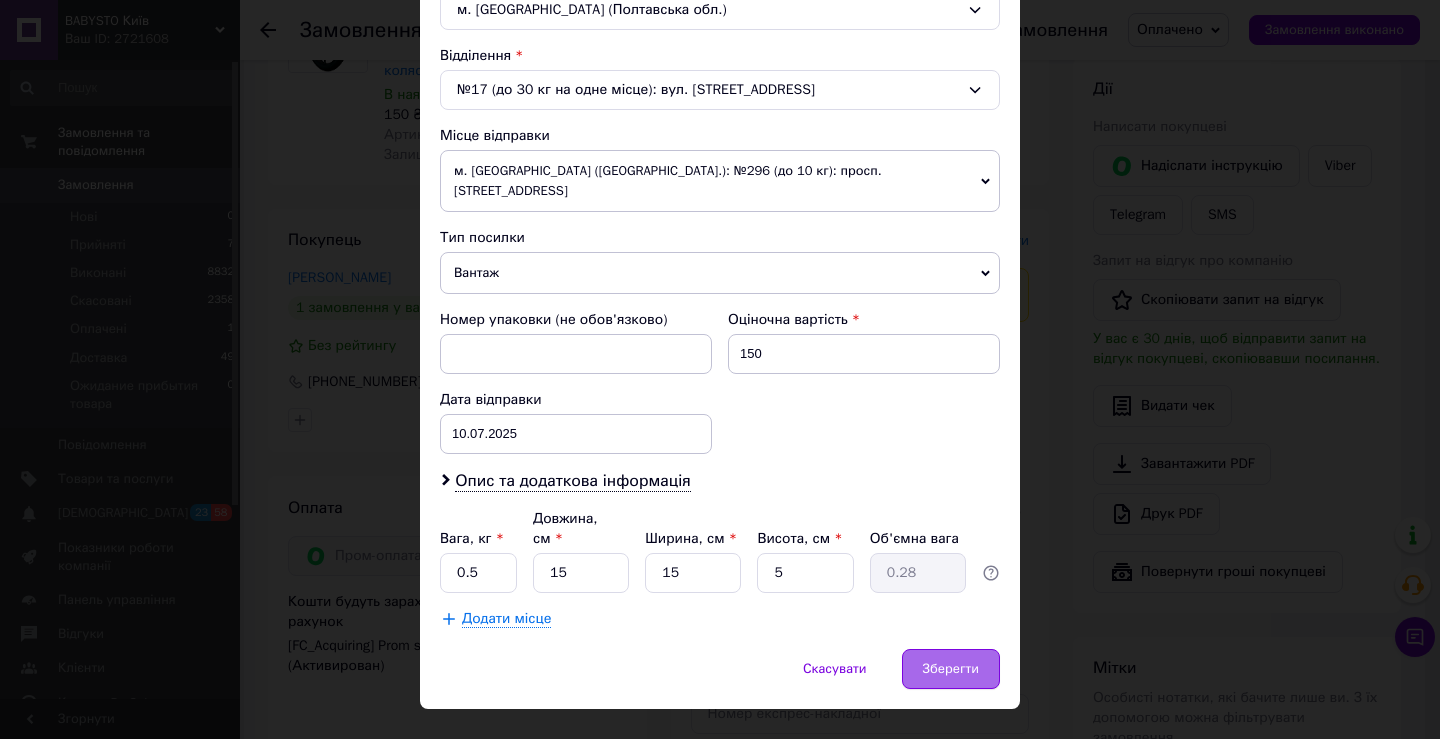 click on "Зберегти" at bounding box center [951, 669] 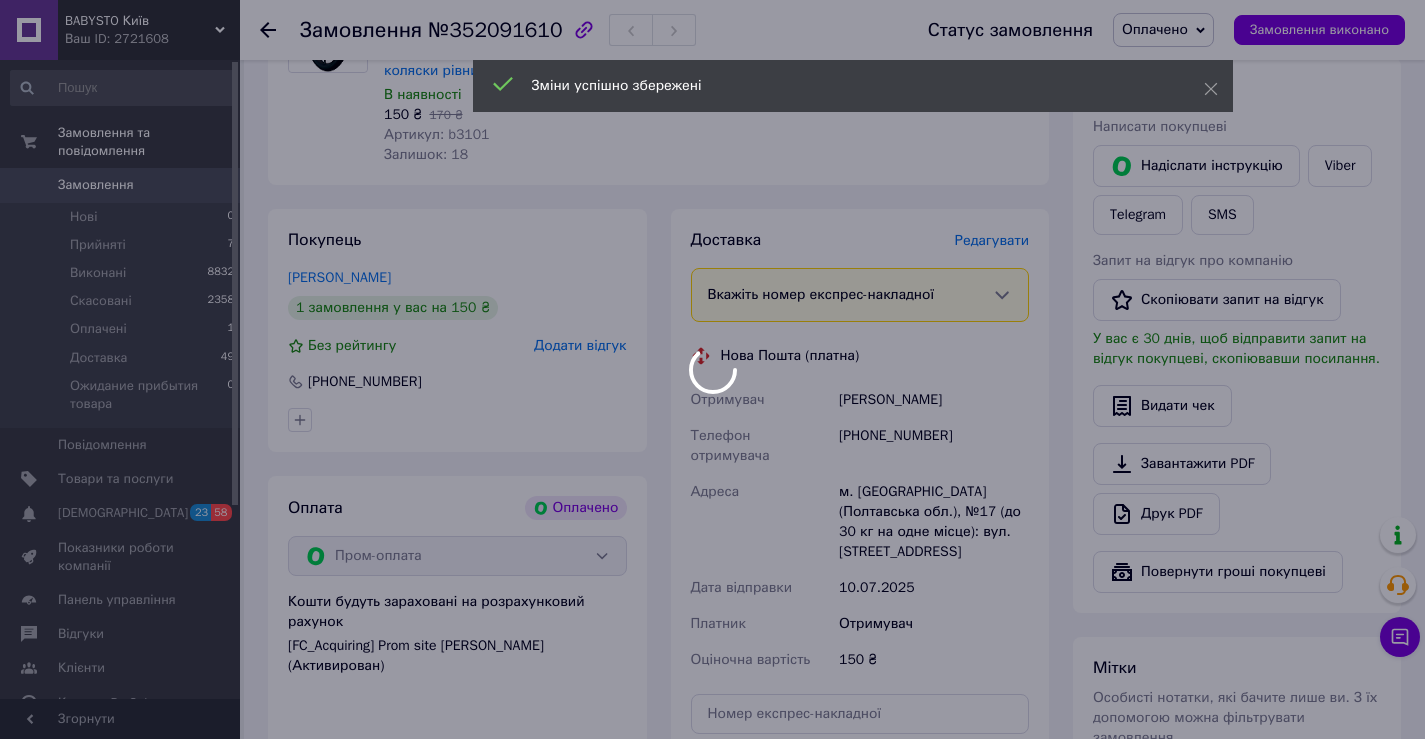 scroll, scrollTop: 600, scrollLeft: 0, axis: vertical 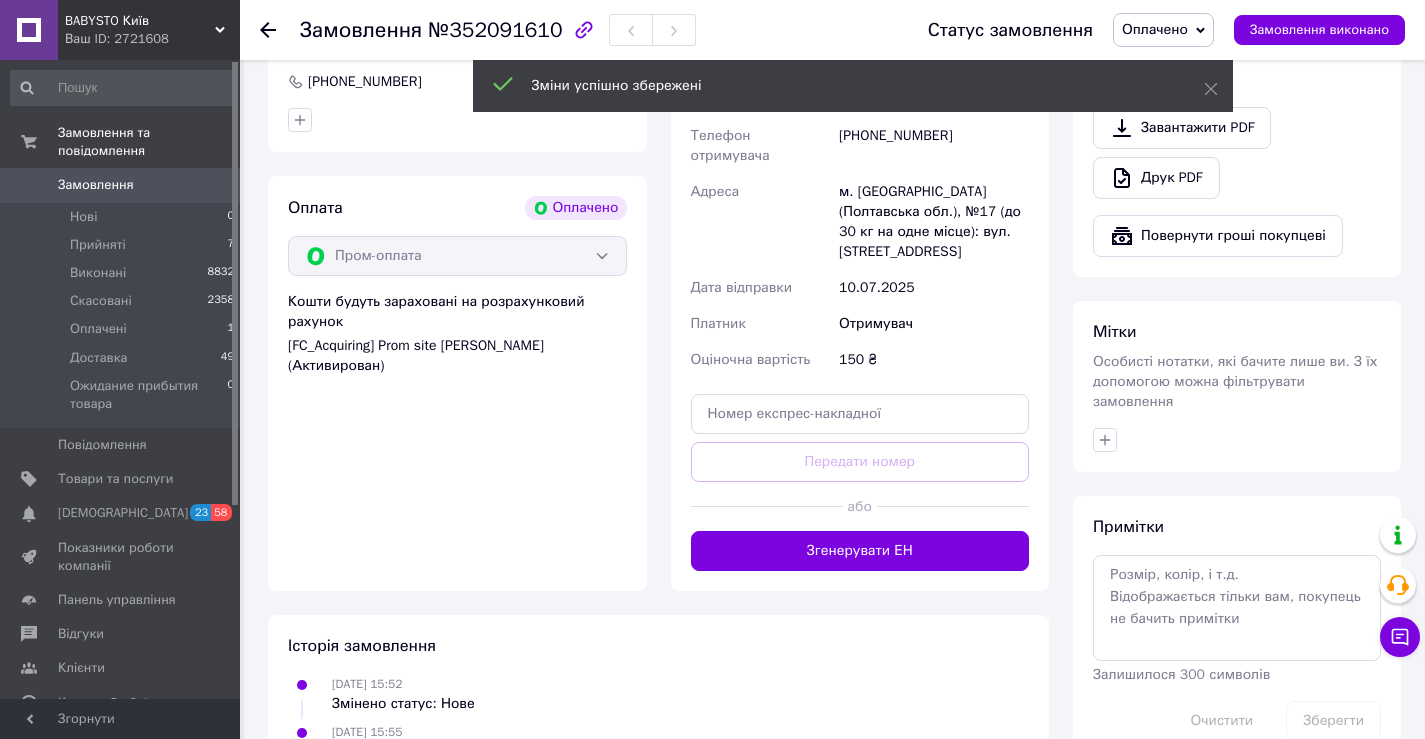 drag, startPoint x: 855, startPoint y: 513, endPoint x: 854, endPoint y: 539, distance: 26.019224 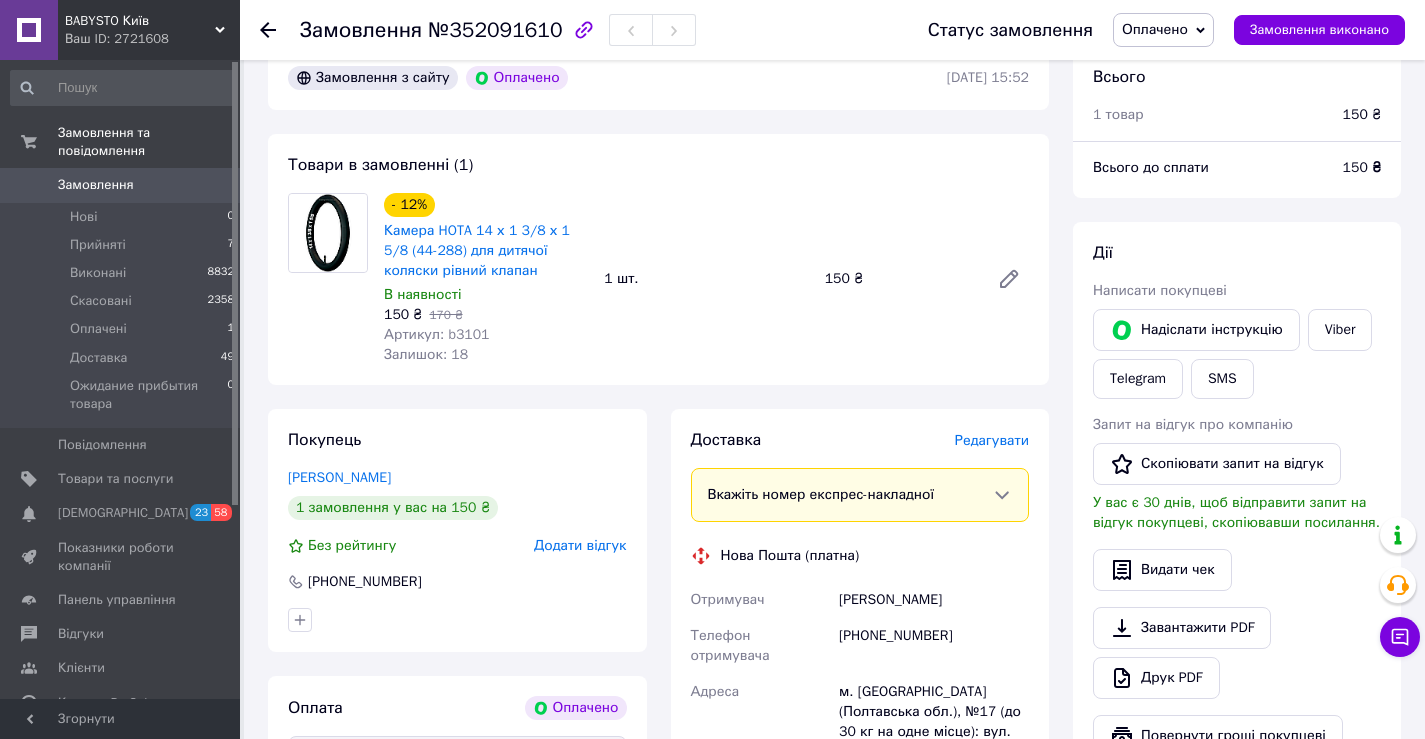 scroll, scrollTop: 400, scrollLeft: 0, axis: vertical 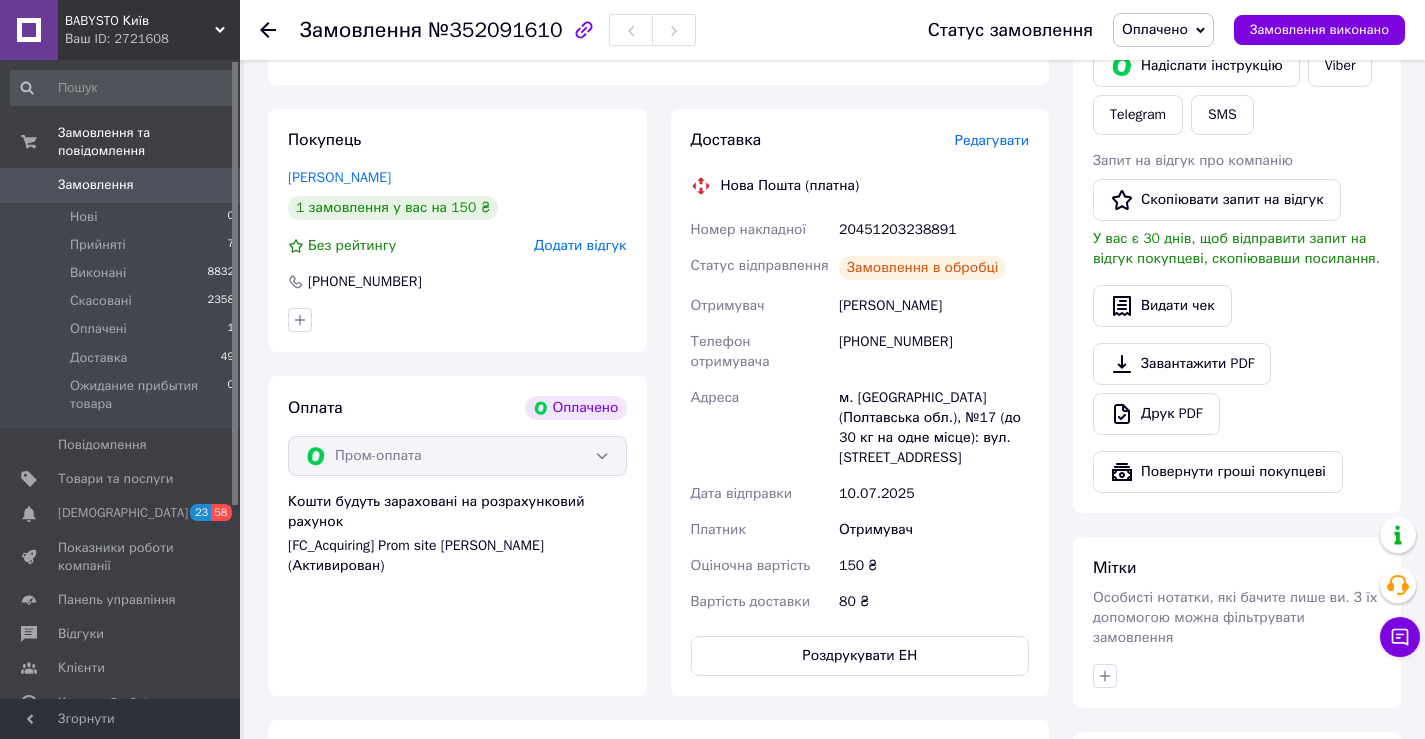drag, startPoint x: 833, startPoint y: 376, endPoint x: 886, endPoint y: 373, distance: 53.08484 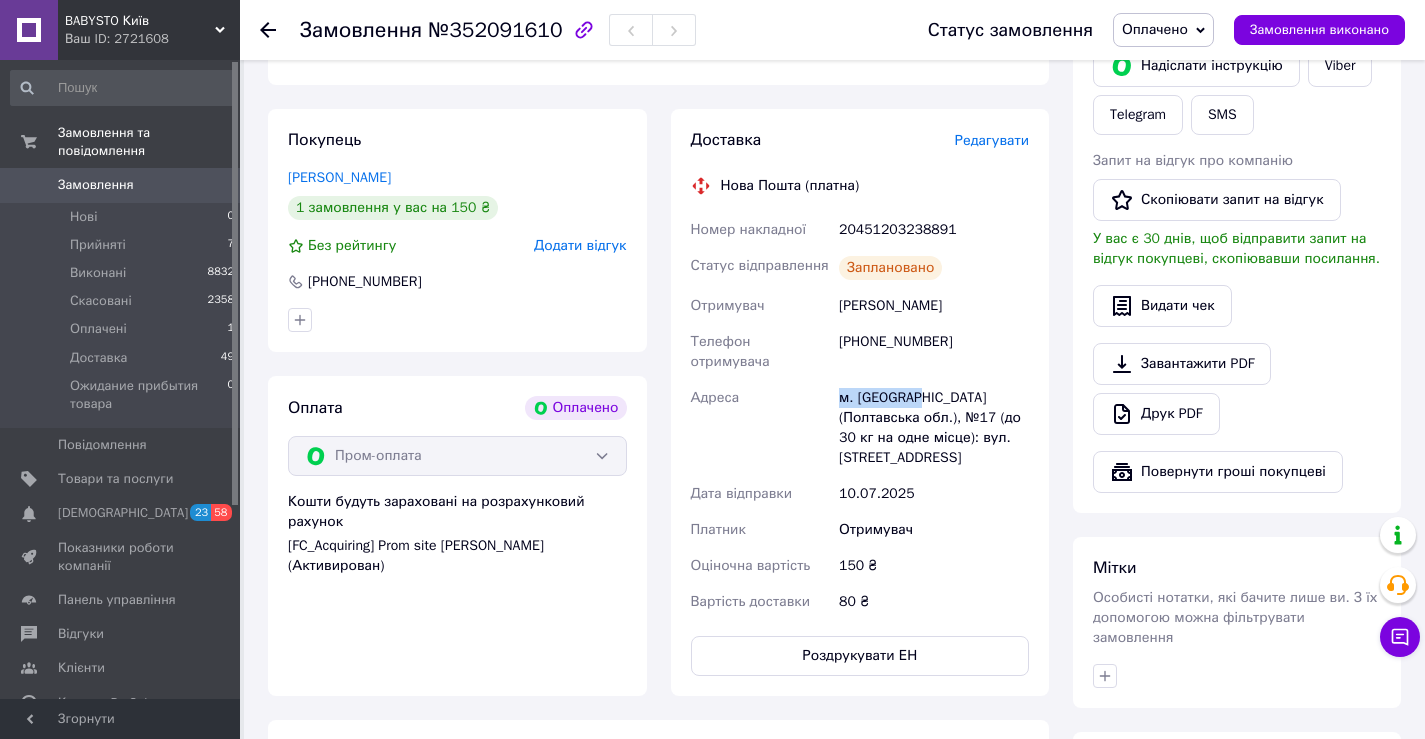 drag, startPoint x: 832, startPoint y: 377, endPoint x: 889, endPoint y: 382, distance: 57.21888 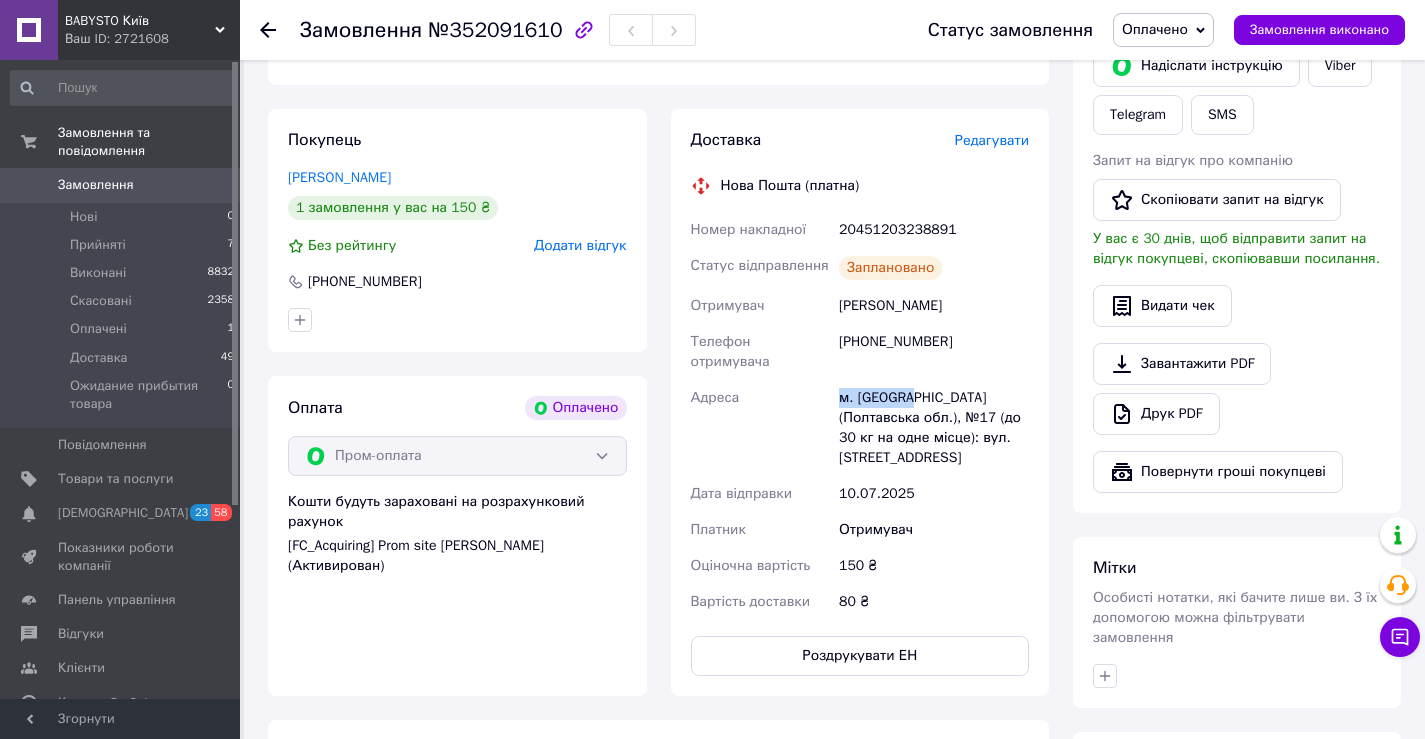 drag, startPoint x: 837, startPoint y: 306, endPoint x: 941, endPoint y: 305, distance: 104.00481 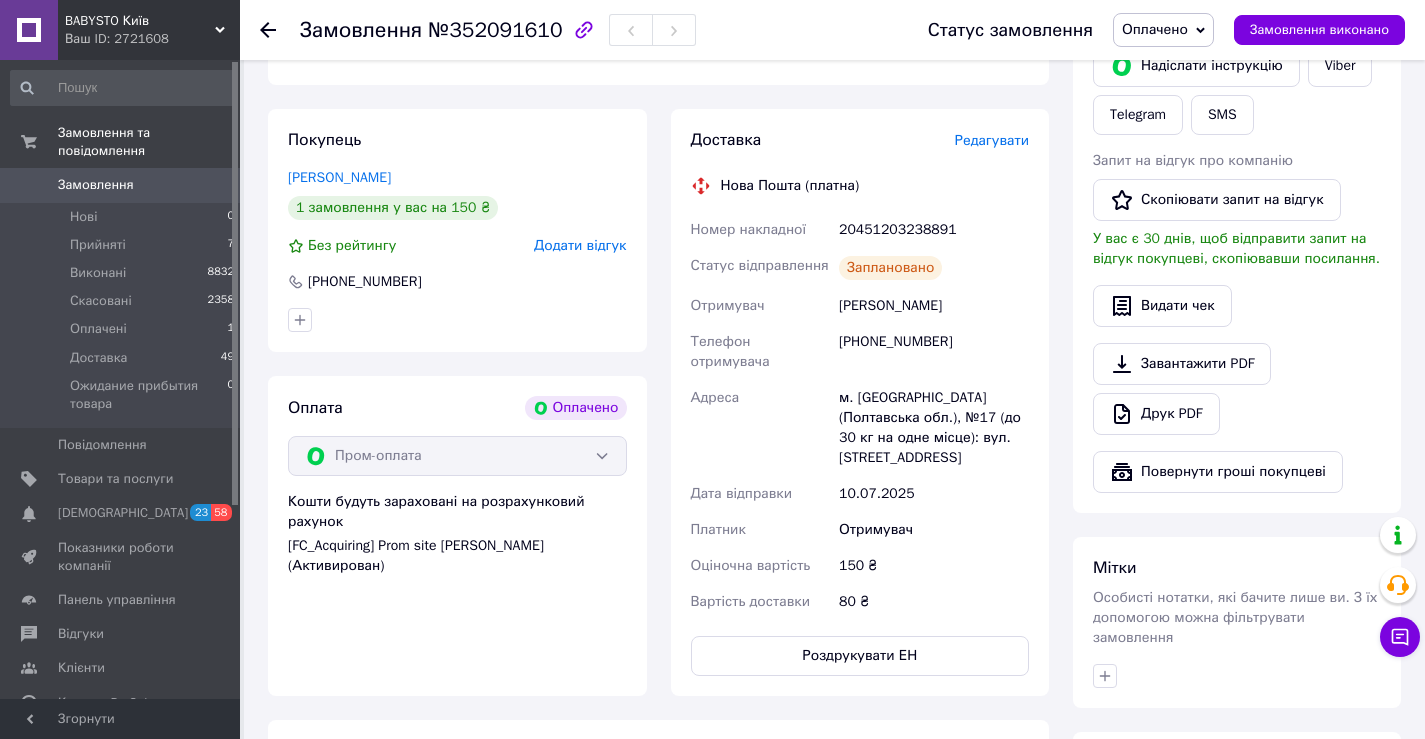 click on "[PHONE_NUMBER]" at bounding box center (934, 352) 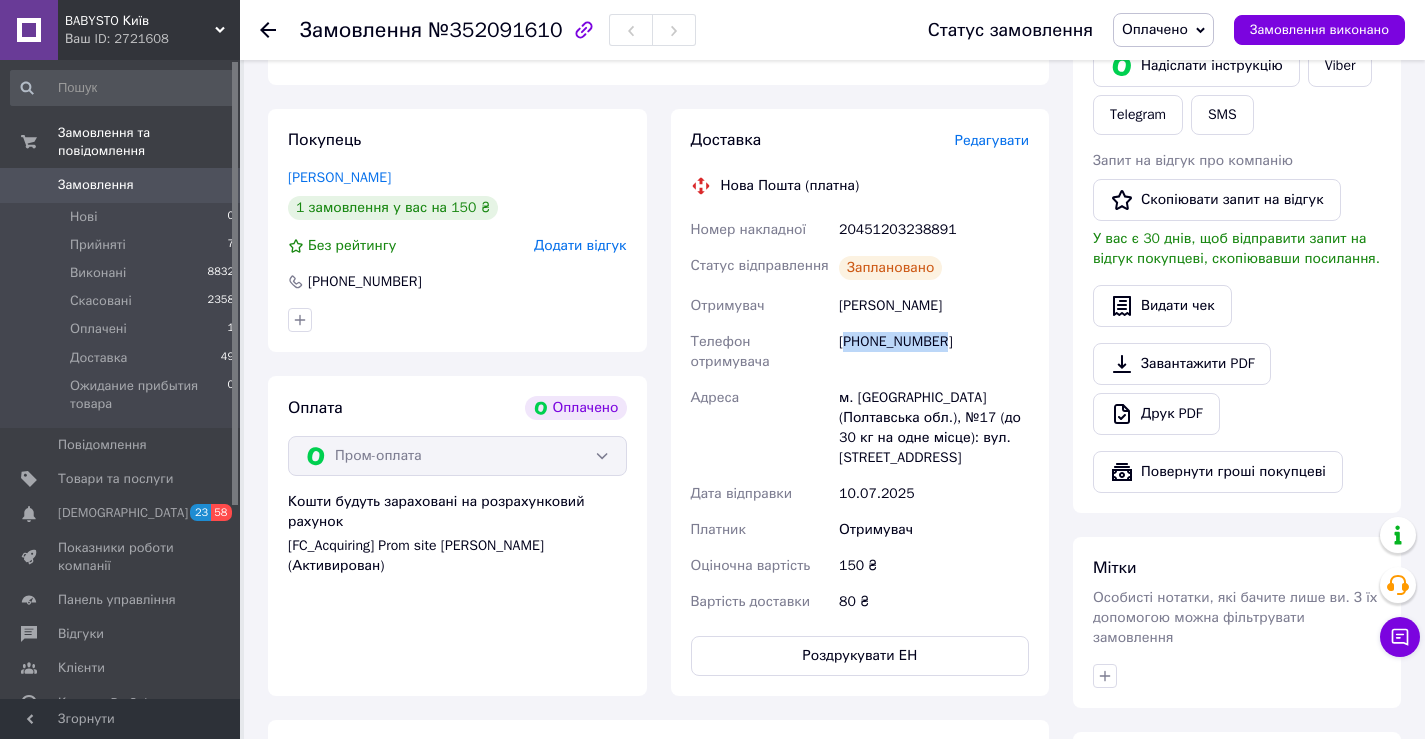 click on "[PHONE_NUMBER]" at bounding box center (934, 352) 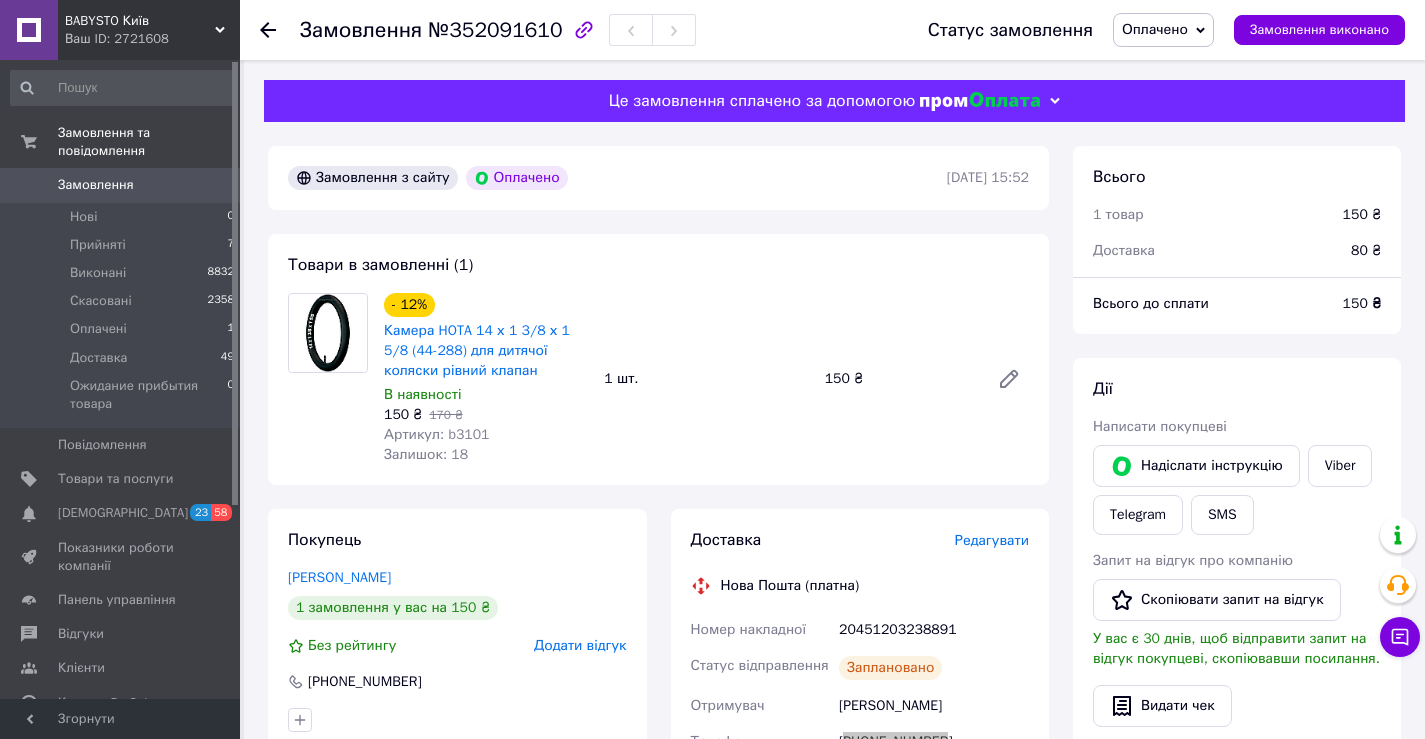 scroll, scrollTop: 300, scrollLeft: 0, axis: vertical 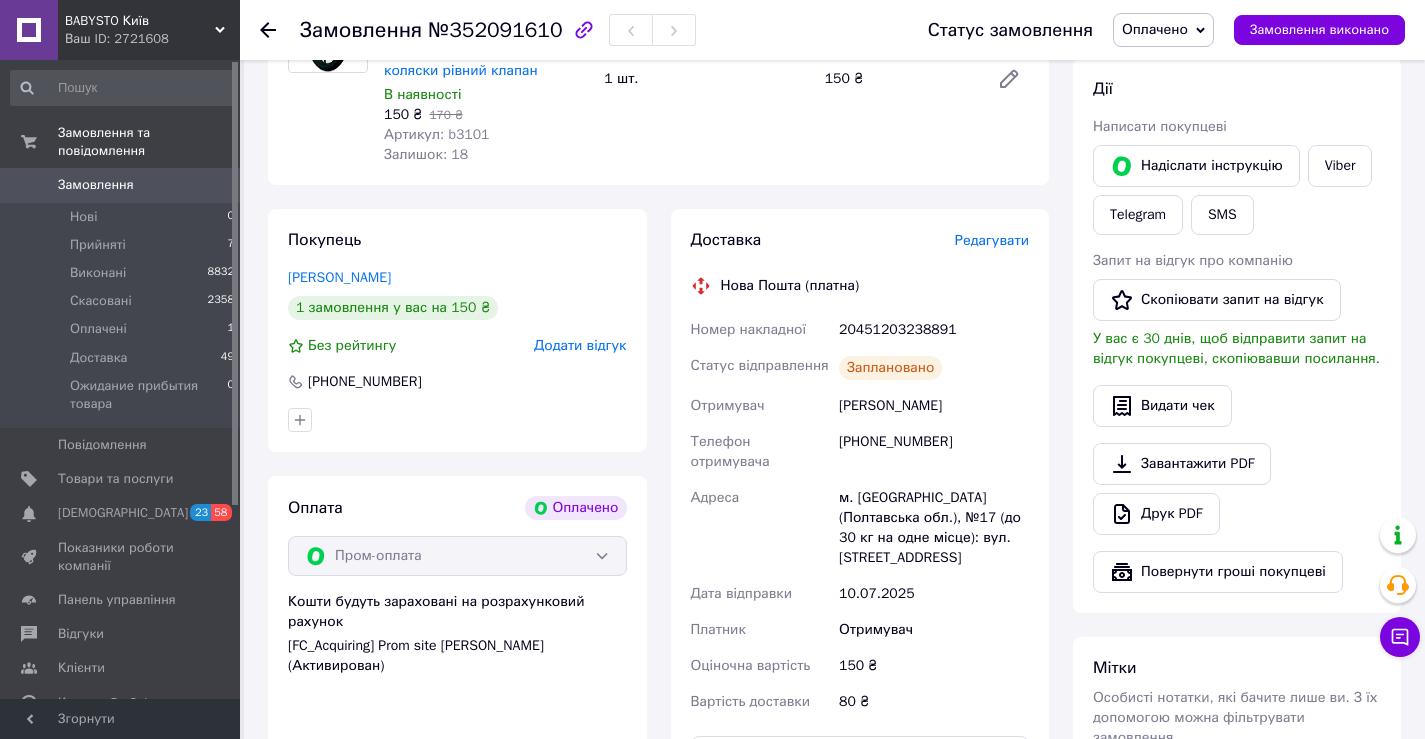 click on "20451203238891" at bounding box center [934, 330] 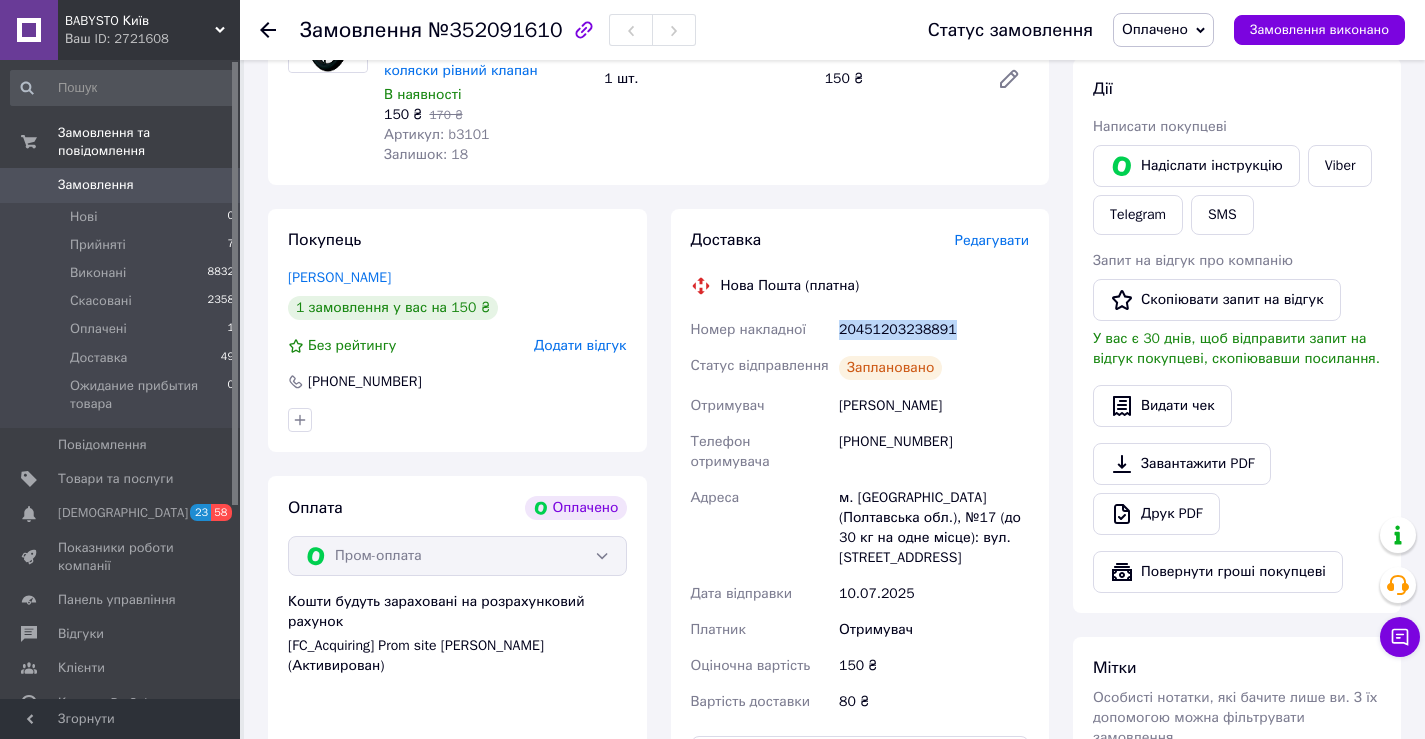click on "20451203238891" at bounding box center [934, 330] 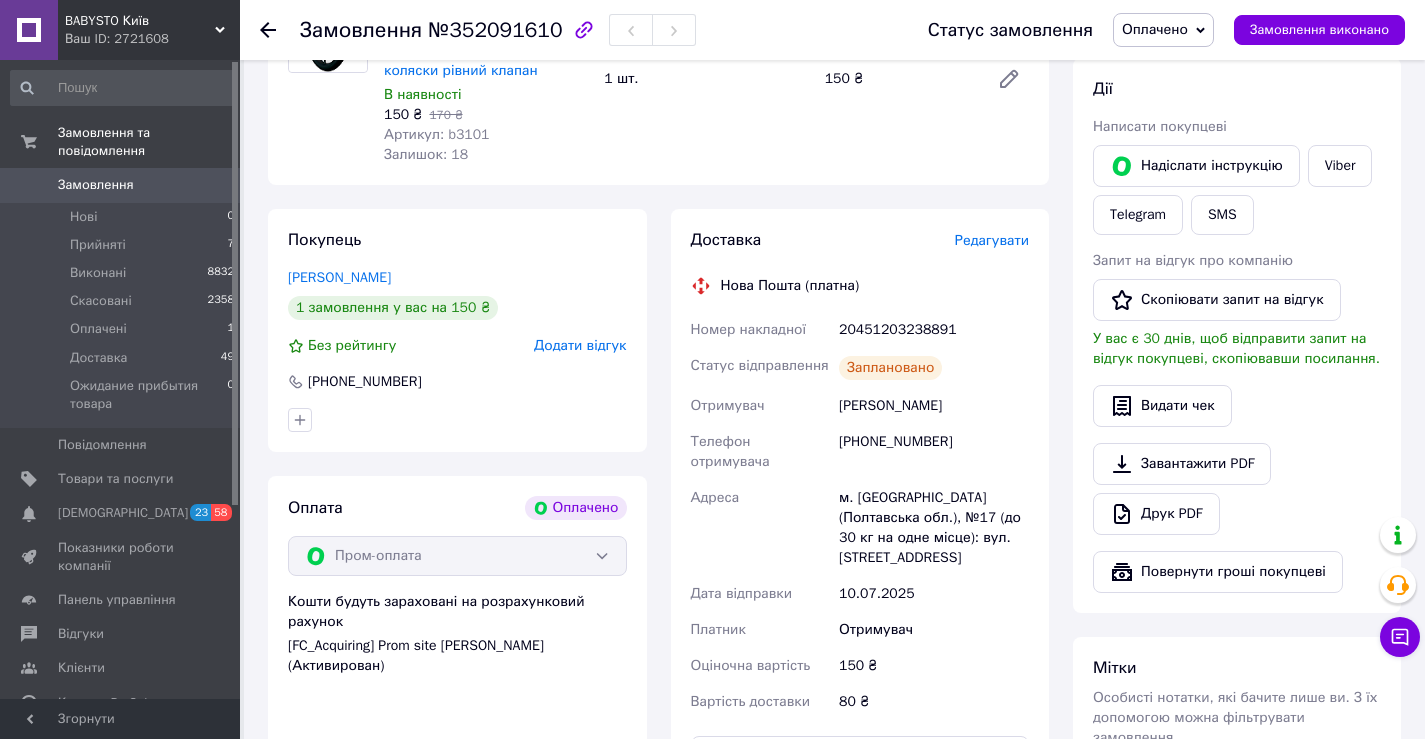 click on "- 12% Камера HOTA 14 х 1 3/8 х 1 5/8 (44-288) для дитячої коляски рівний клапан В наявності 150 ₴   170 ₴ Артикул: b3101 Залишок: 18 1 шт. 150 ₴" at bounding box center (706, 79) 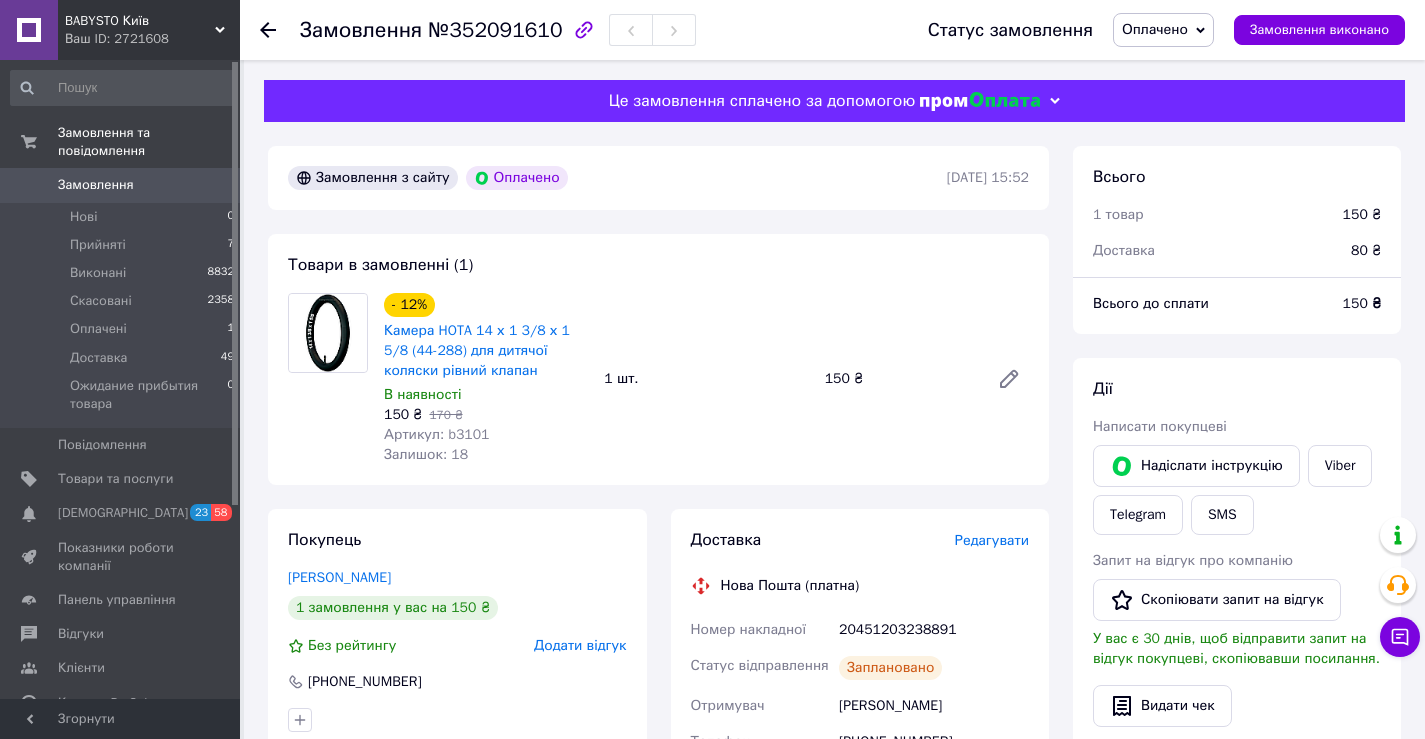 click on "Оплачено" at bounding box center [1163, 30] 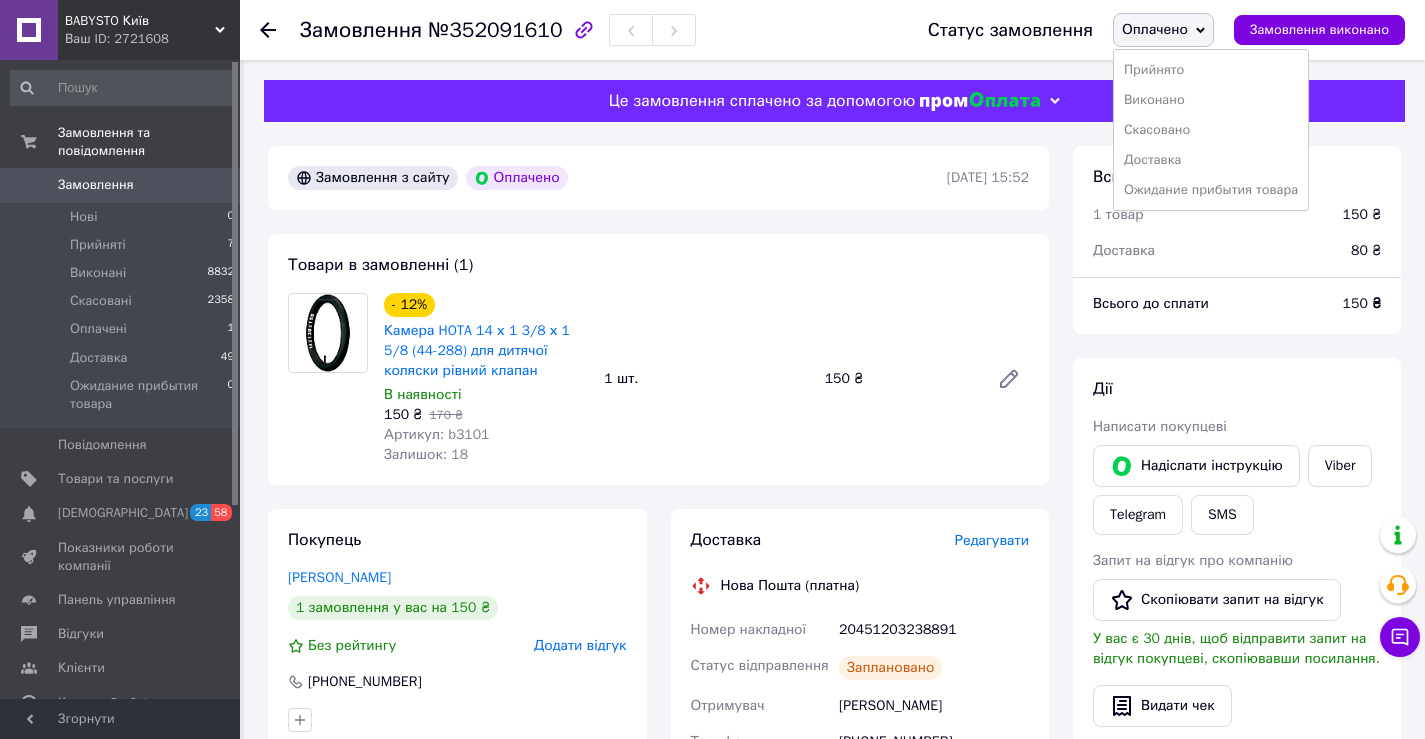 drag, startPoint x: 1176, startPoint y: 166, endPoint x: 1169, endPoint y: 185, distance: 20.248457 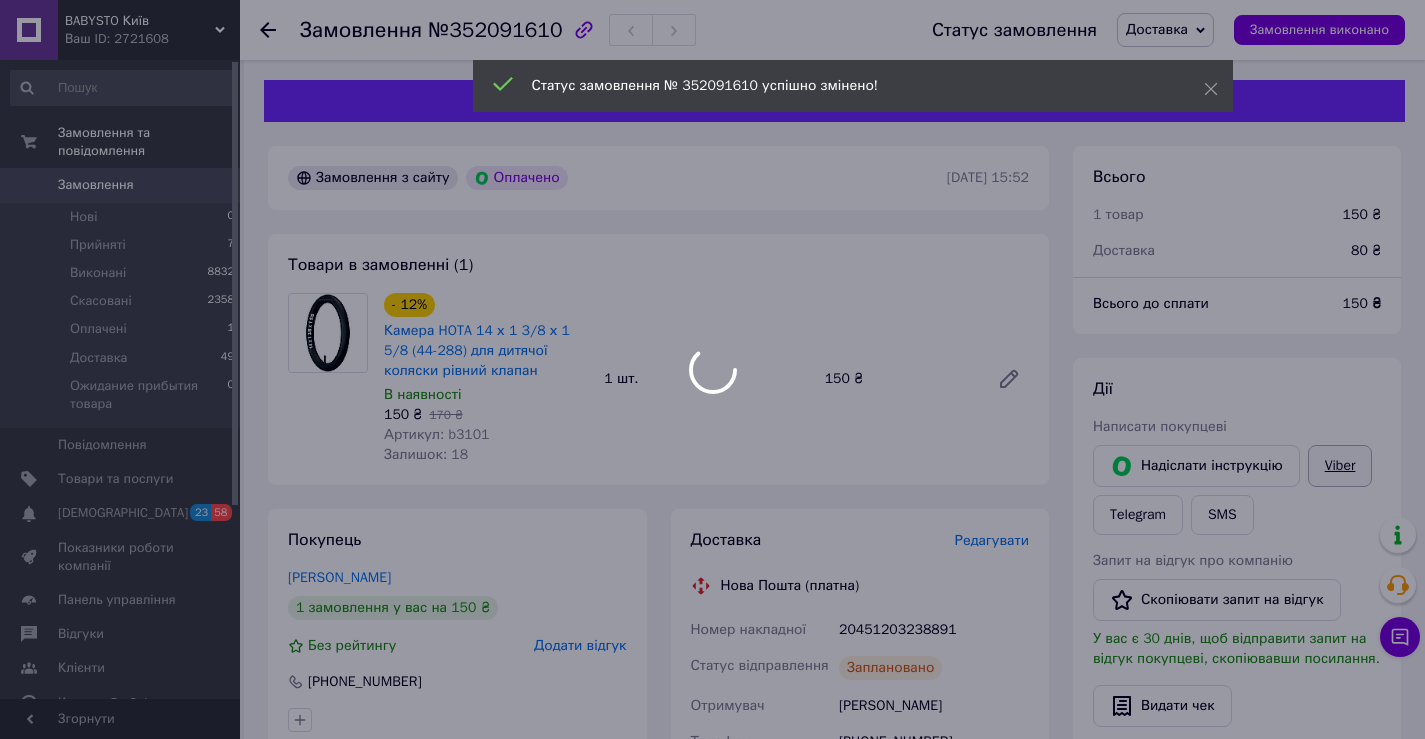 click on "Viber" at bounding box center [1340, 466] 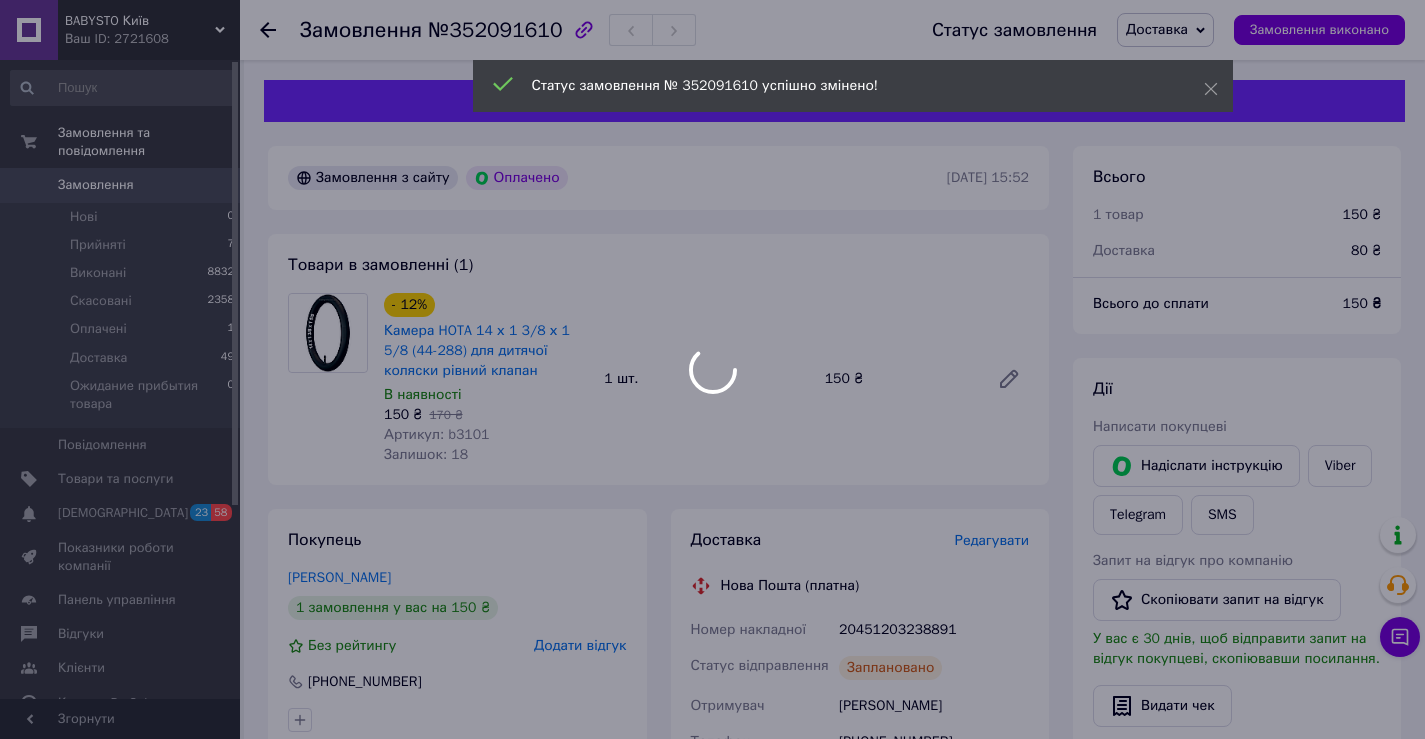 scroll, scrollTop: 300, scrollLeft: 0, axis: vertical 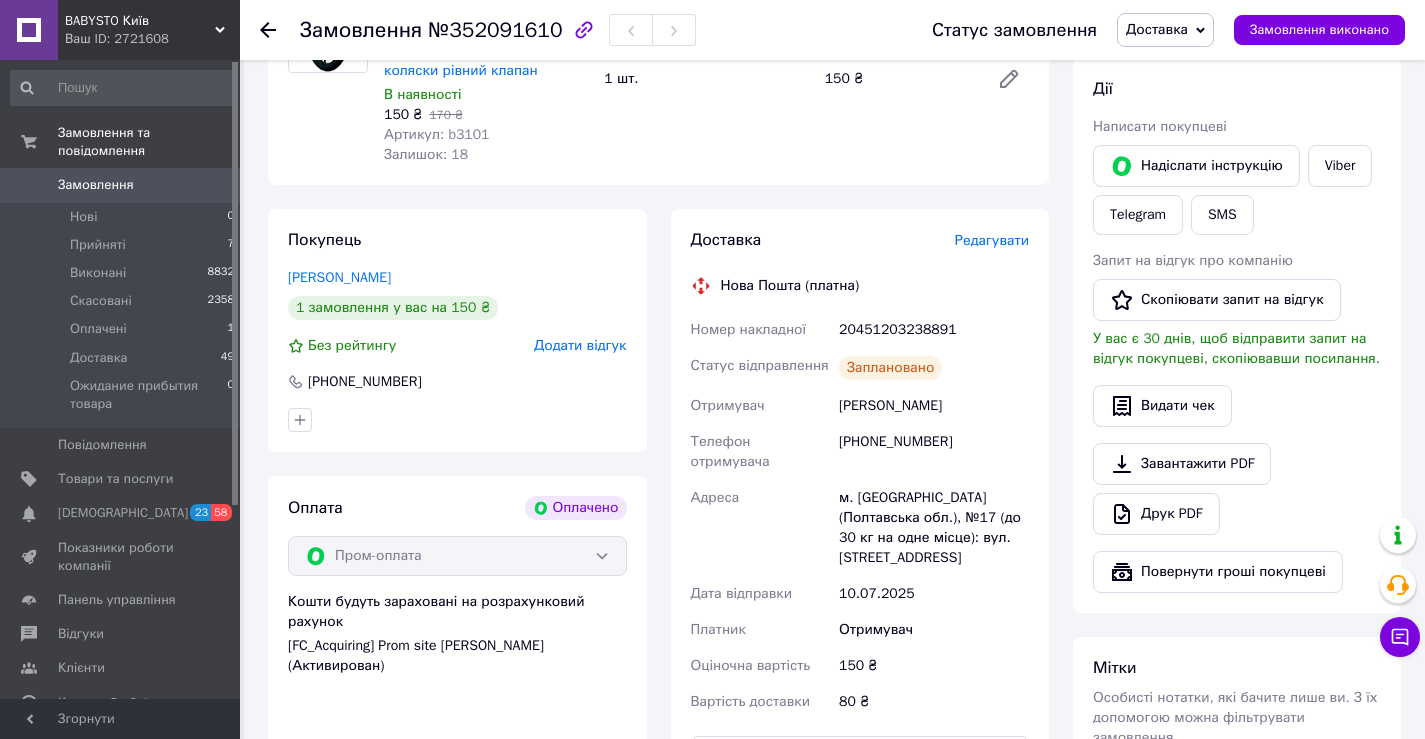 click on "80 ₴" at bounding box center (934, 702) 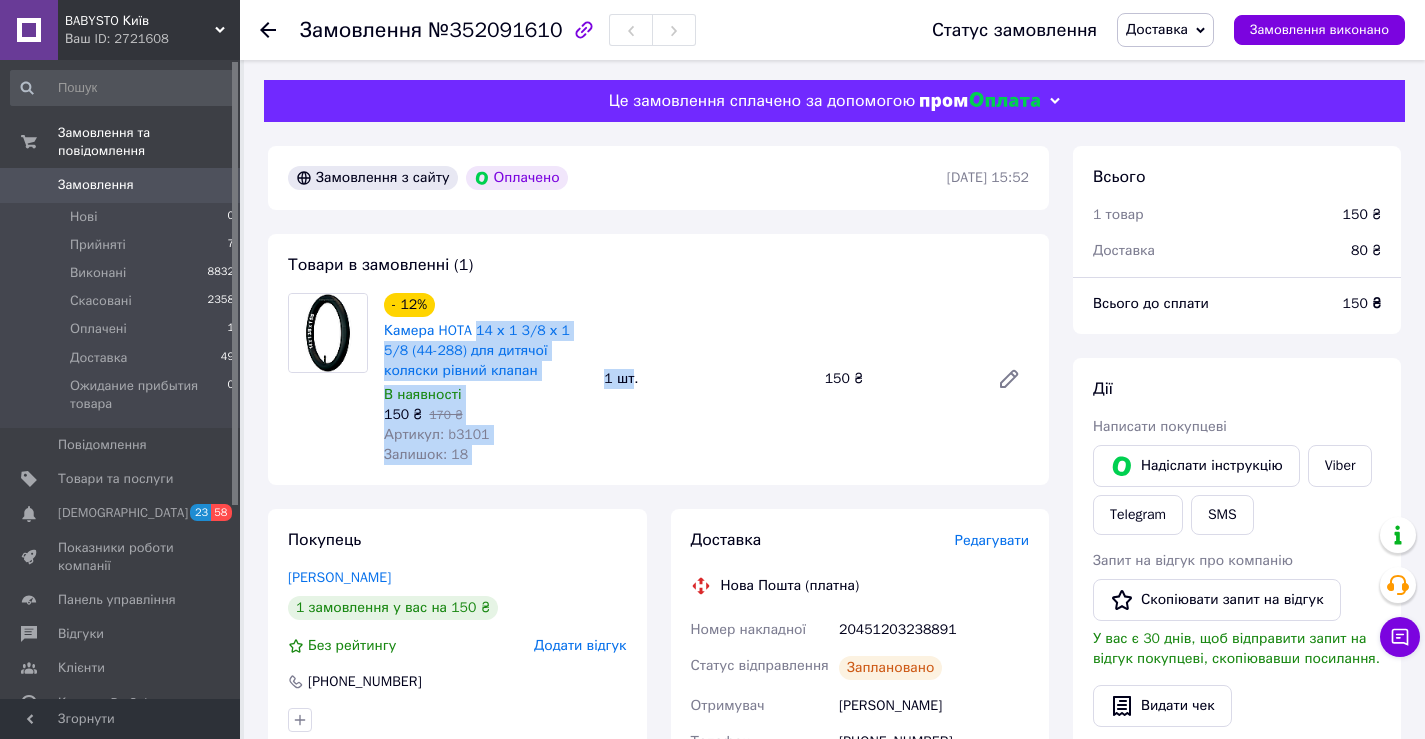 drag, startPoint x: 626, startPoint y: 336, endPoint x: 685, endPoint y: 322, distance: 60.63827 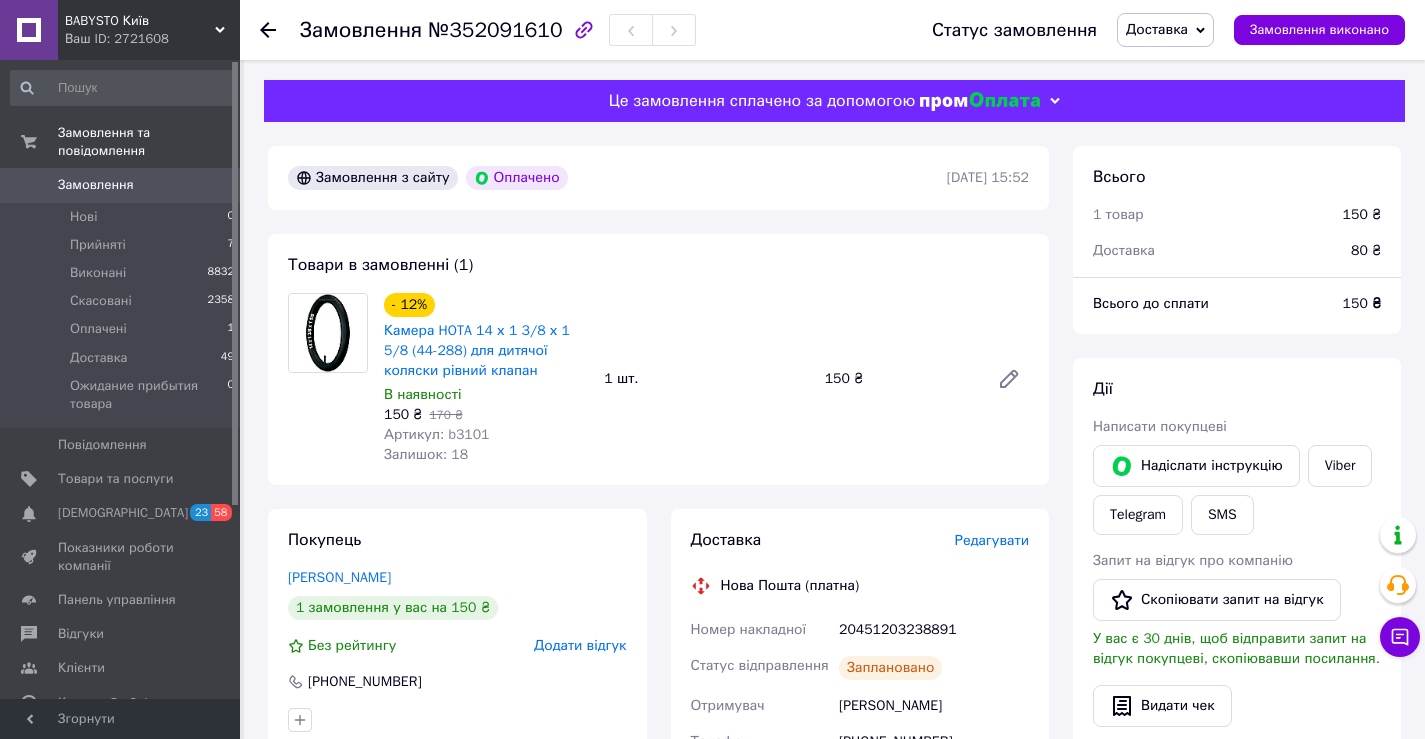 click on "- 12% Камера HOTA 14 х 1 3/8 х 1 5/8 (44-288) для дитячої коляски рівний клапан В наявності 150 ₴   170 ₴ Артикул: b3101 Залишок: 18 1 шт. 150 ₴" at bounding box center [706, 379] 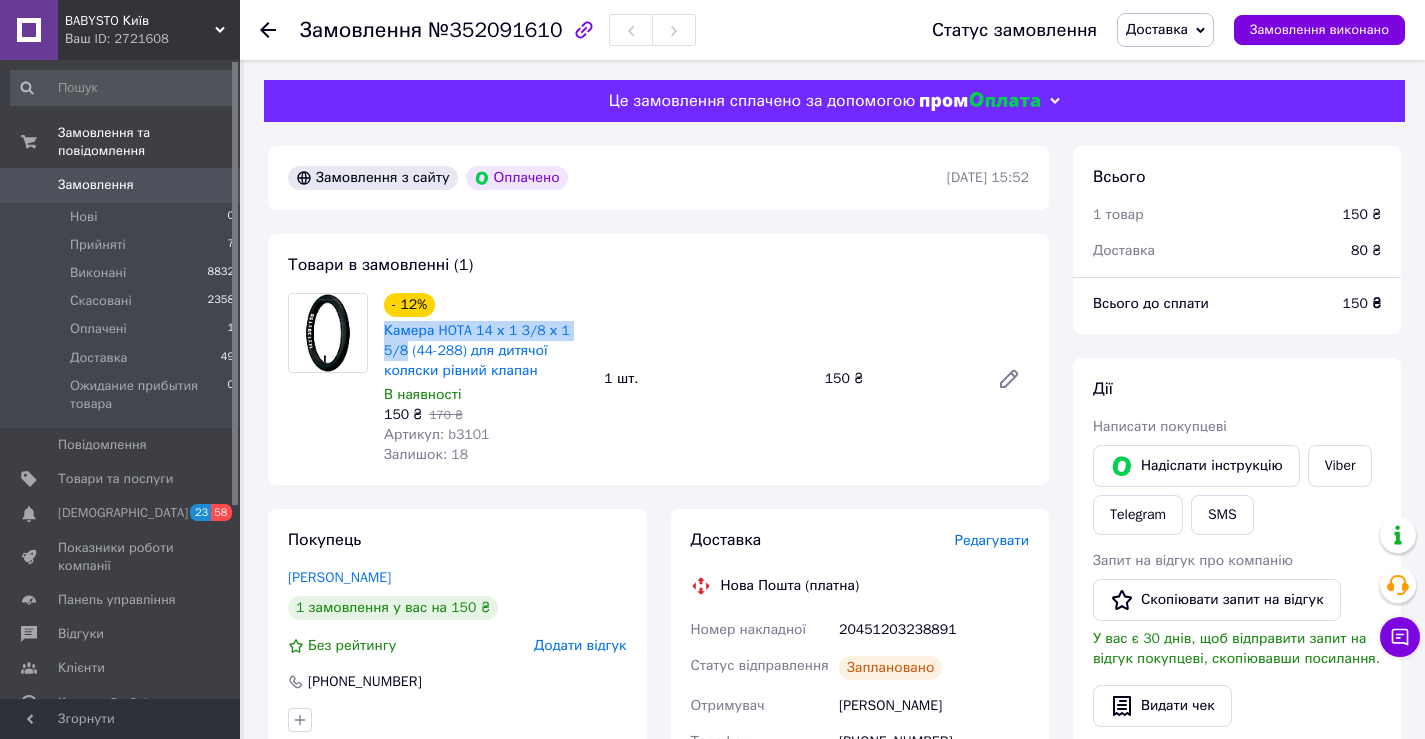 drag, startPoint x: 378, startPoint y: 330, endPoint x: 596, endPoint y: 340, distance: 218.22923 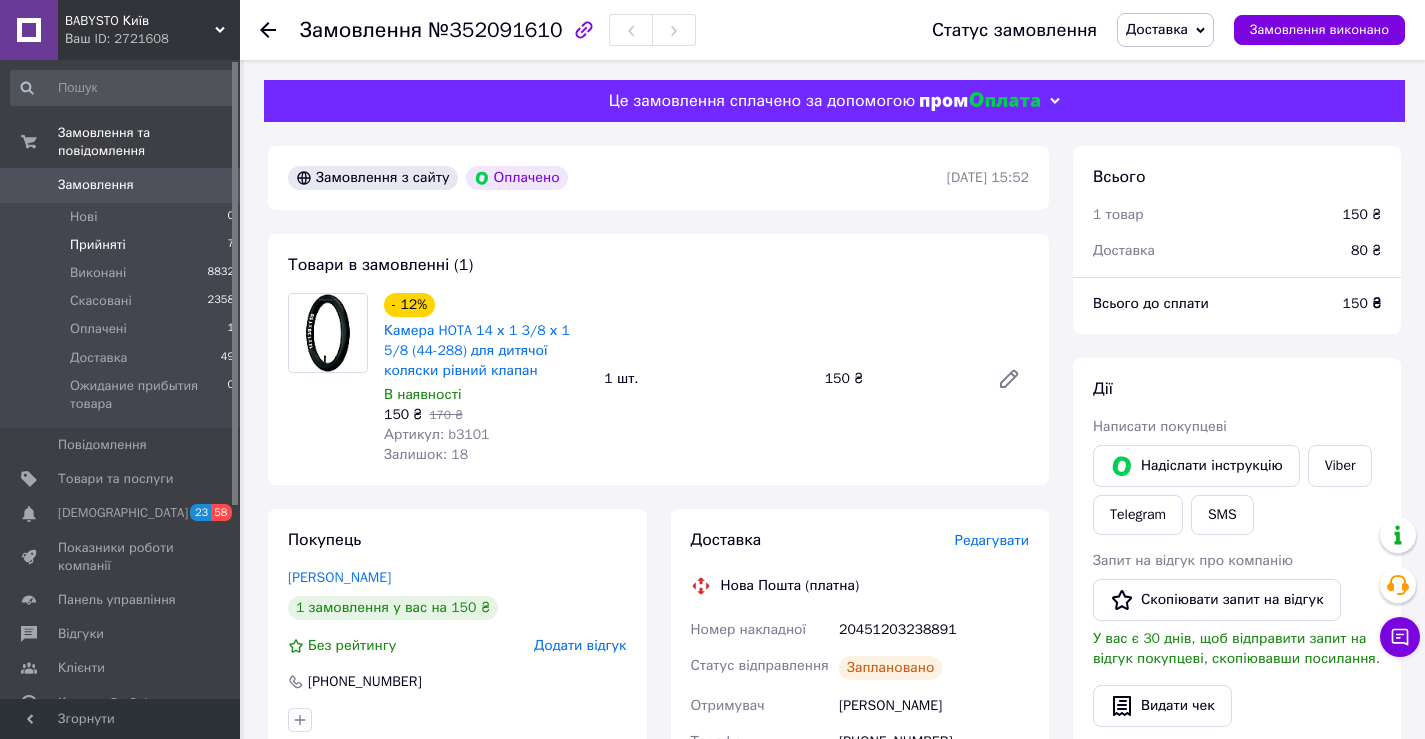 click on "Прийняті" at bounding box center (98, 245) 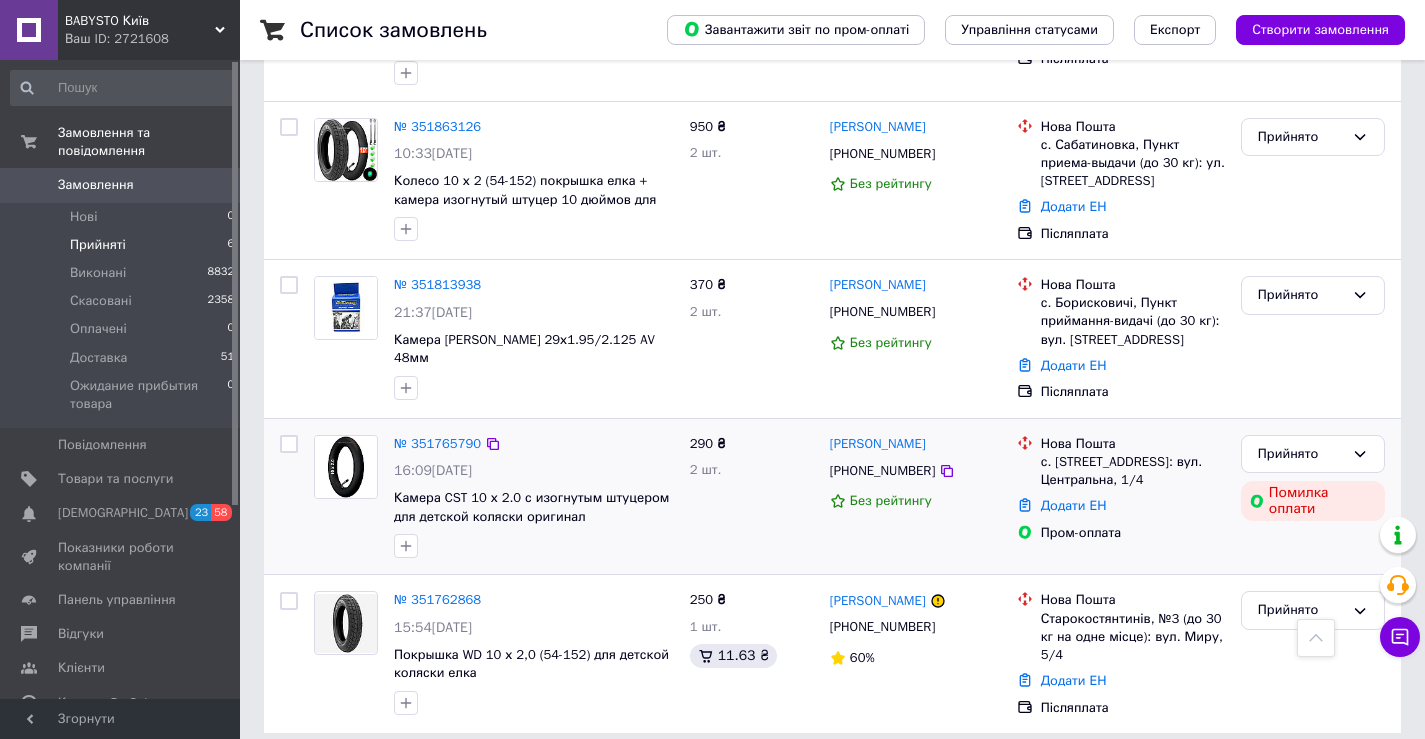 scroll, scrollTop: 0, scrollLeft: 0, axis: both 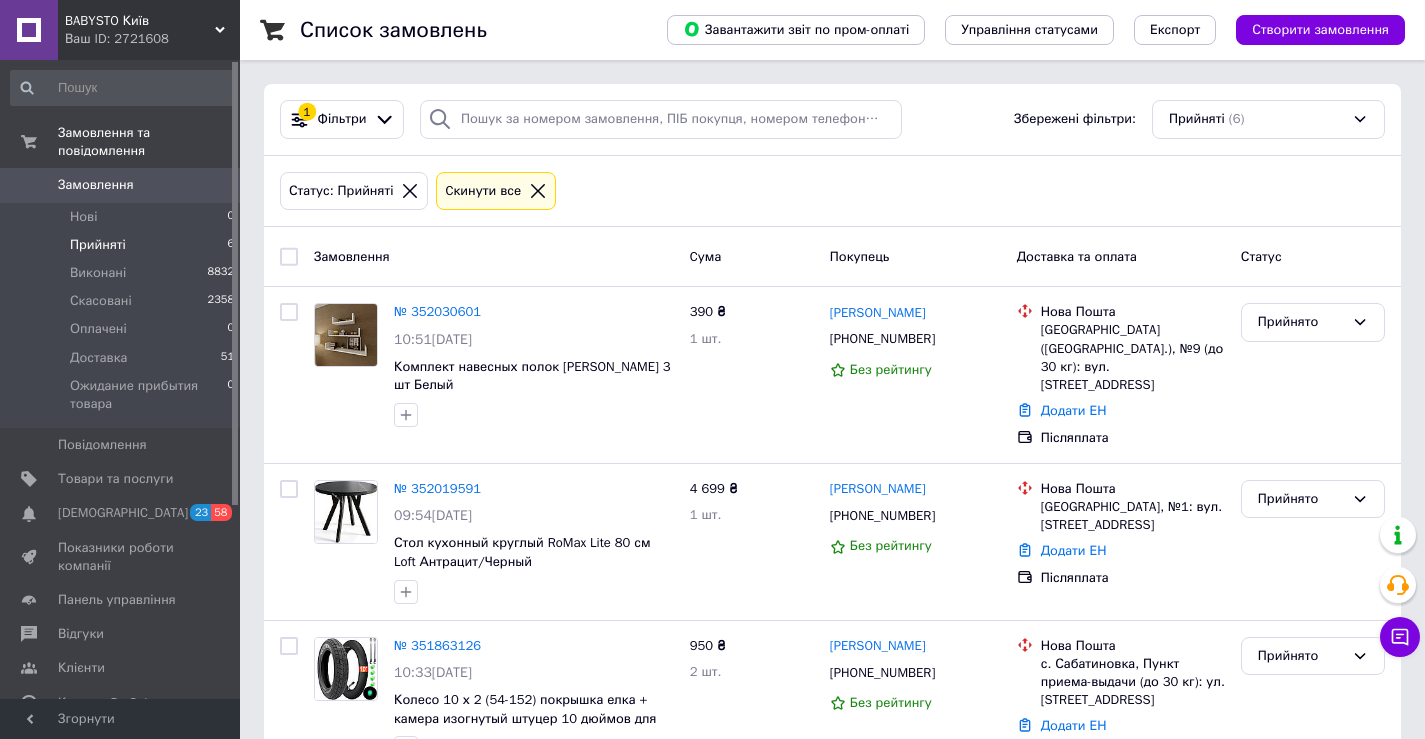 click 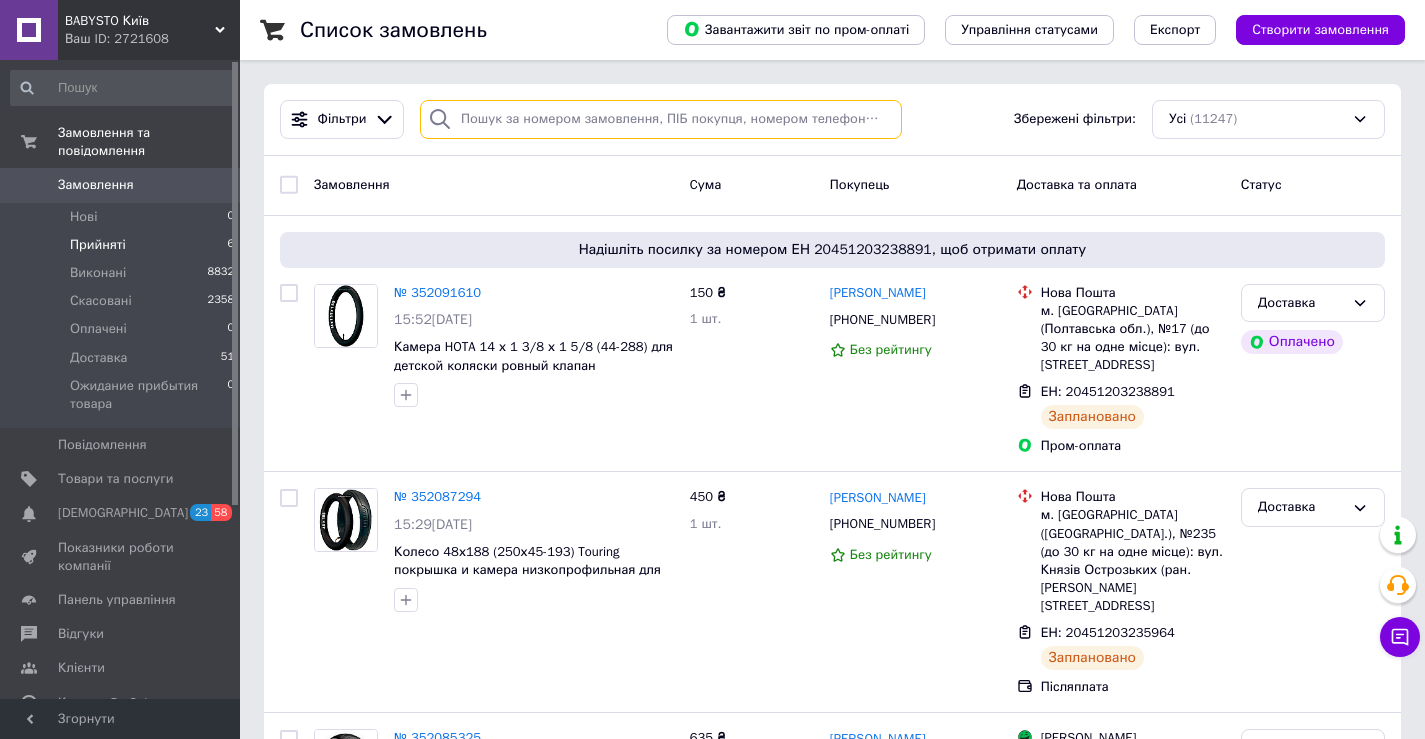 click at bounding box center (661, 119) 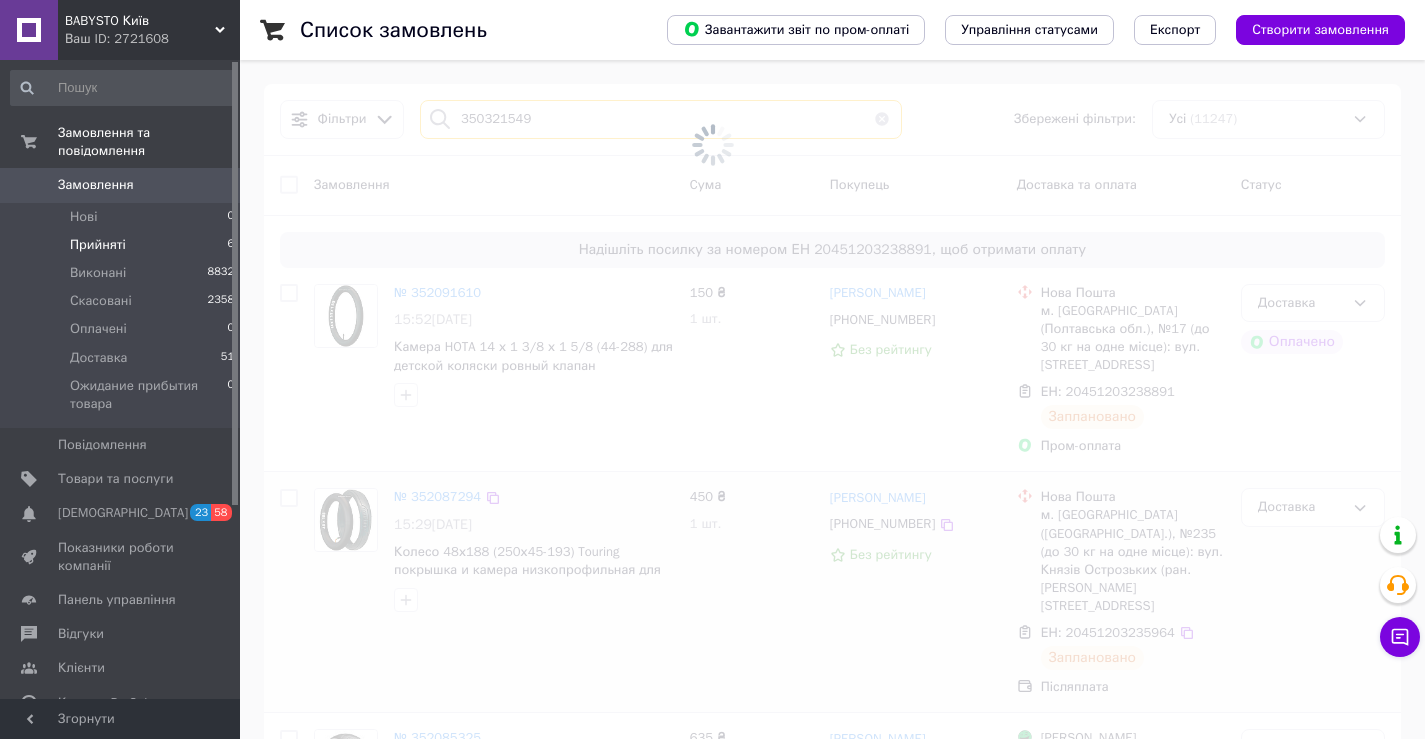 type on "350321549" 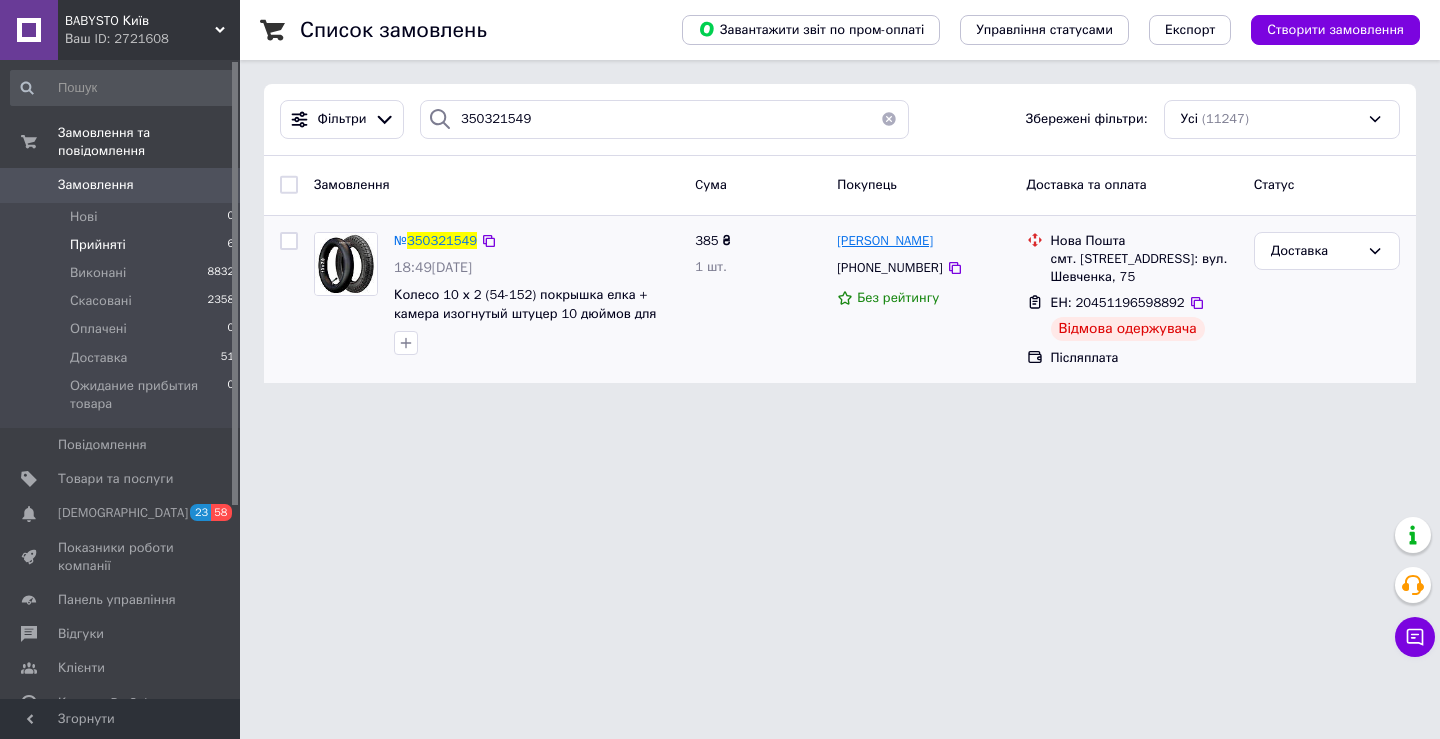 click on "[PERSON_NAME]" at bounding box center [885, 240] 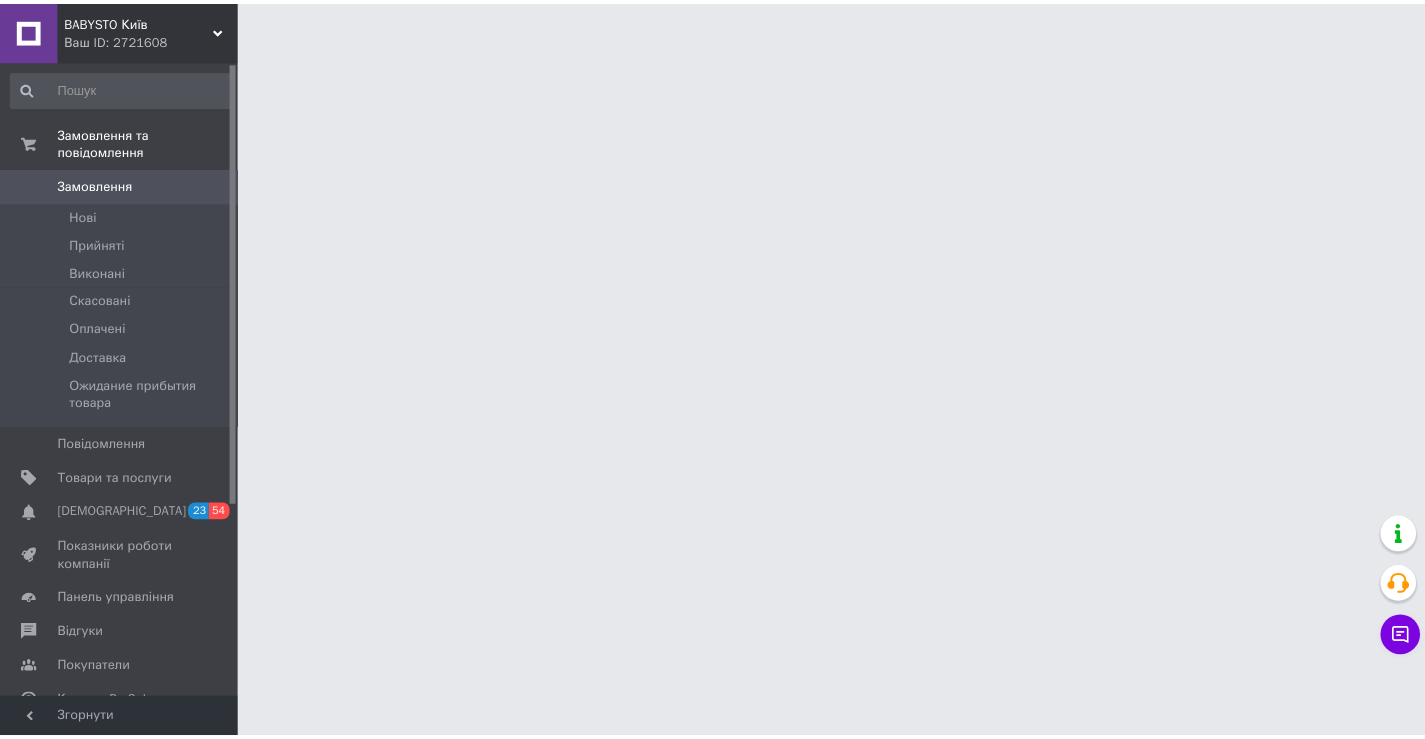 scroll, scrollTop: 0, scrollLeft: 0, axis: both 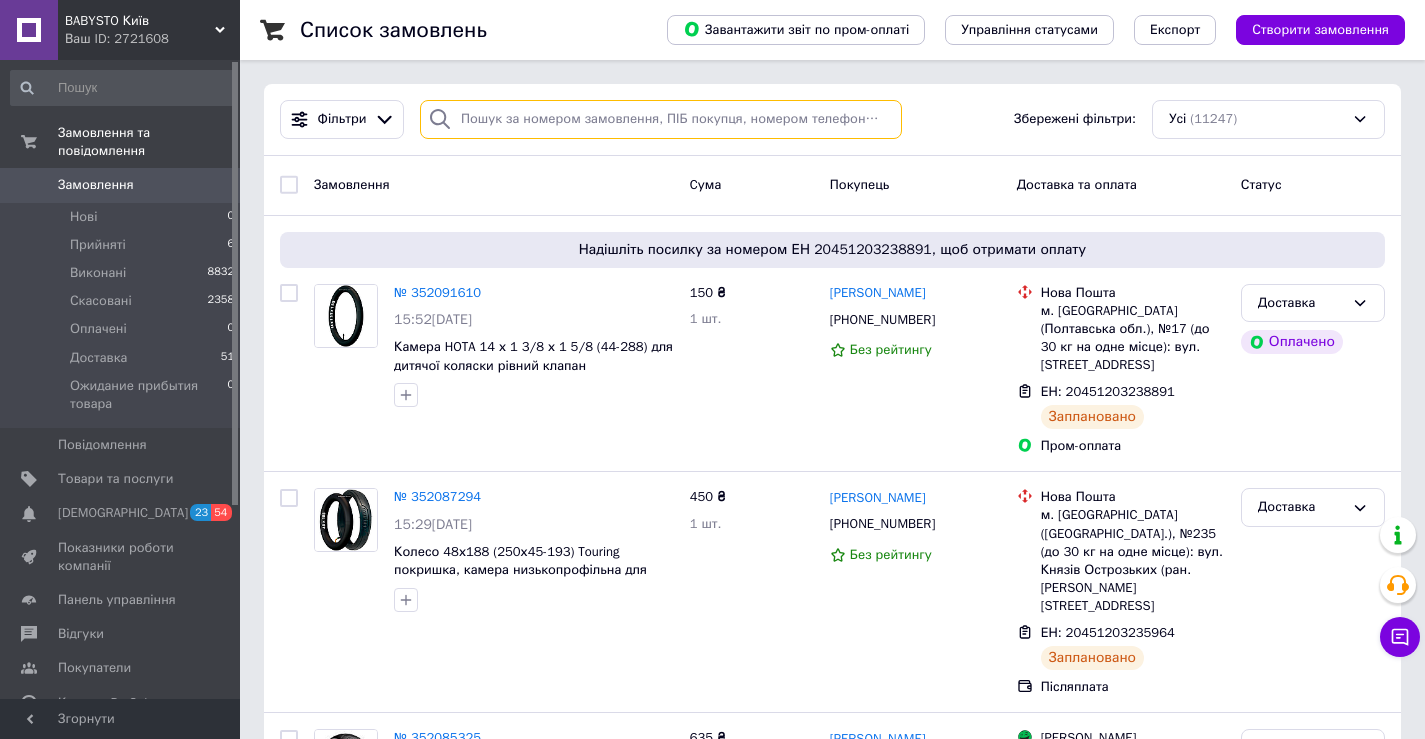 click at bounding box center (661, 119) 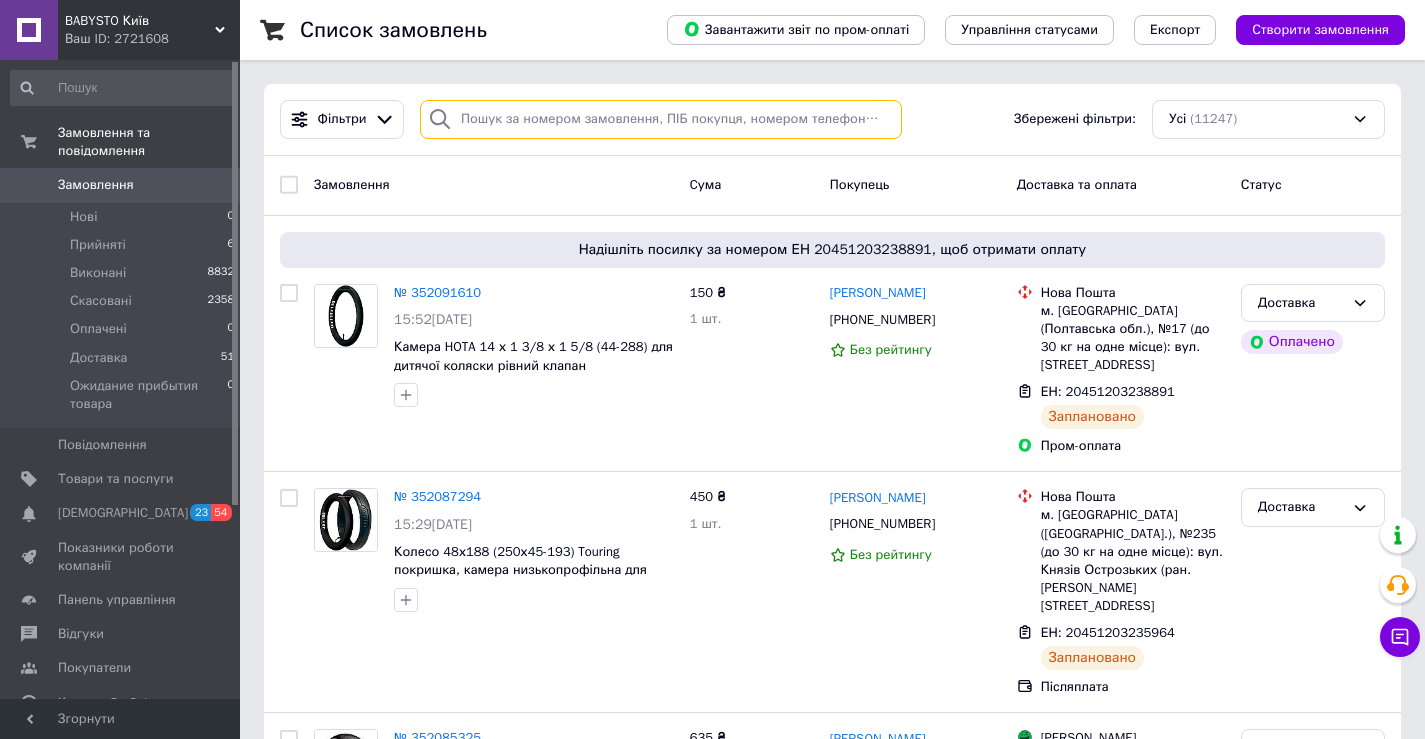paste on "350321549" 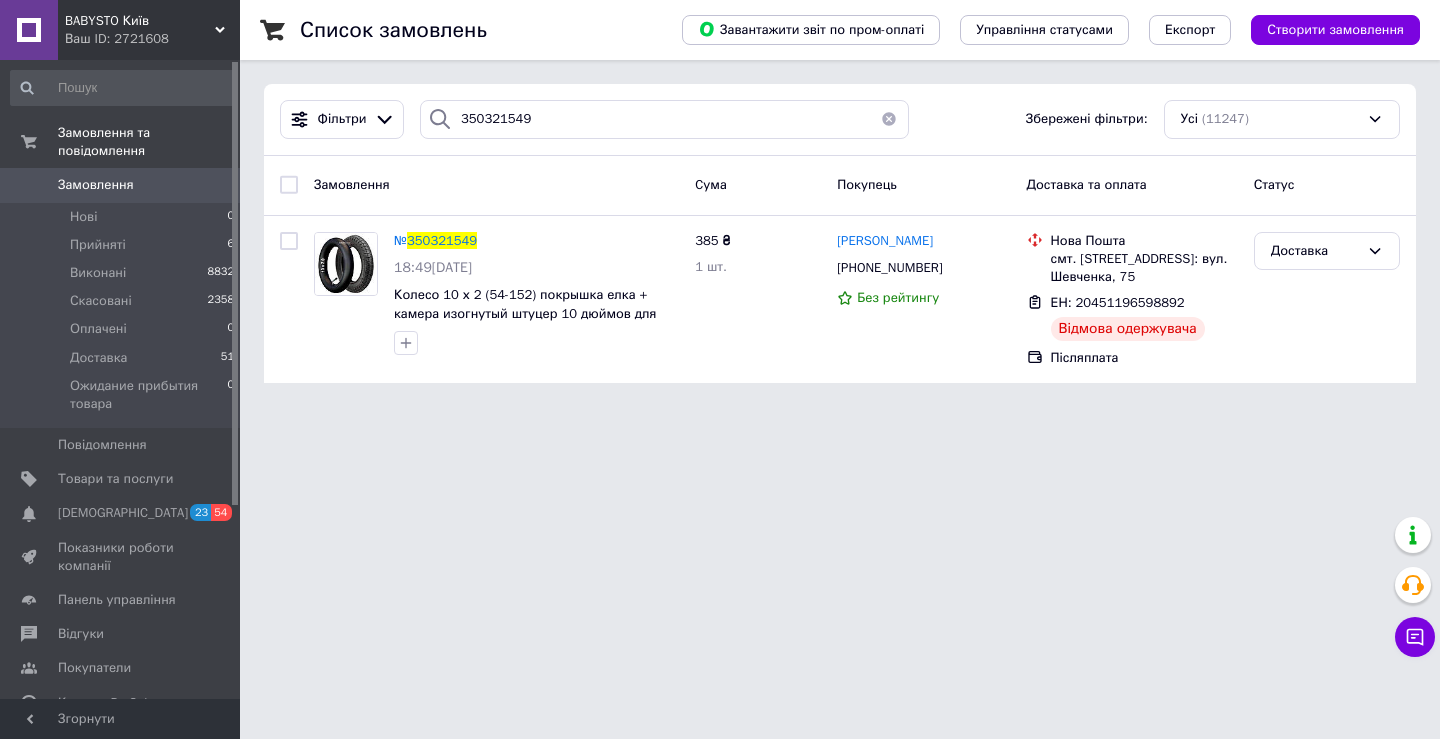 click on "350321549" at bounding box center [442, 240] 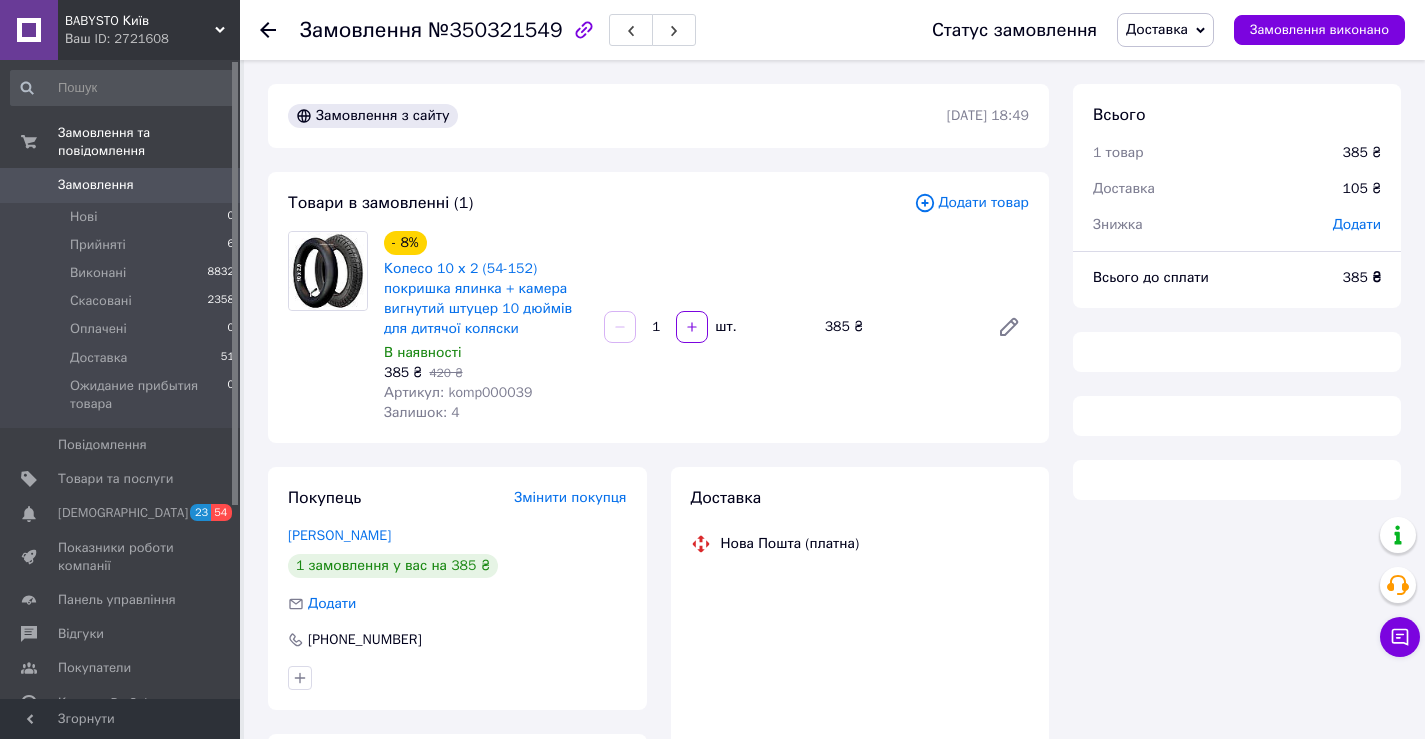 scroll, scrollTop: 202, scrollLeft: 0, axis: vertical 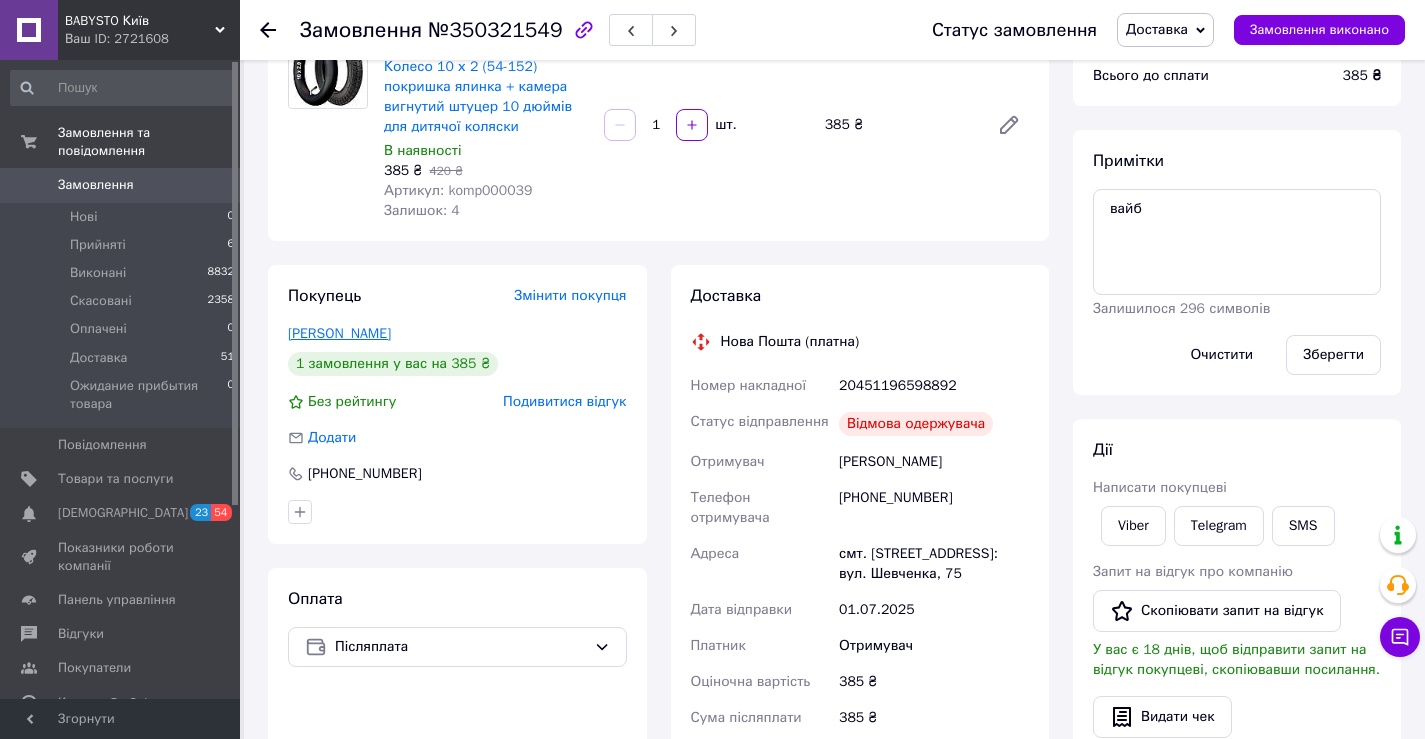 click on "[PERSON_NAME]" at bounding box center [339, 333] 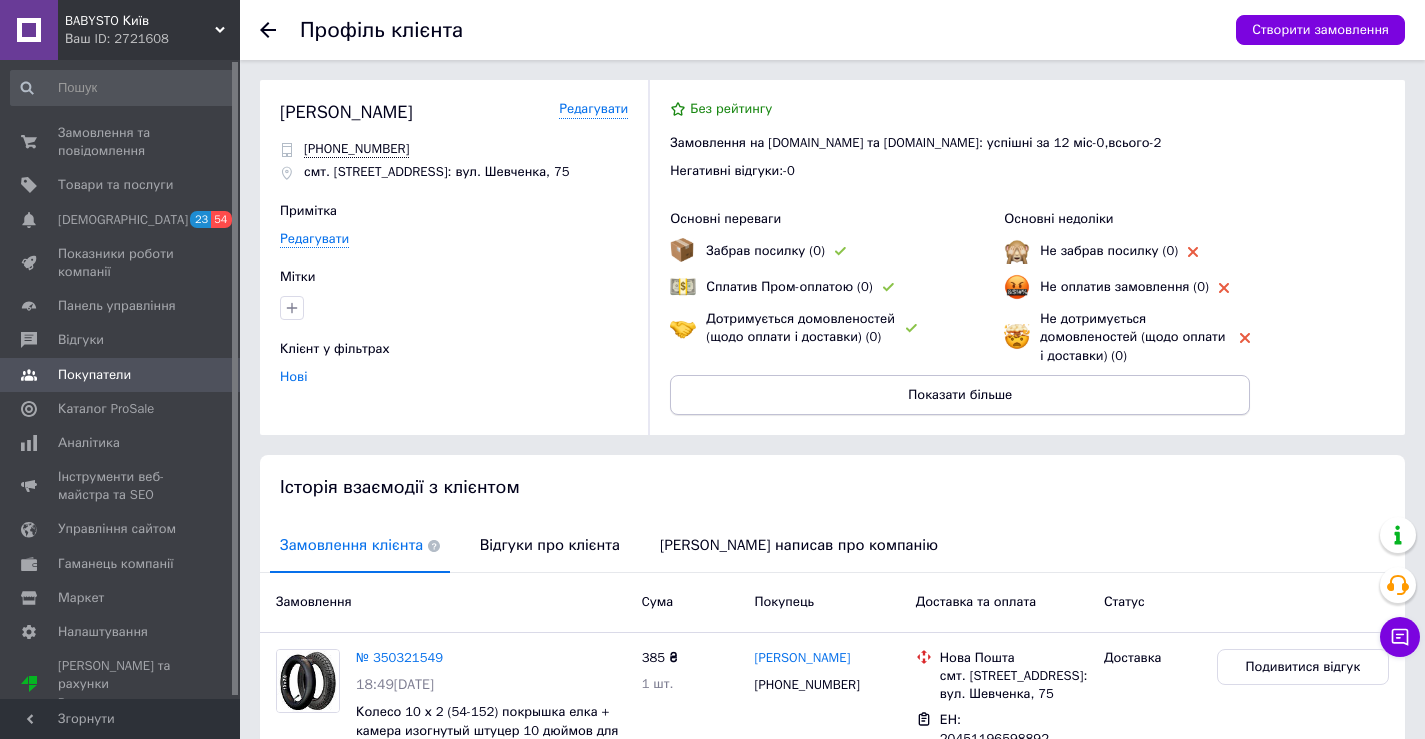 scroll, scrollTop: 157, scrollLeft: 0, axis: vertical 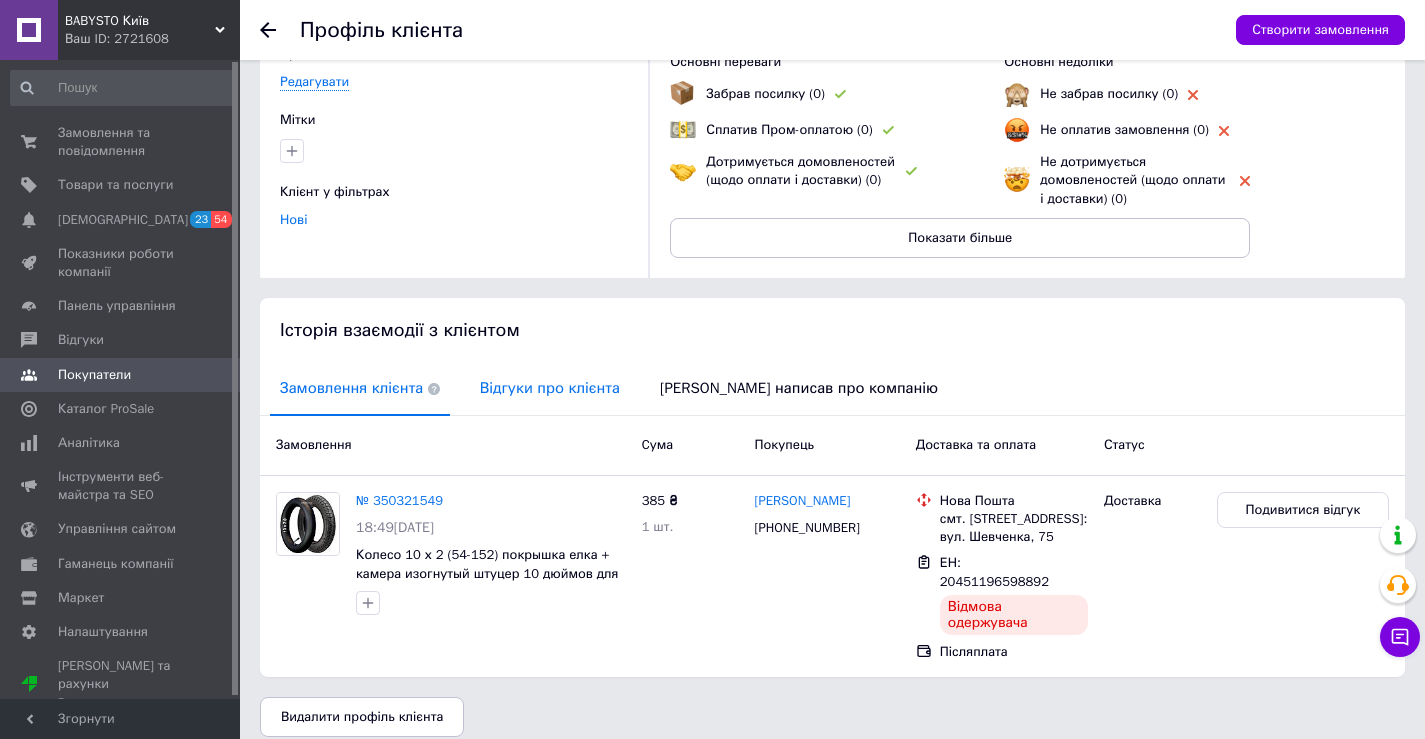 click on "Відгуки про клієнта" at bounding box center (550, 388) 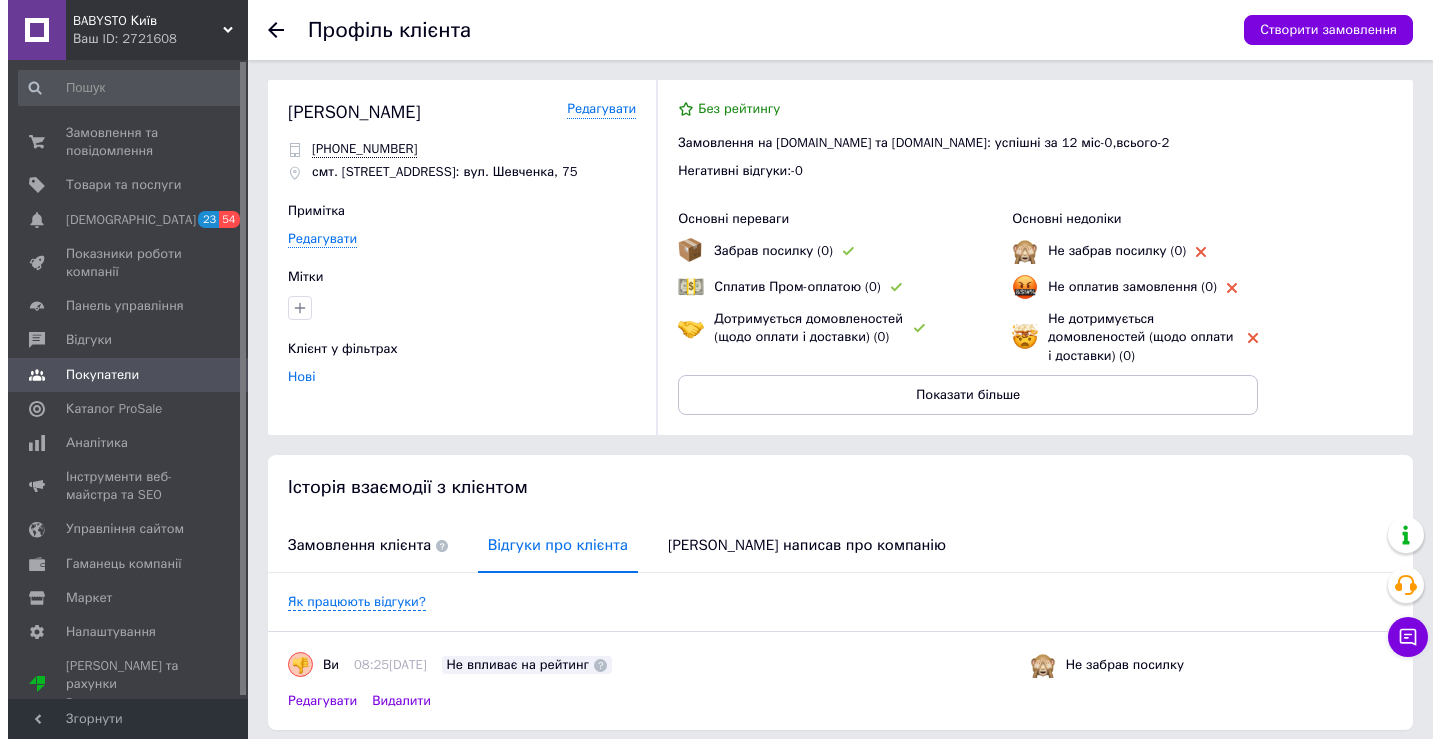 scroll, scrollTop: 71, scrollLeft: 0, axis: vertical 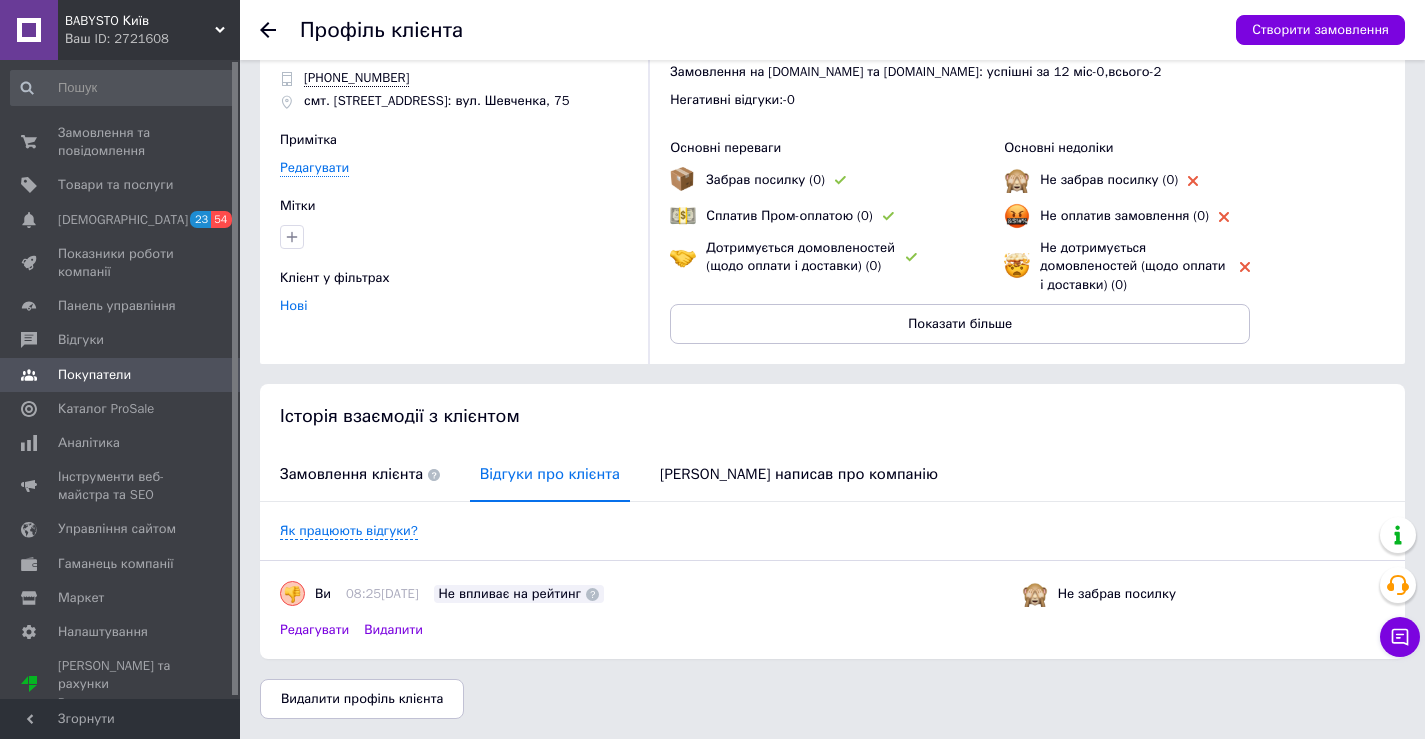 click on "Редагувати" at bounding box center (314, 630) 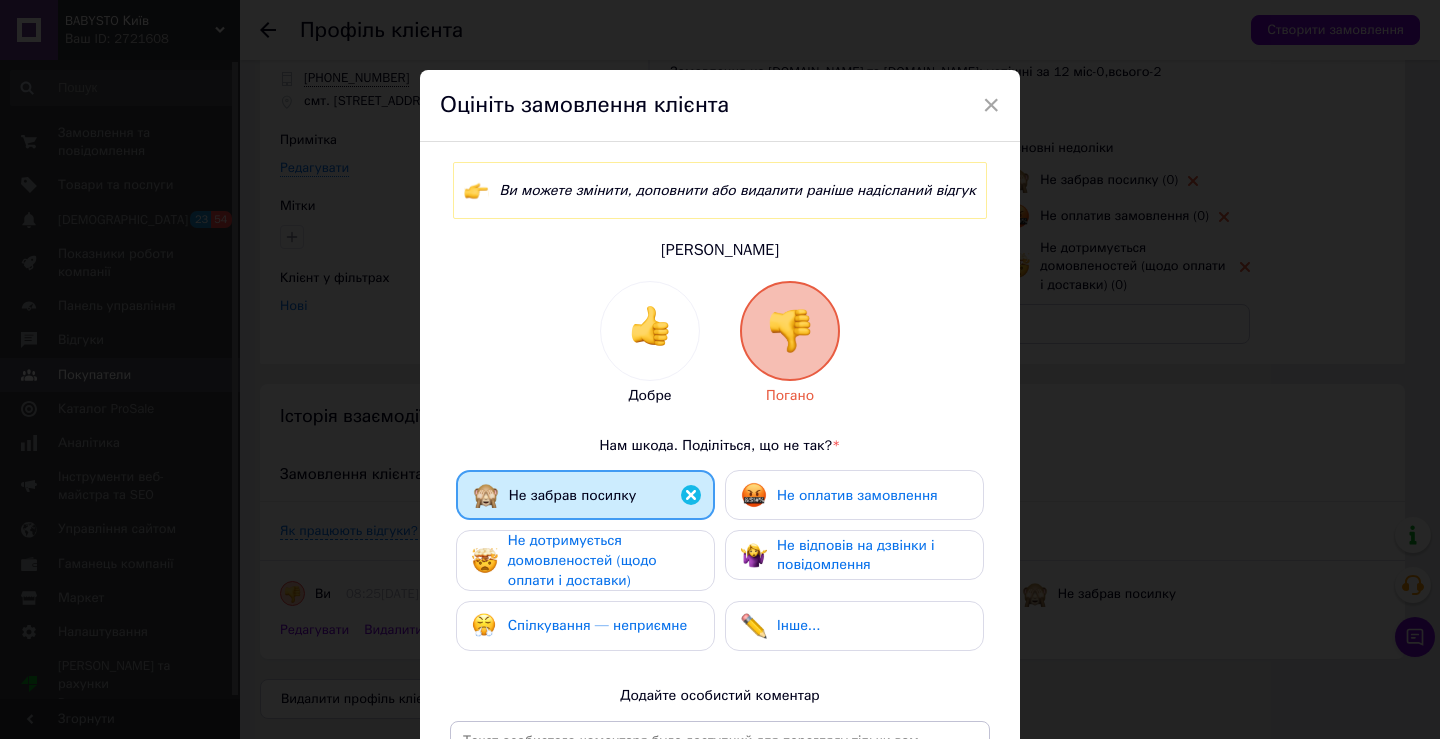drag, startPoint x: 834, startPoint y: 480, endPoint x: 725, endPoint y: 531, distance: 120.34118 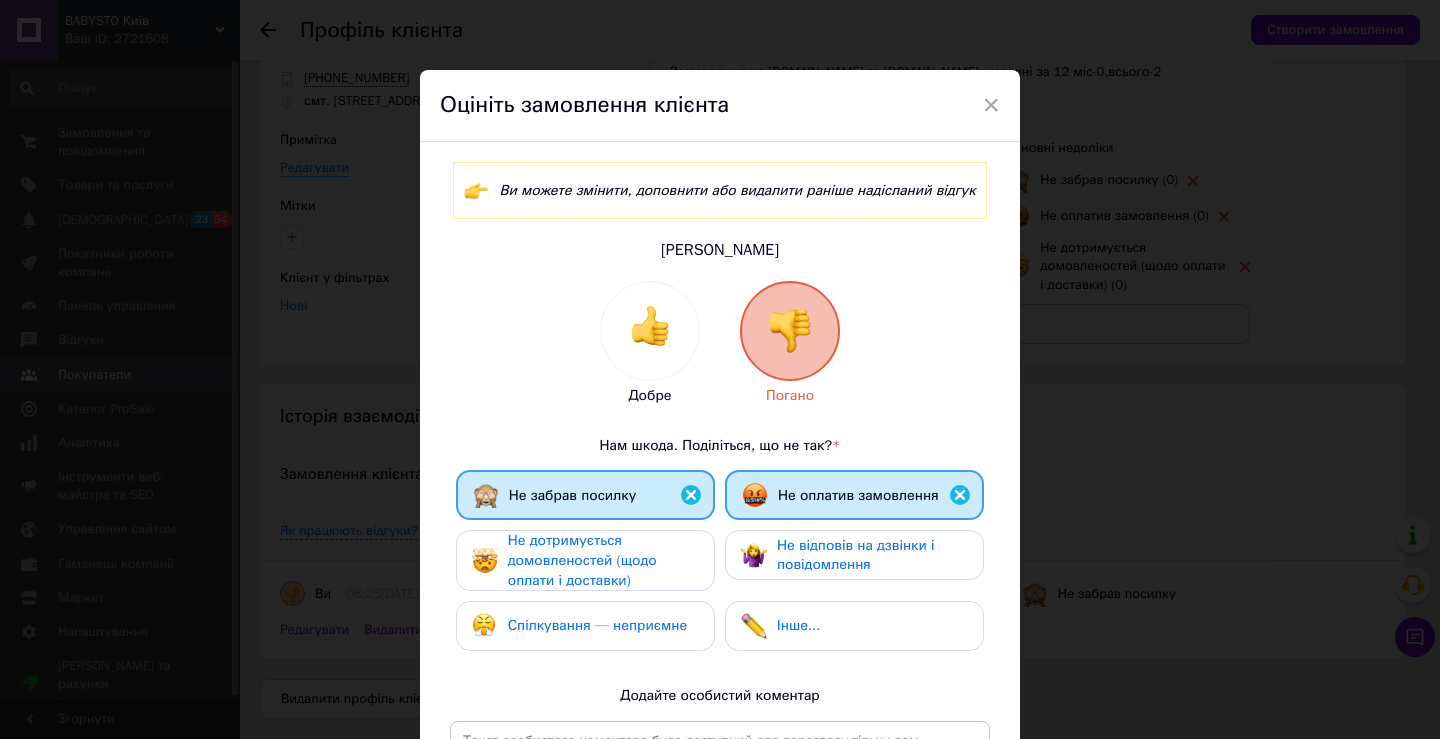 click on "Не дотримується домовленостей (щодо оплати і доставки)" at bounding box center [582, 560] 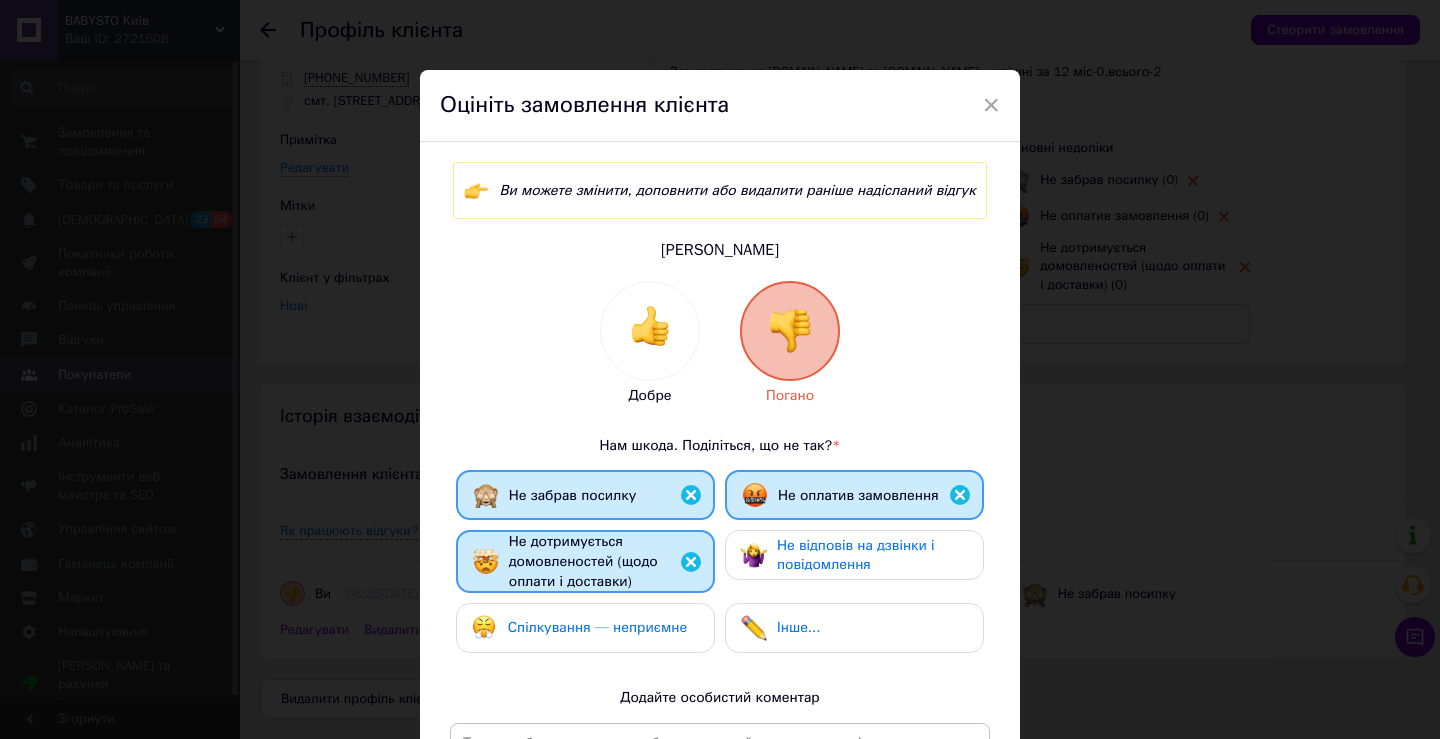 click on "Спілкування — неприємне" at bounding box center (597, 627) 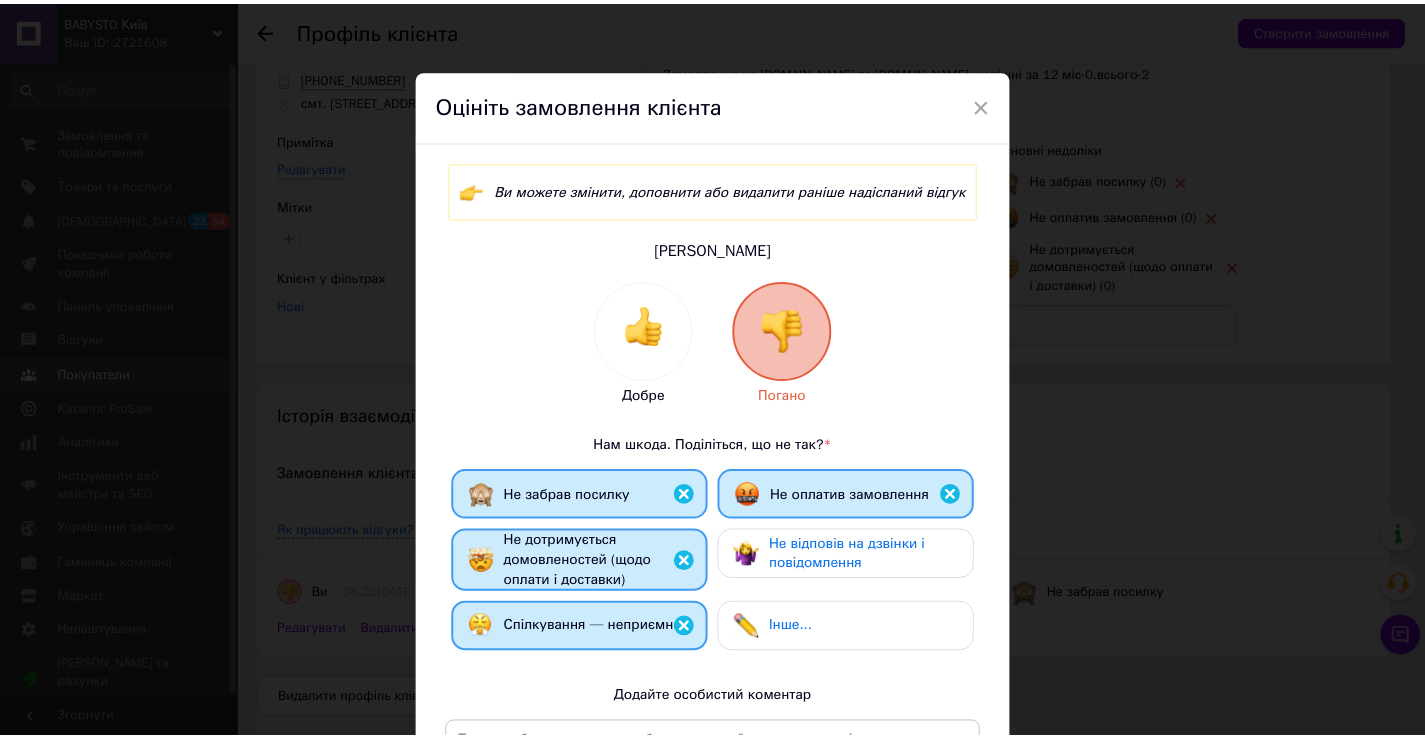 scroll, scrollTop: 311, scrollLeft: 0, axis: vertical 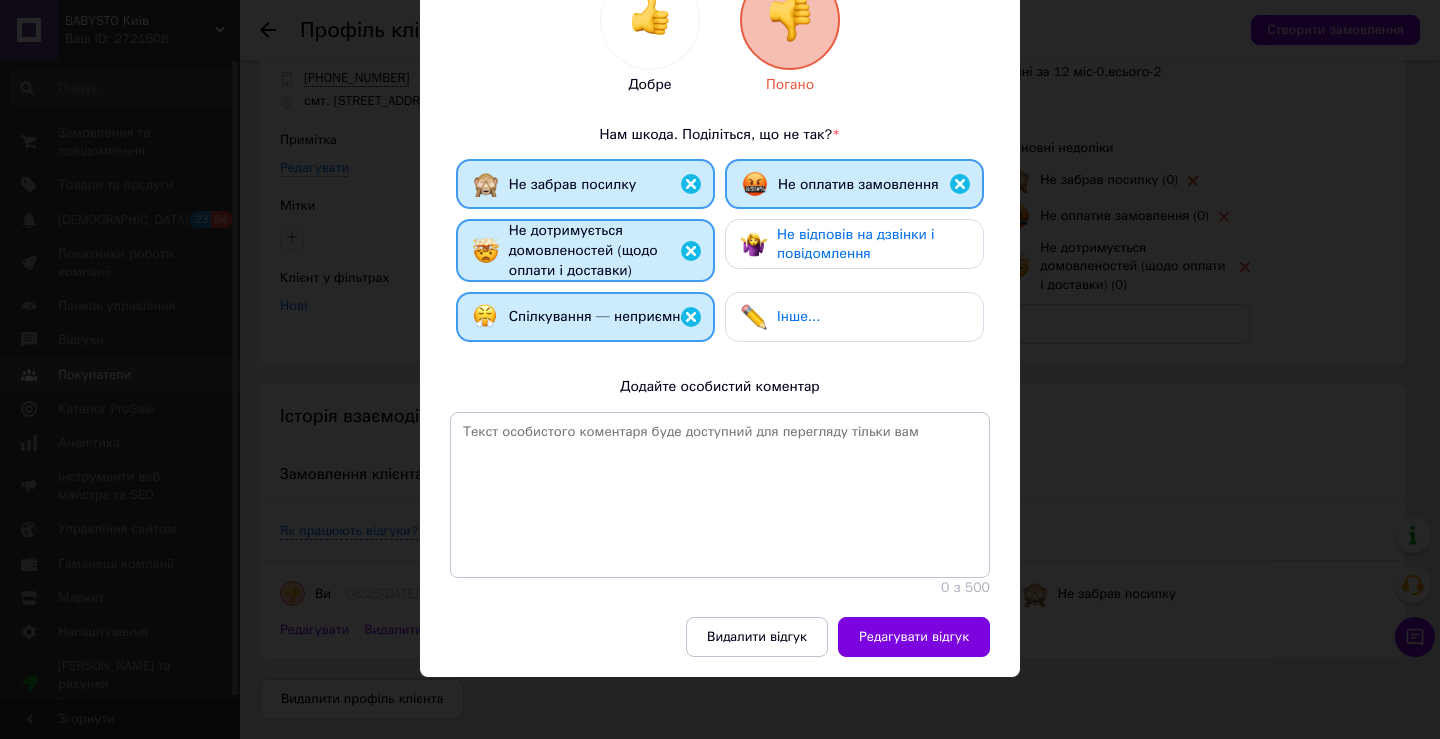 drag, startPoint x: 877, startPoint y: 626, endPoint x: 867, endPoint y: 622, distance: 10.770329 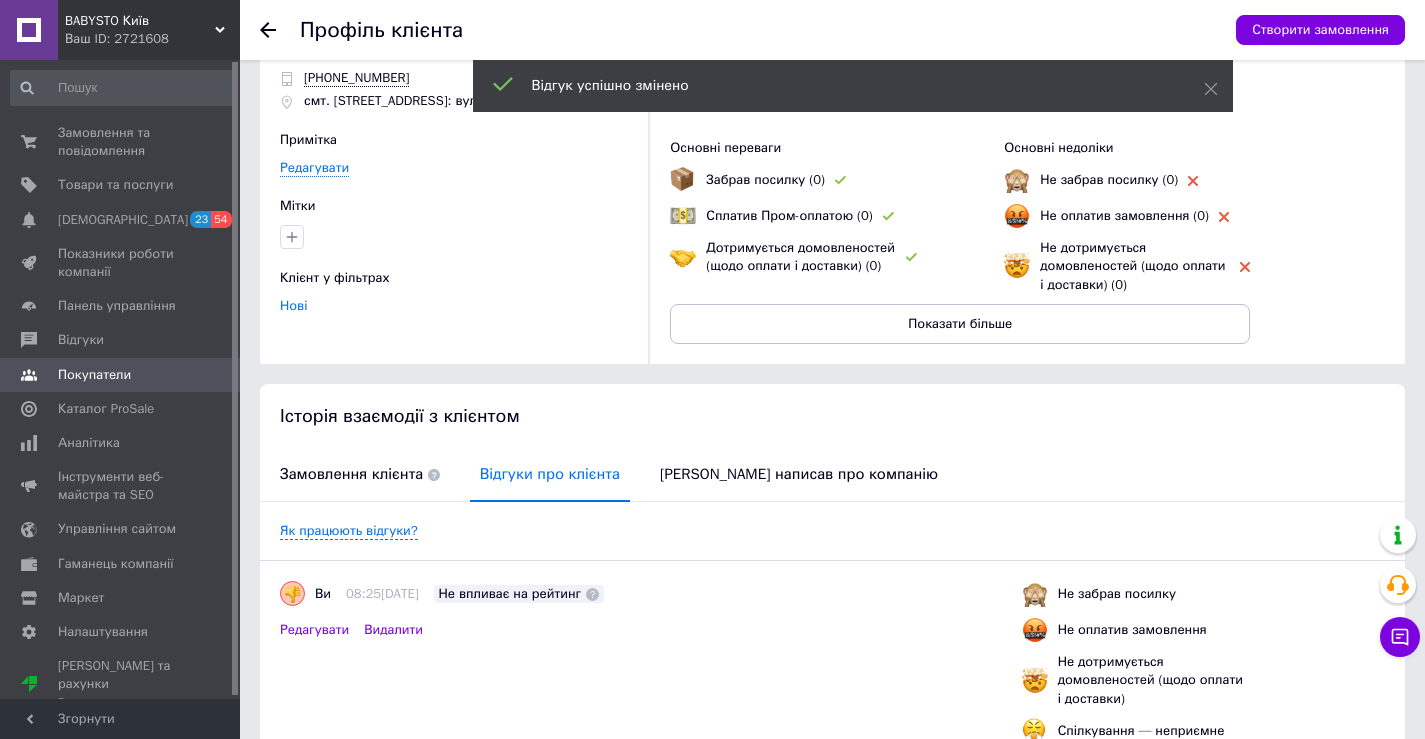 scroll, scrollTop: 0, scrollLeft: 0, axis: both 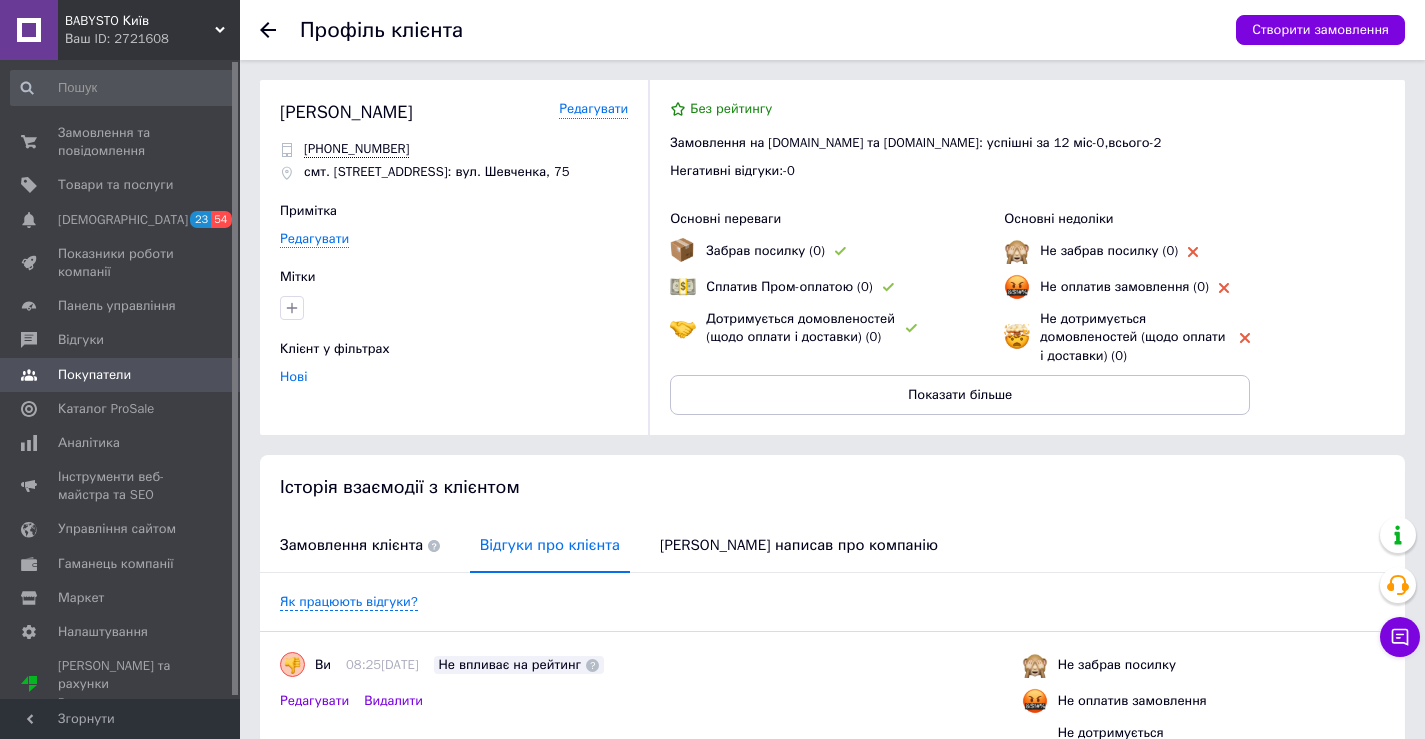 click 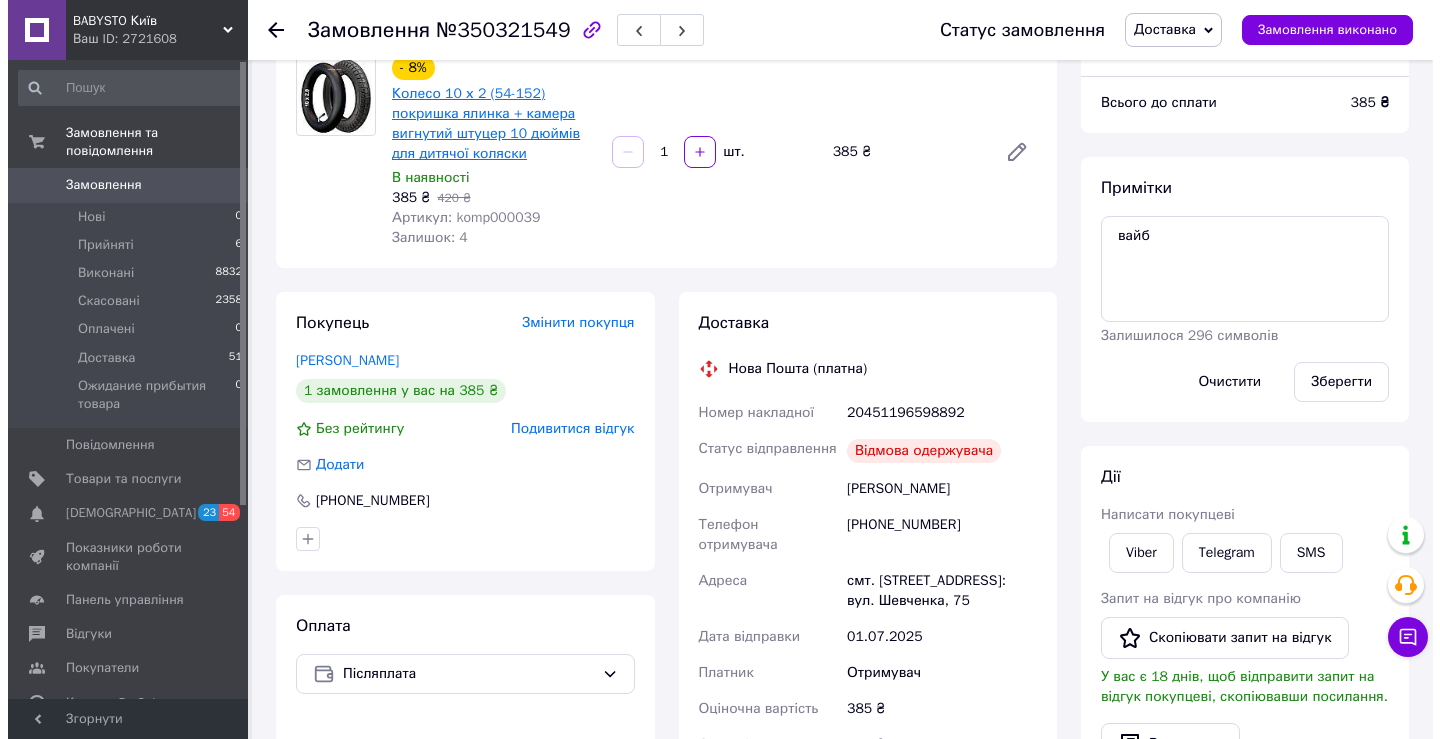 scroll, scrollTop: 0, scrollLeft: 0, axis: both 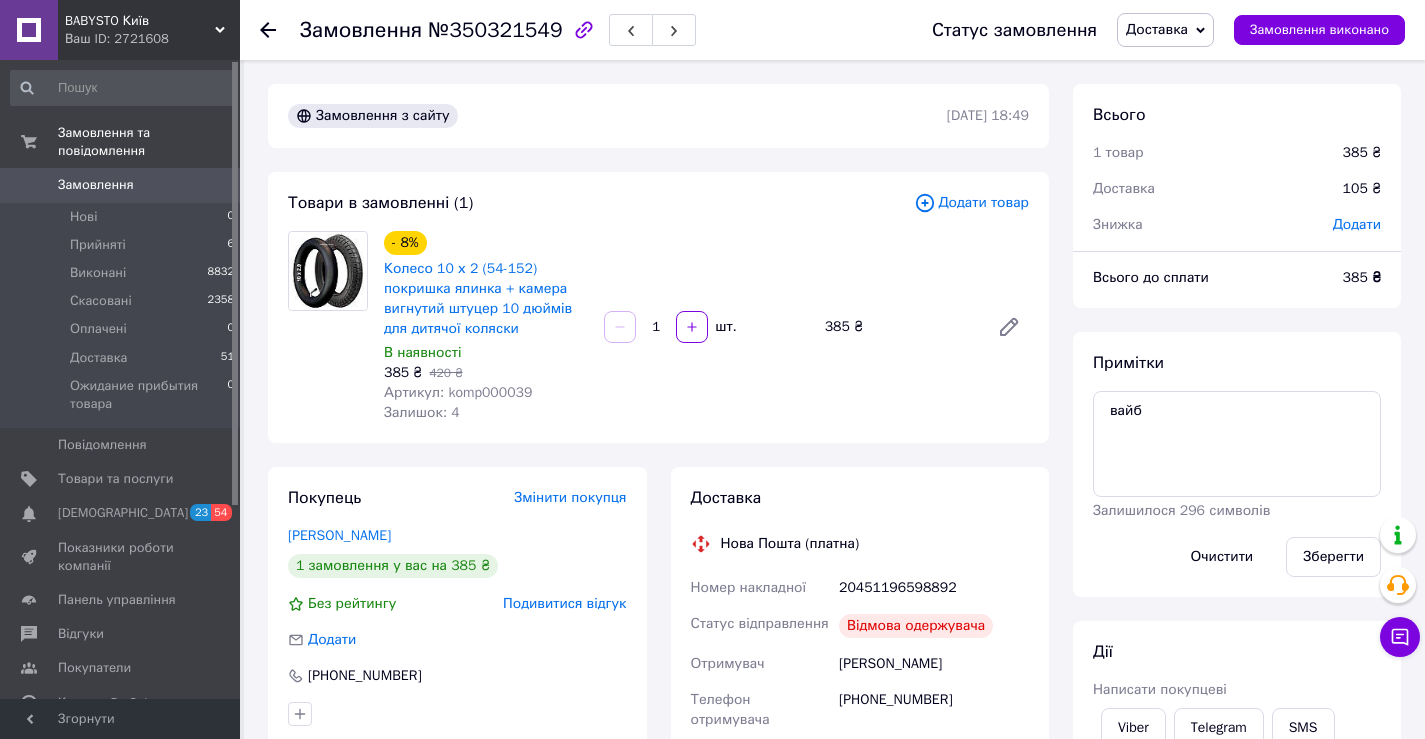 click 